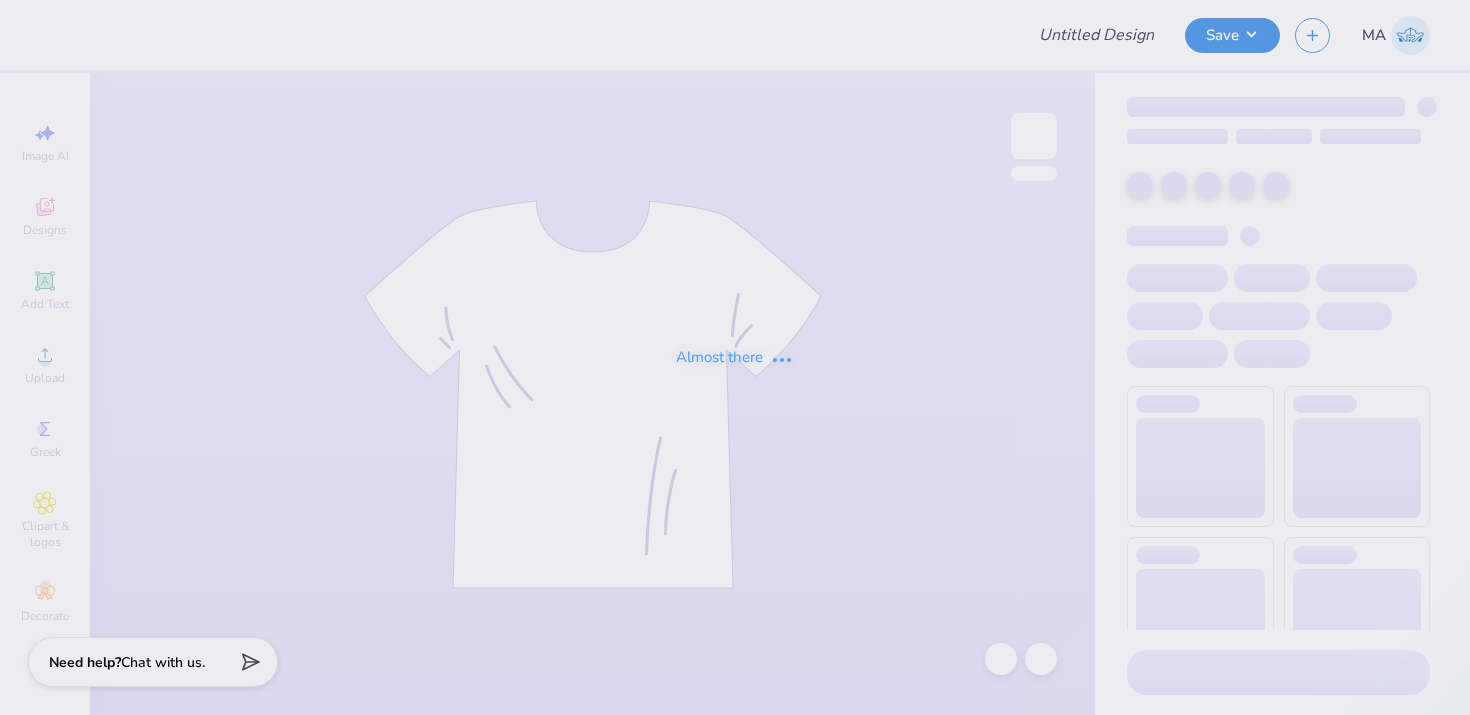 scroll, scrollTop: 0, scrollLeft: 0, axis: both 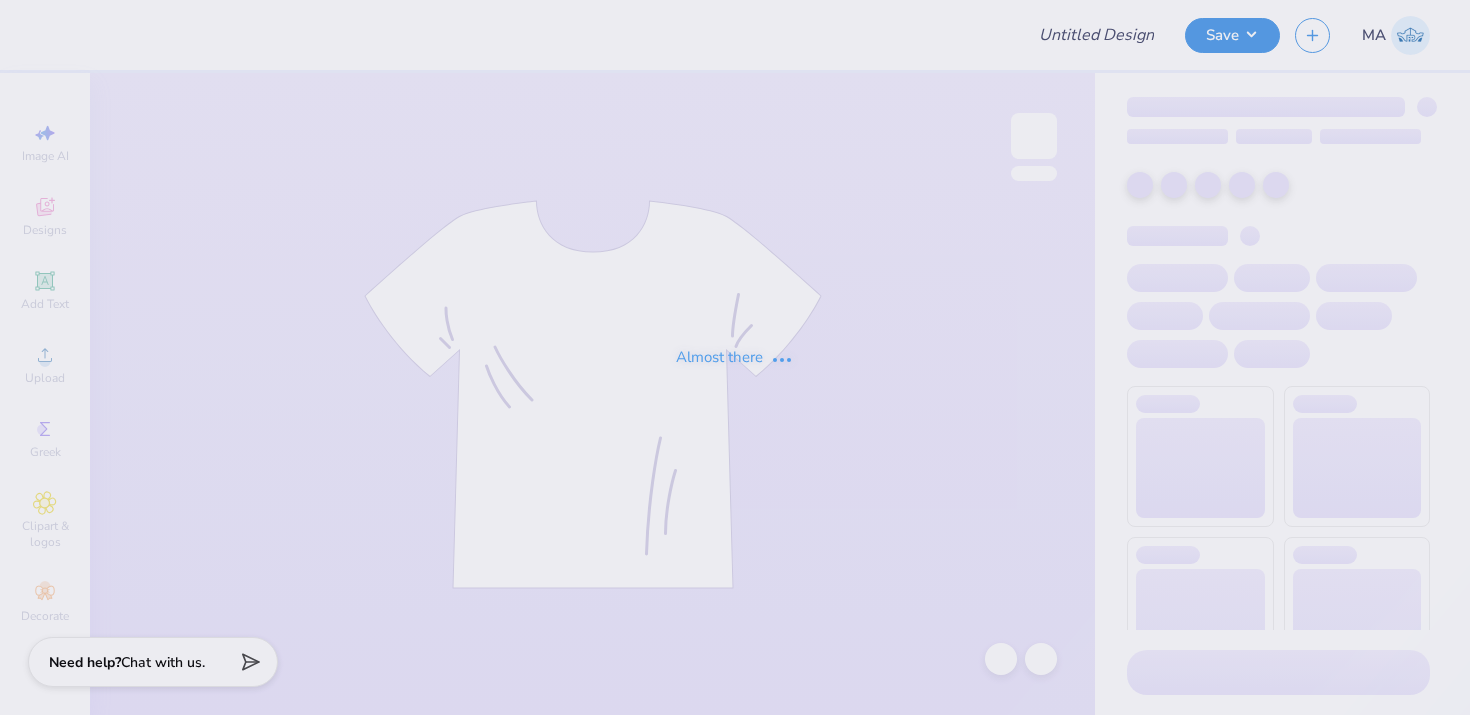 type on "OU Pre-Street" 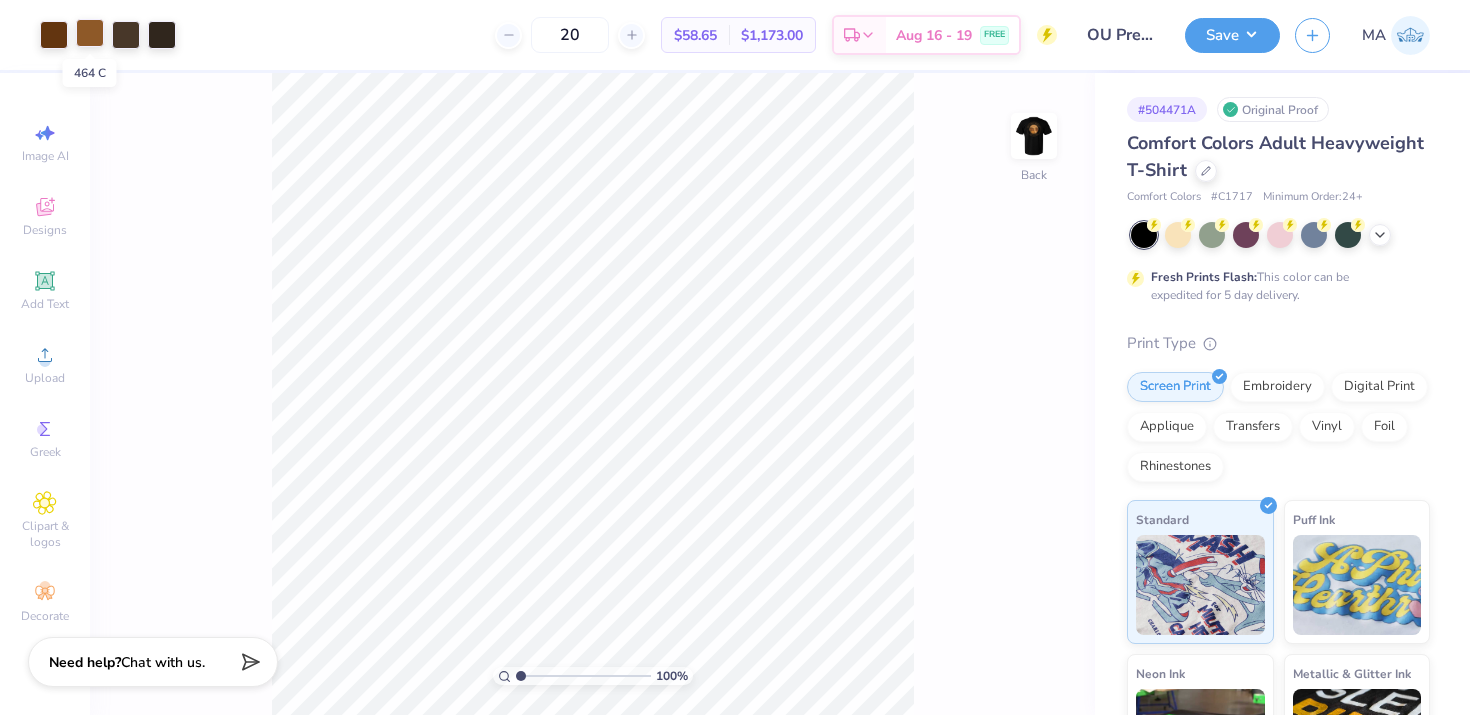 click at bounding box center [90, 33] 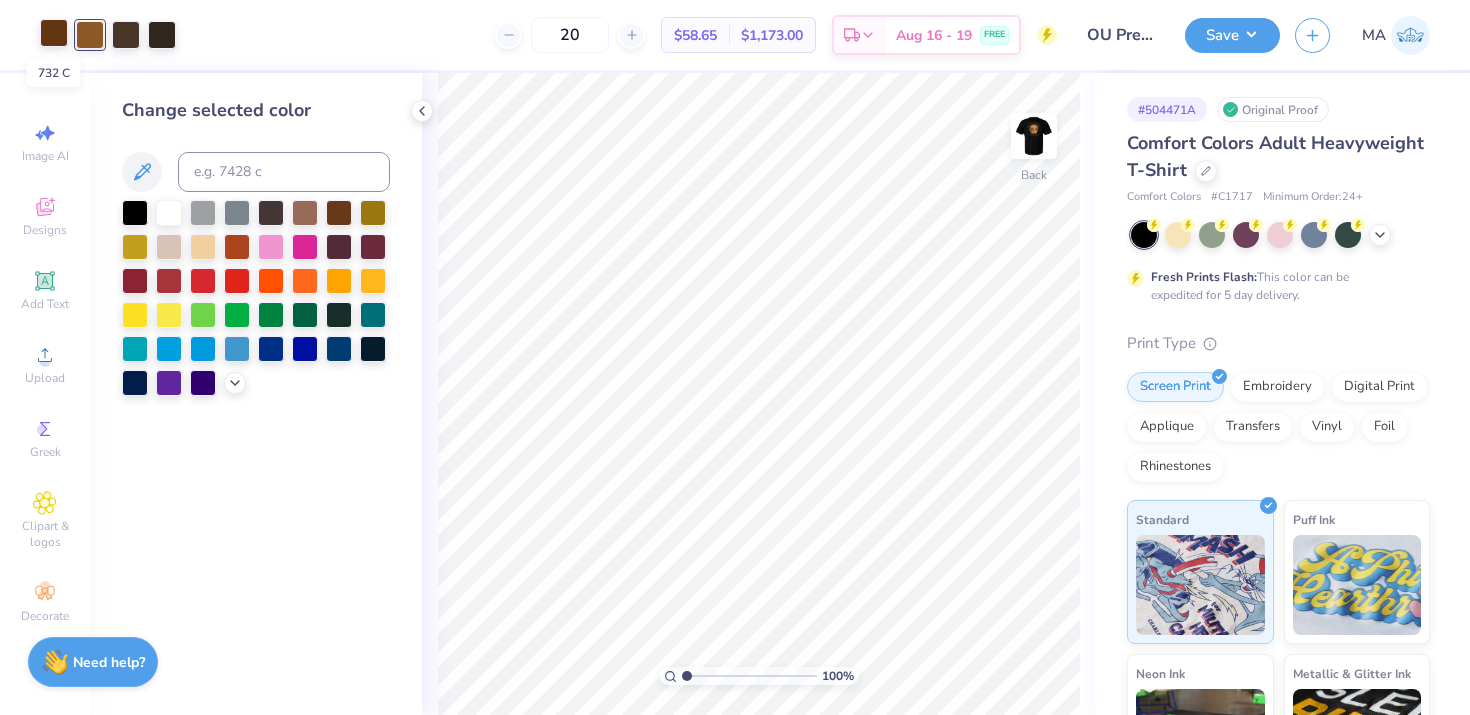 click at bounding box center (54, 33) 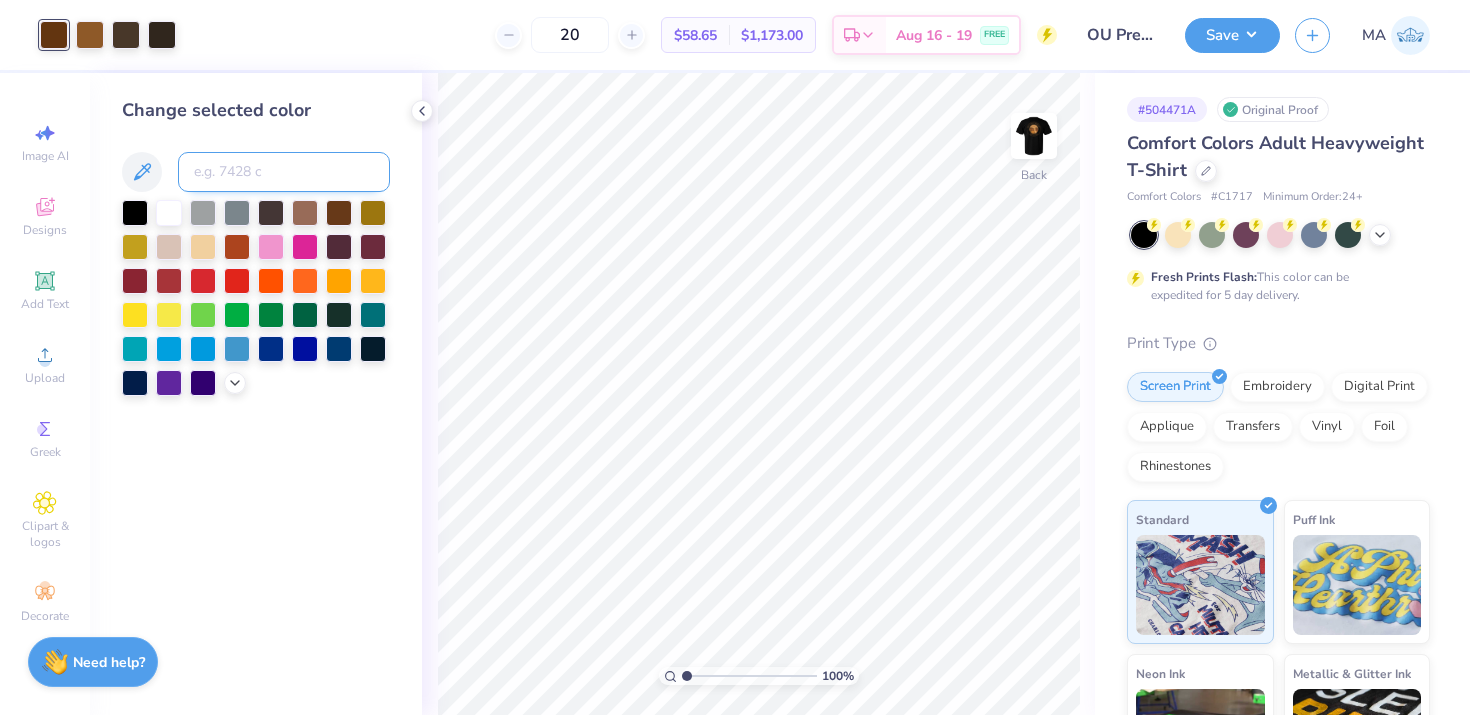 click at bounding box center (284, 172) 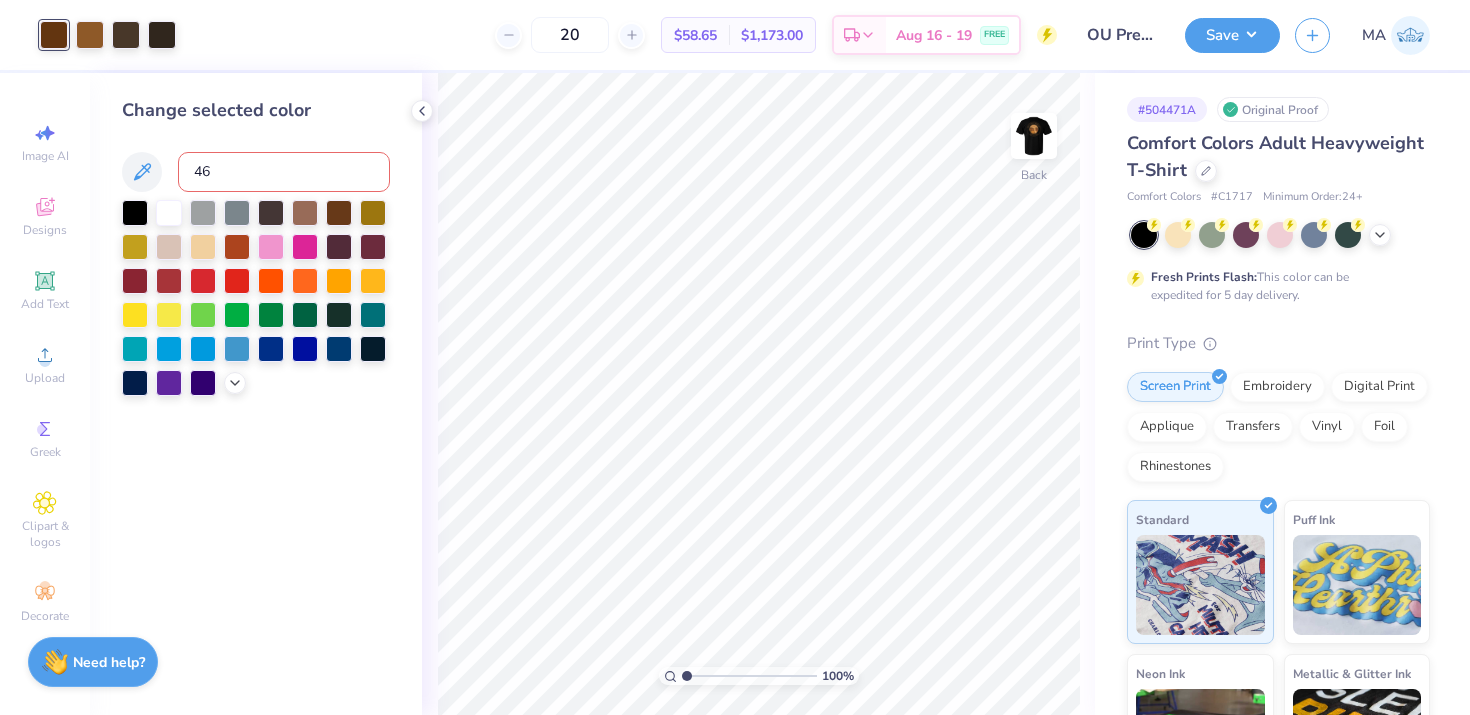 type on "464" 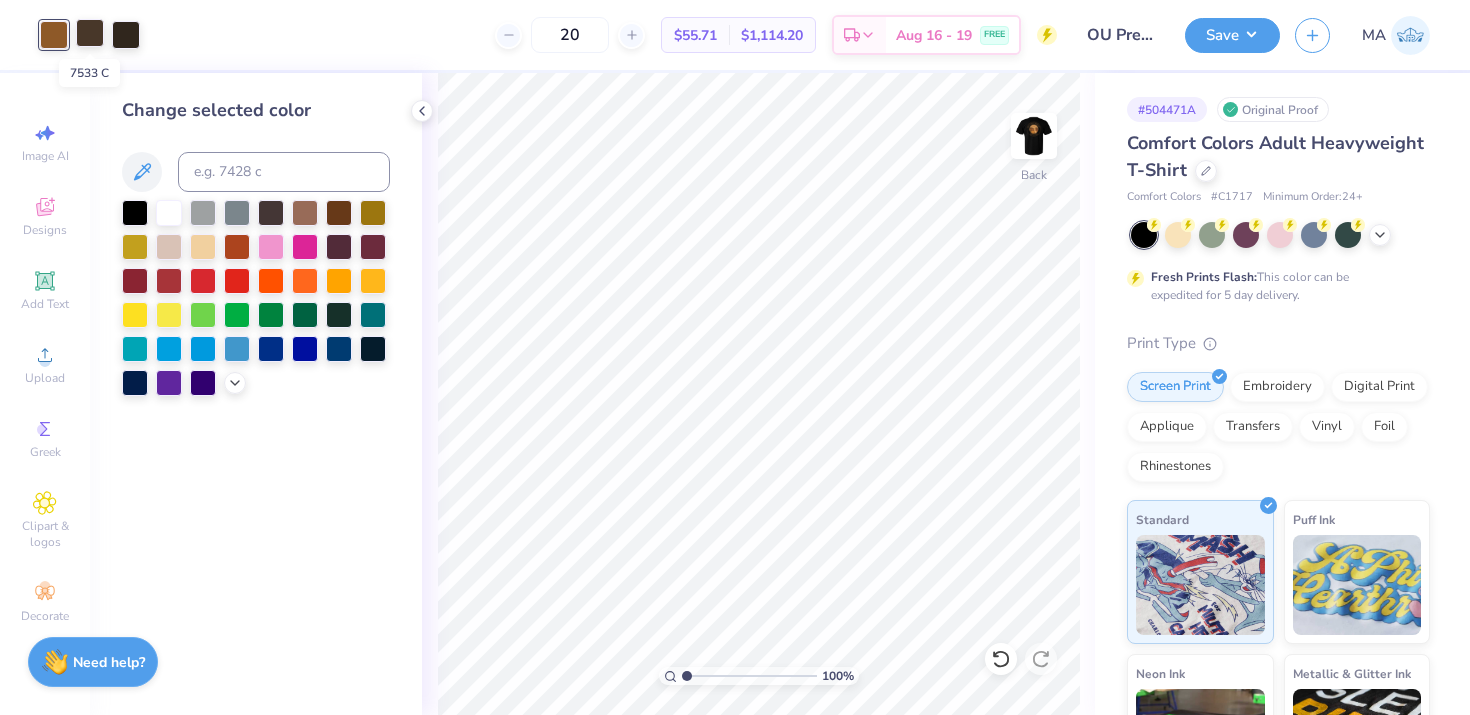 click at bounding box center (90, 33) 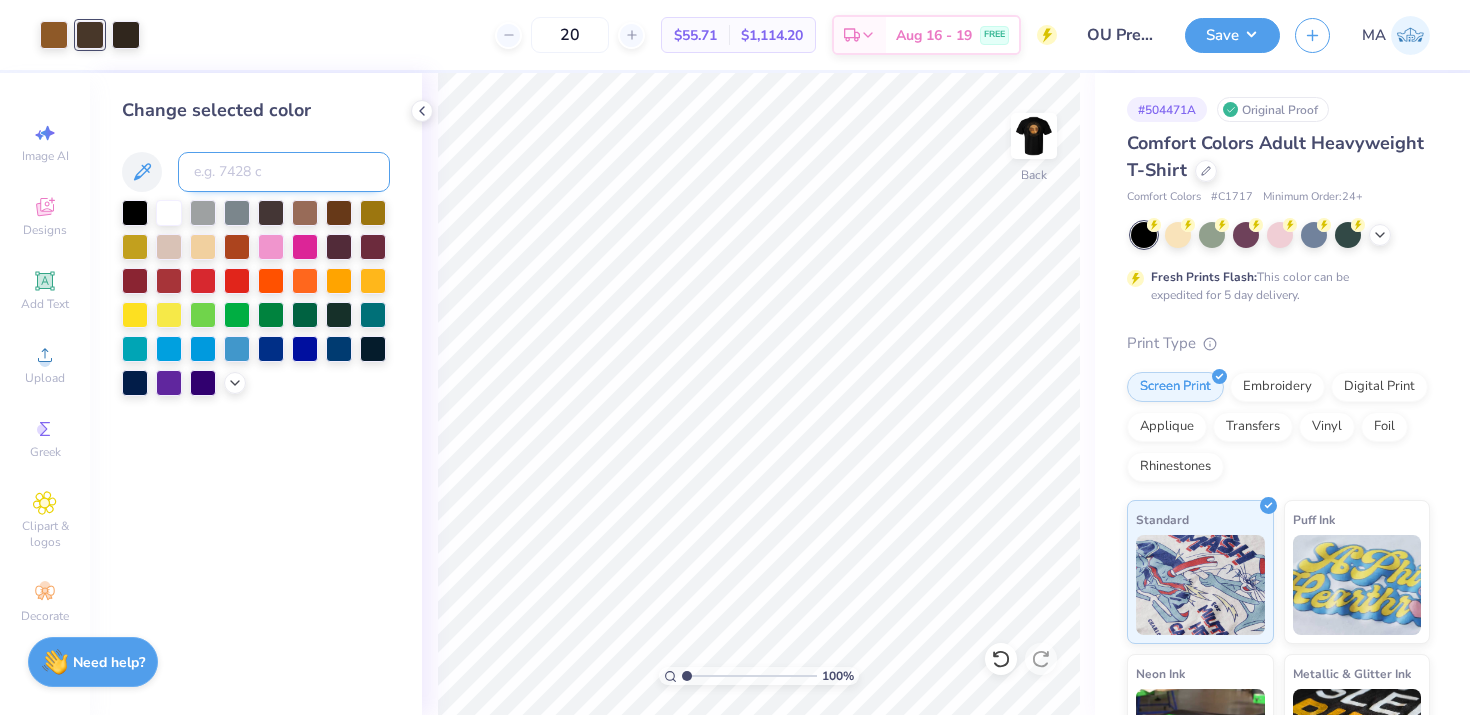 click at bounding box center (284, 172) 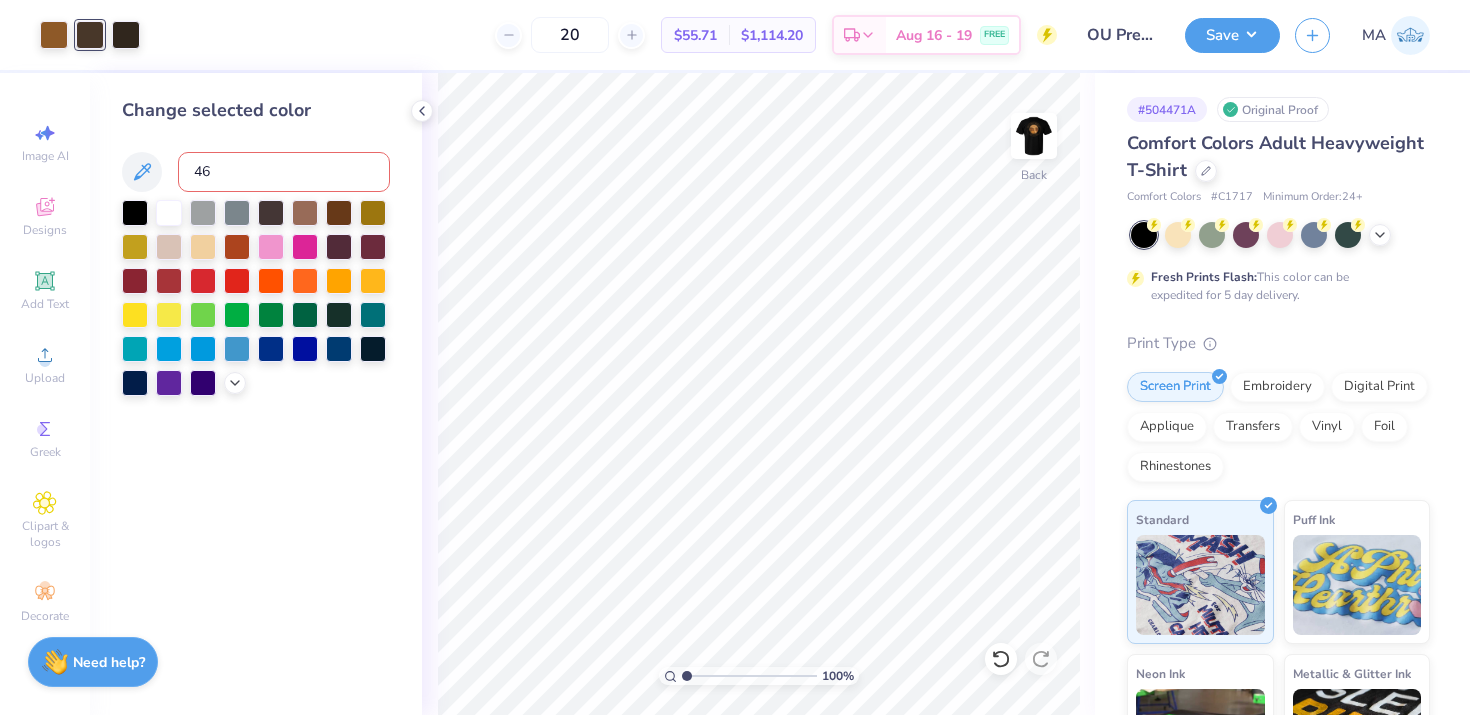 type on "464" 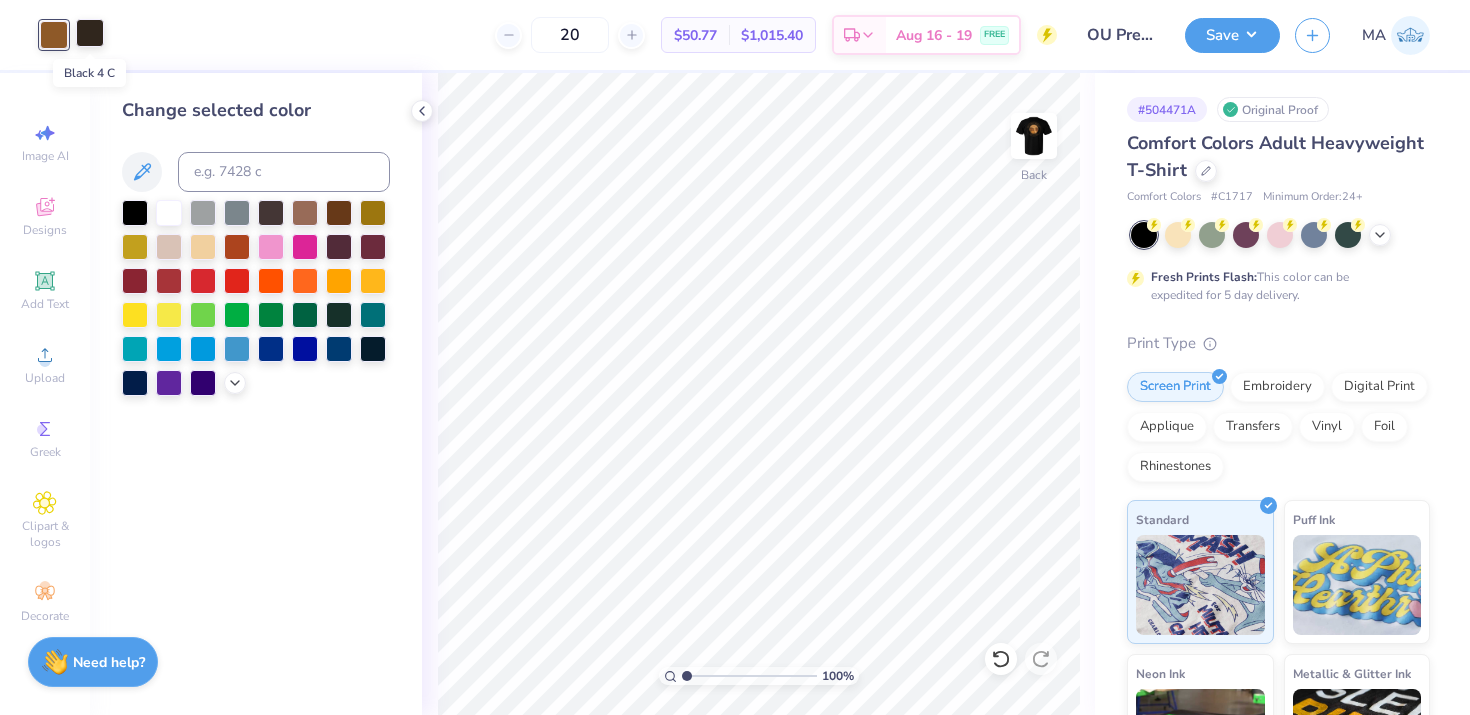 click at bounding box center (90, 33) 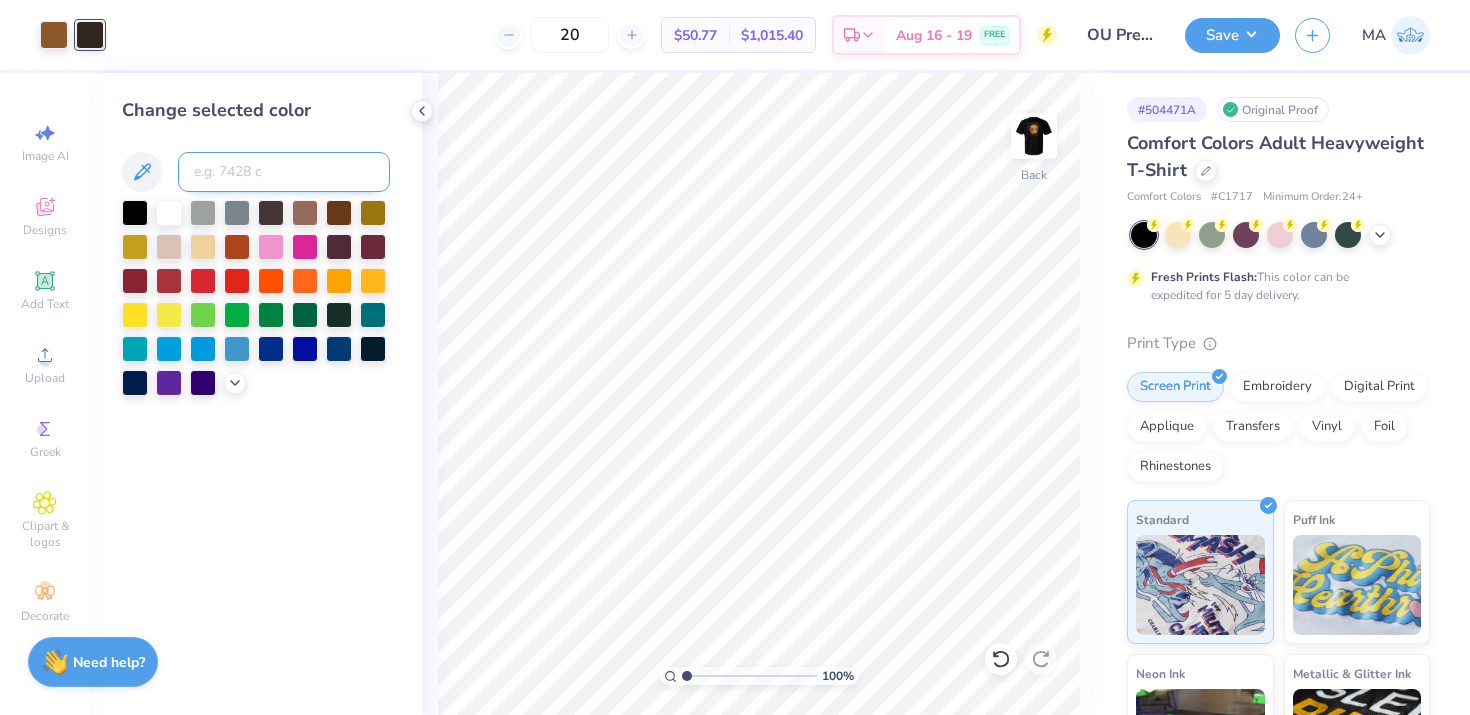 click at bounding box center (284, 172) 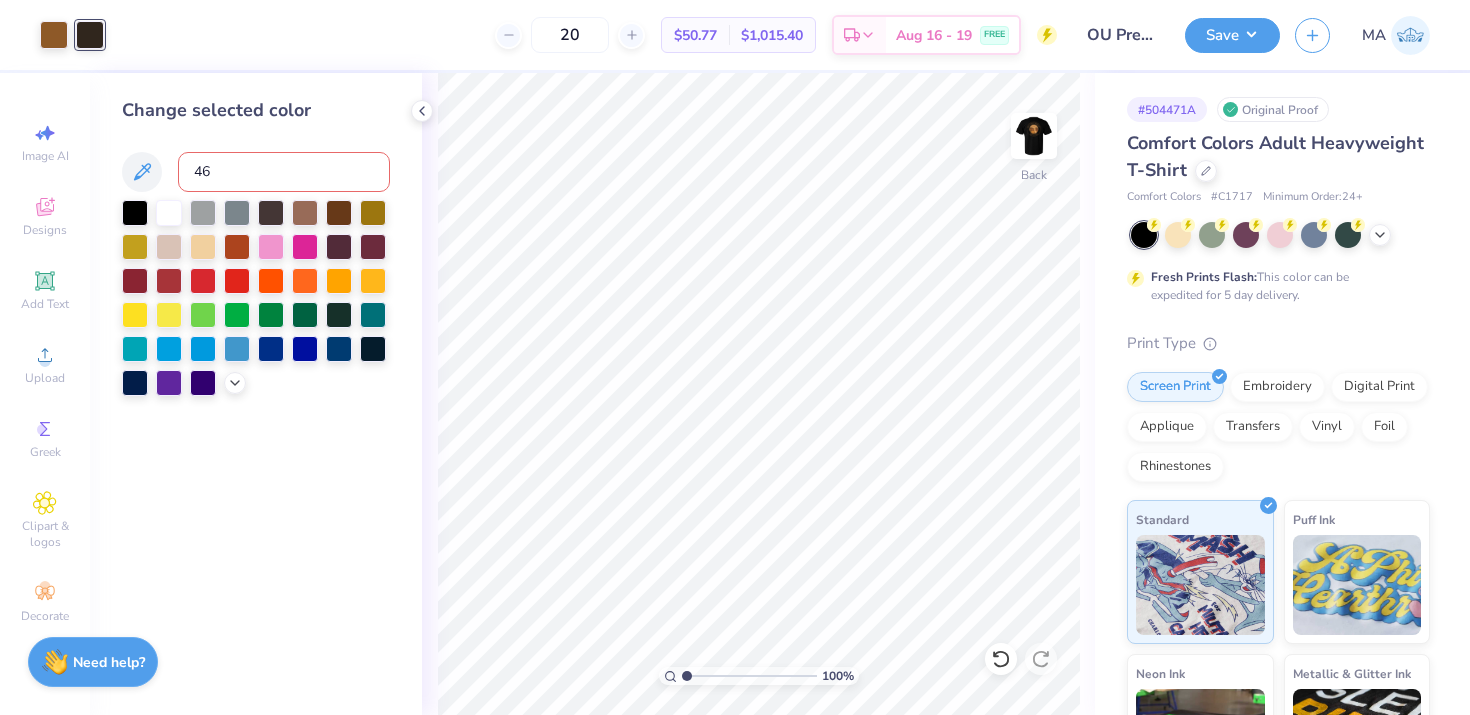 type on "464" 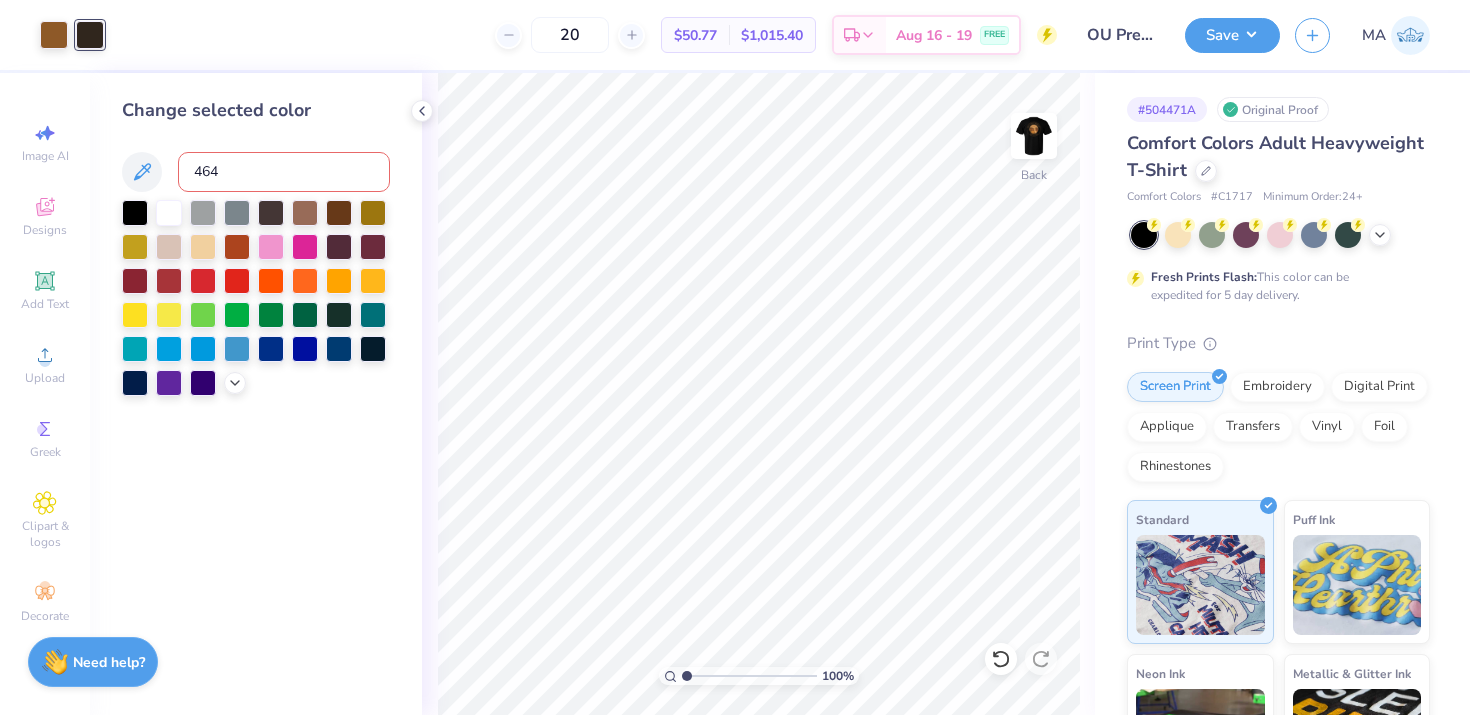 type 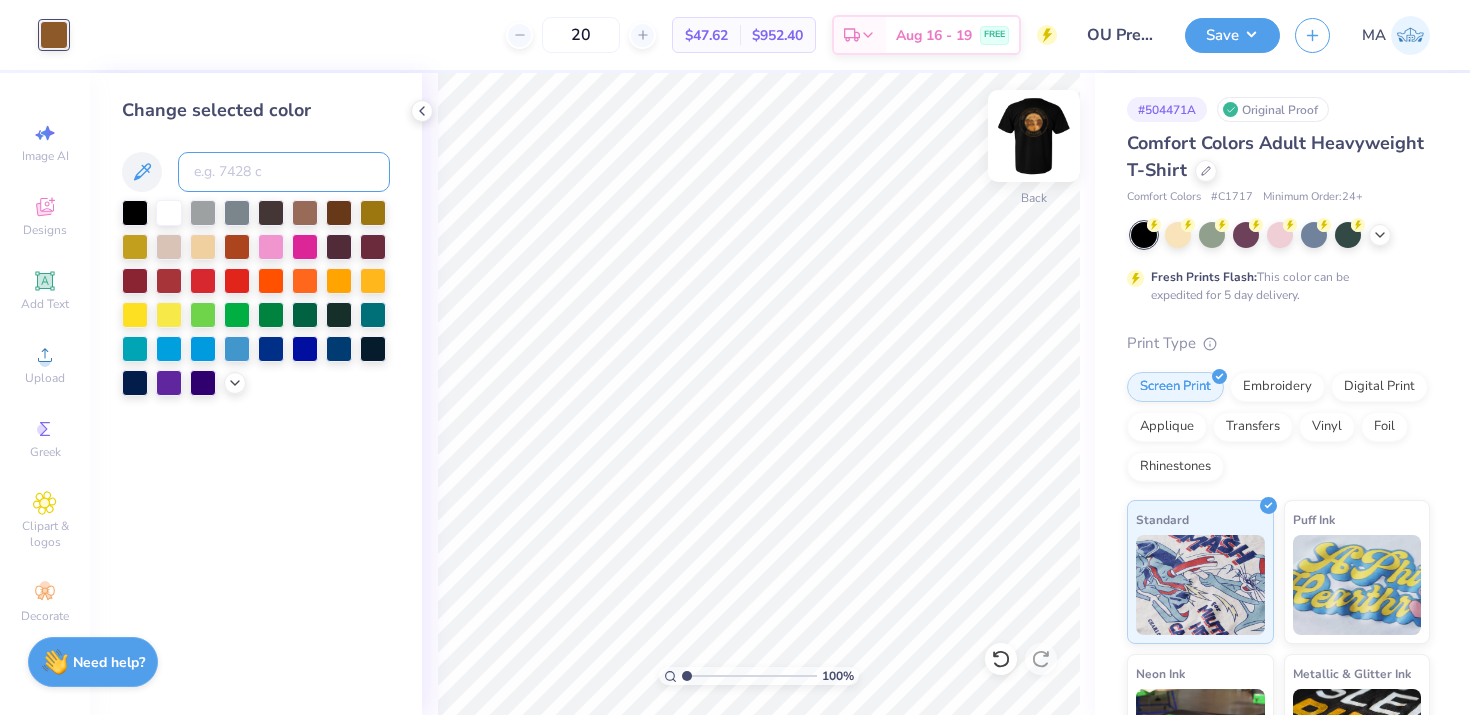 click at bounding box center (1034, 136) 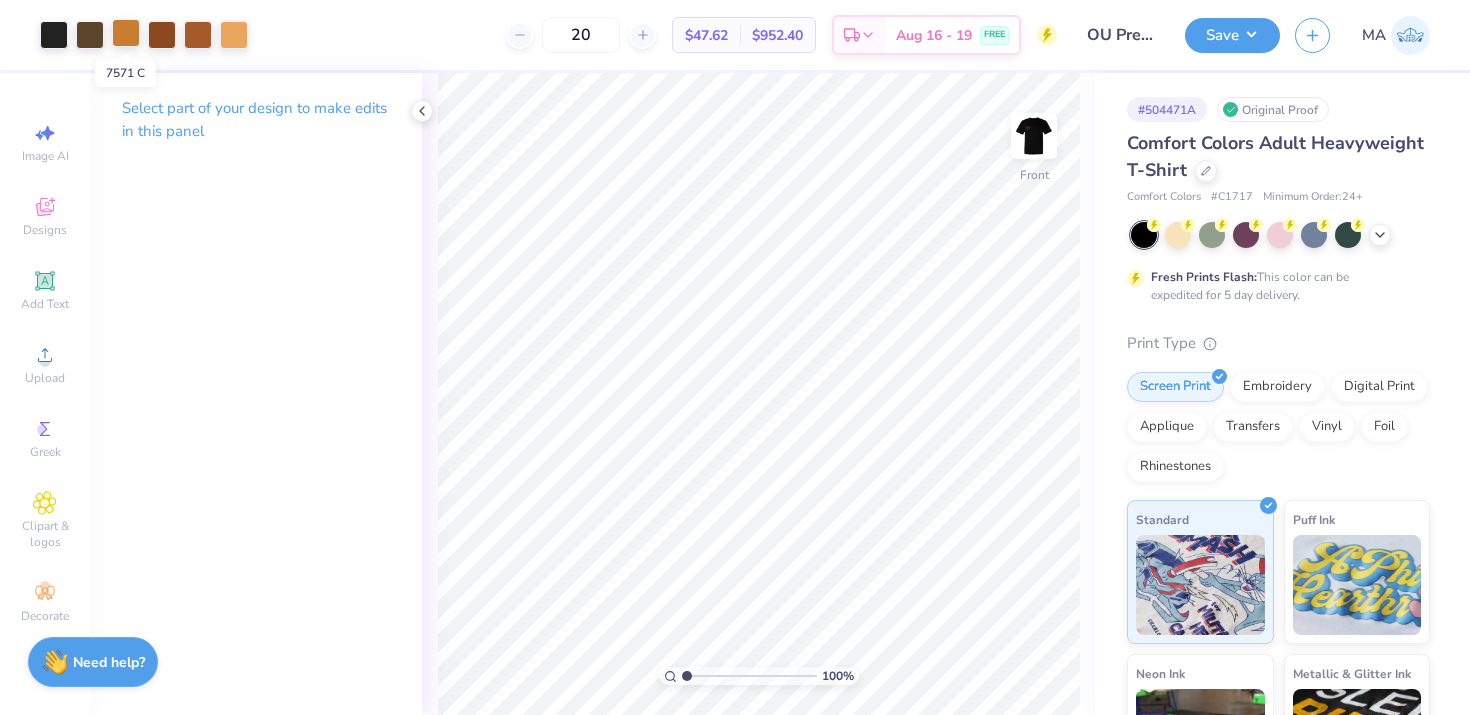 click at bounding box center (126, 33) 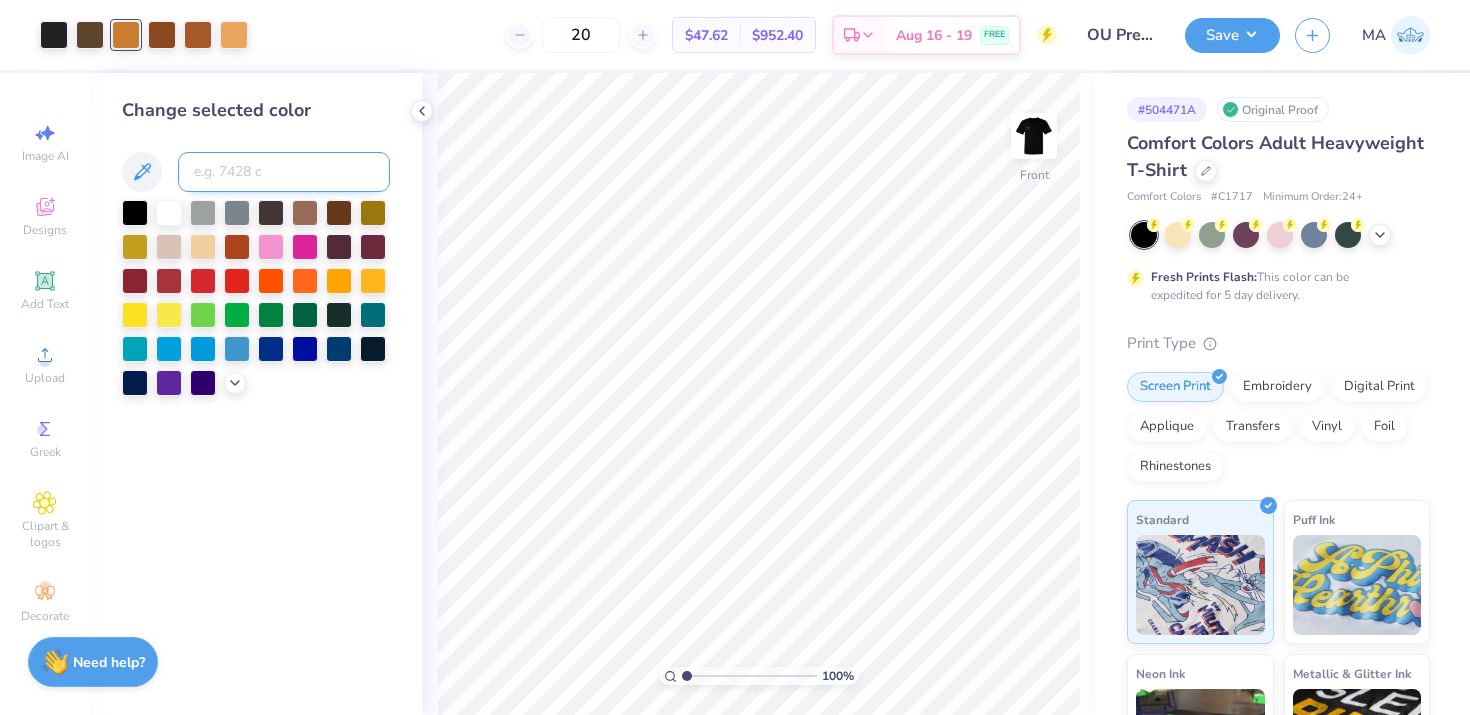 click at bounding box center [284, 172] 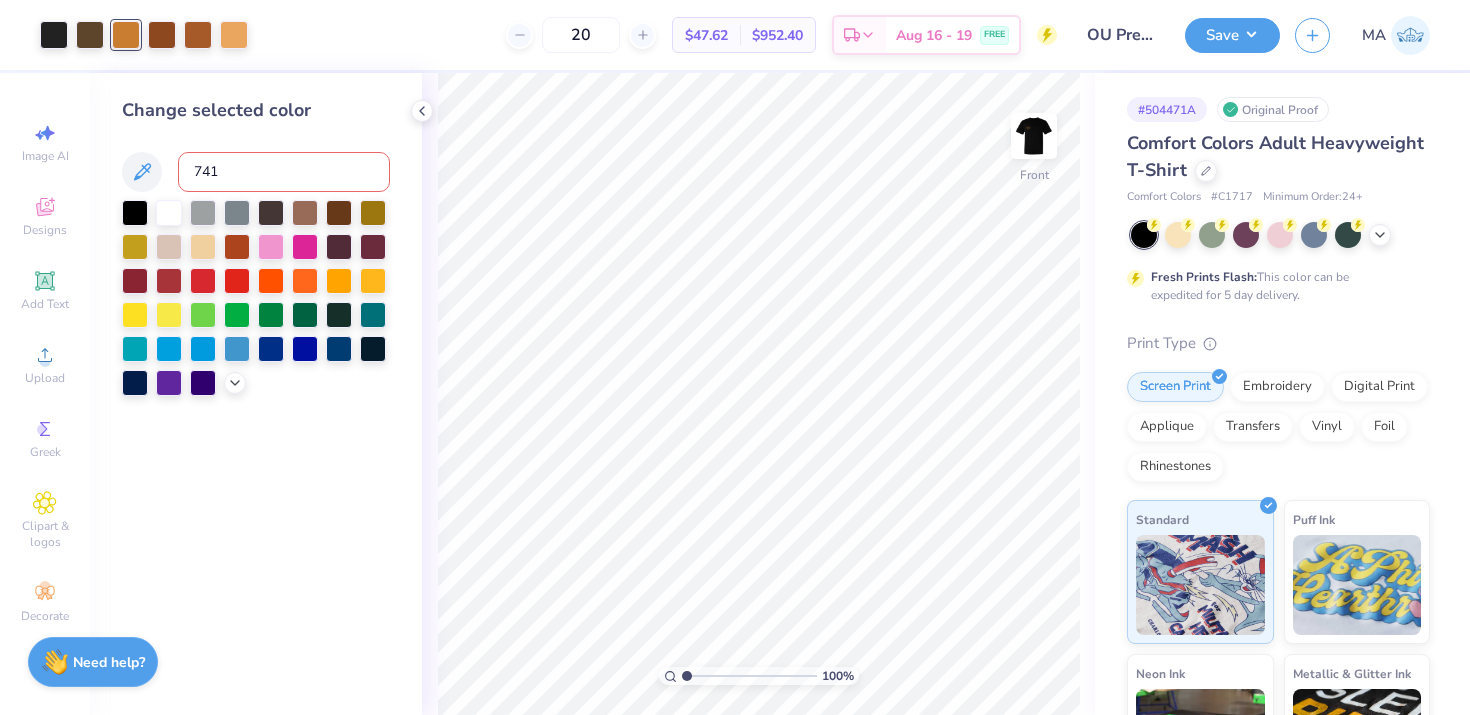 type on "7411" 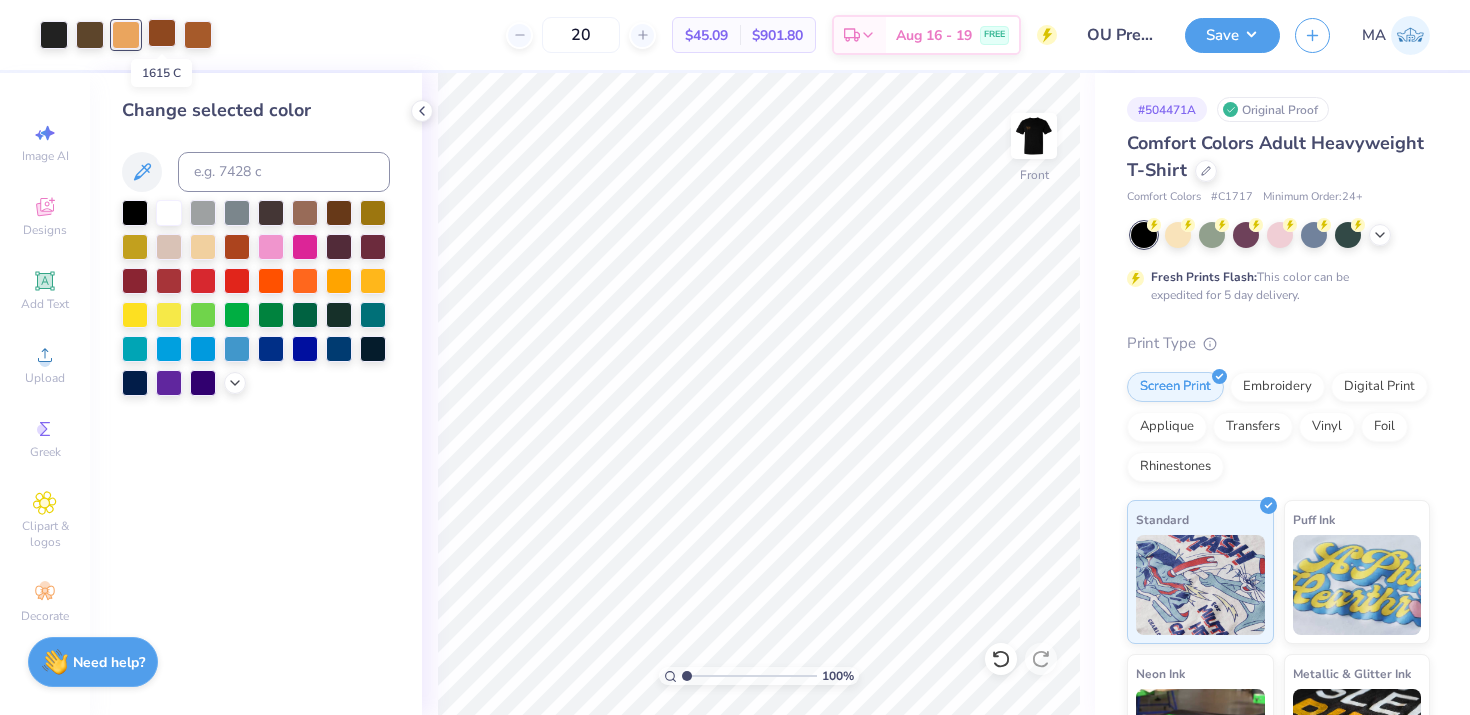 click at bounding box center (162, 33) 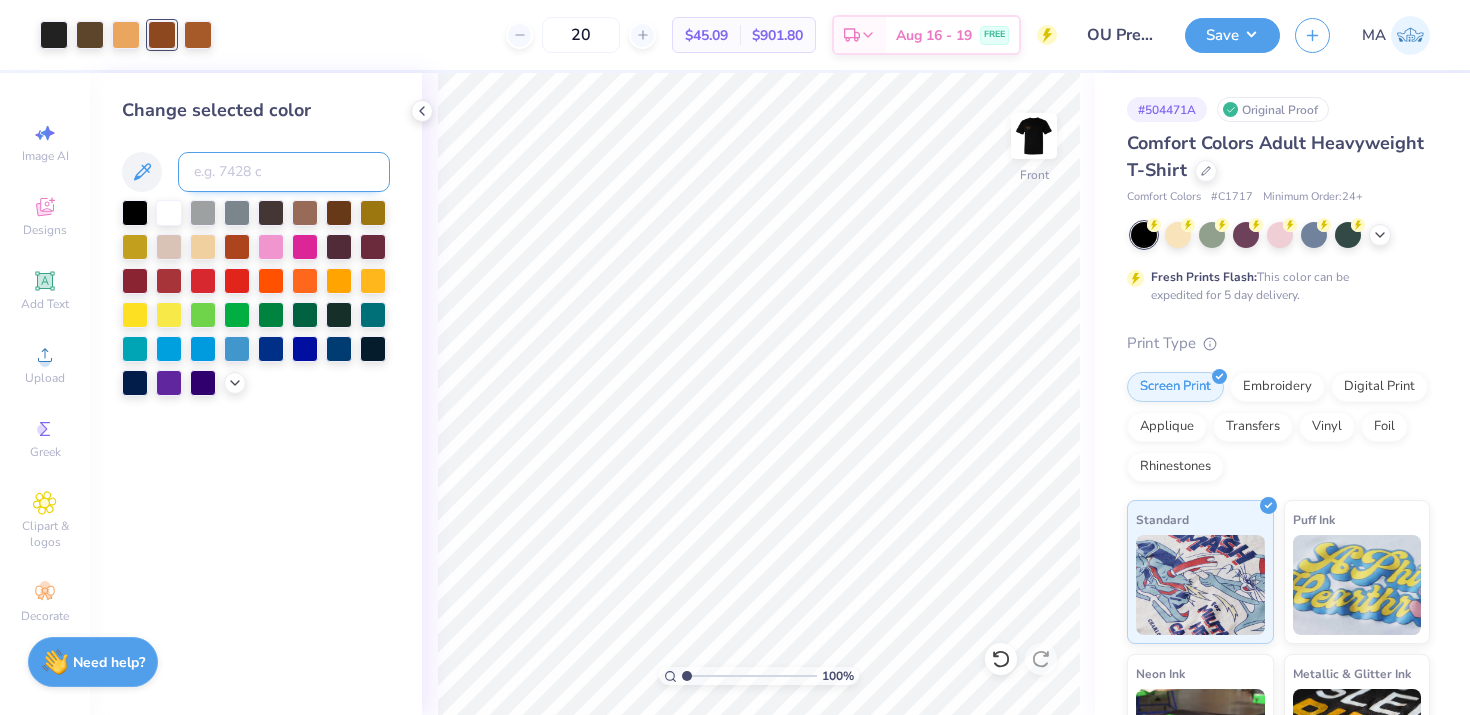 click at bounding box center [284, 172] 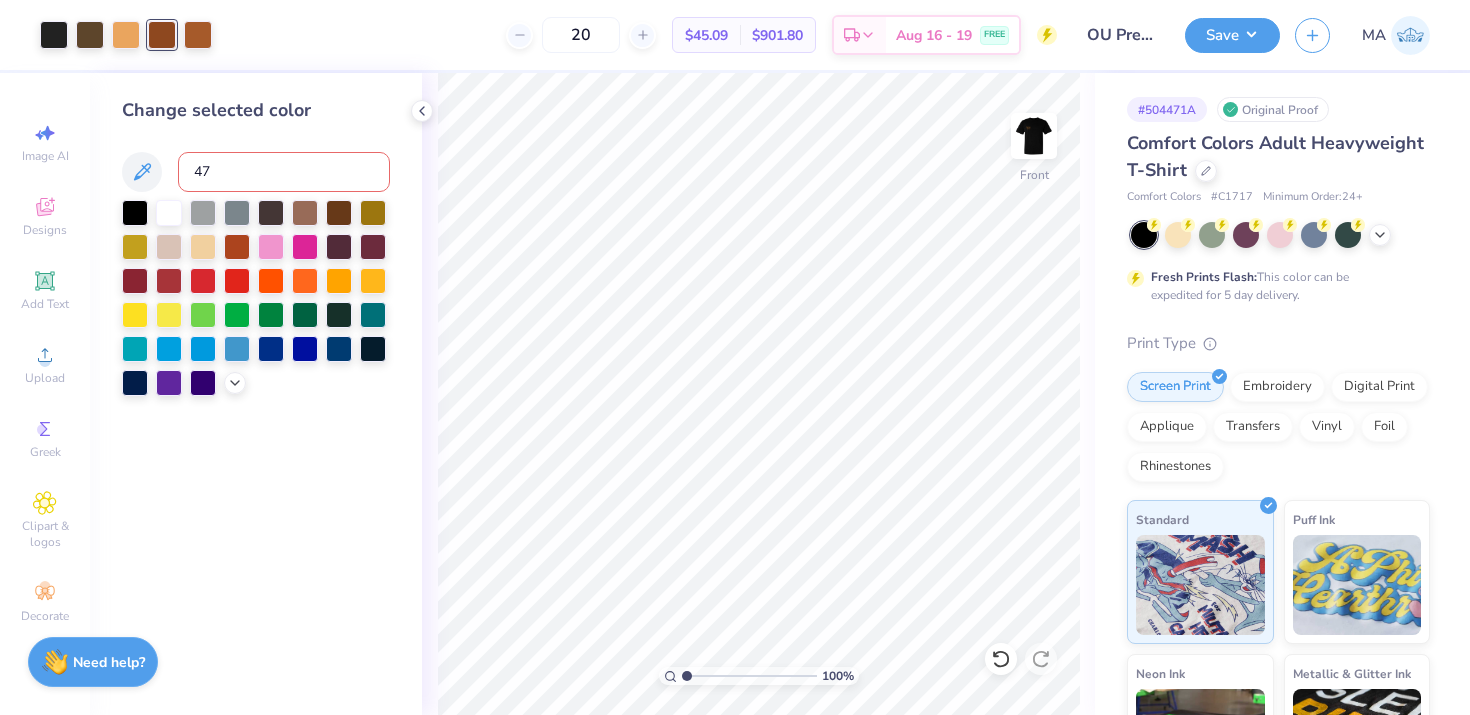 type on "470" 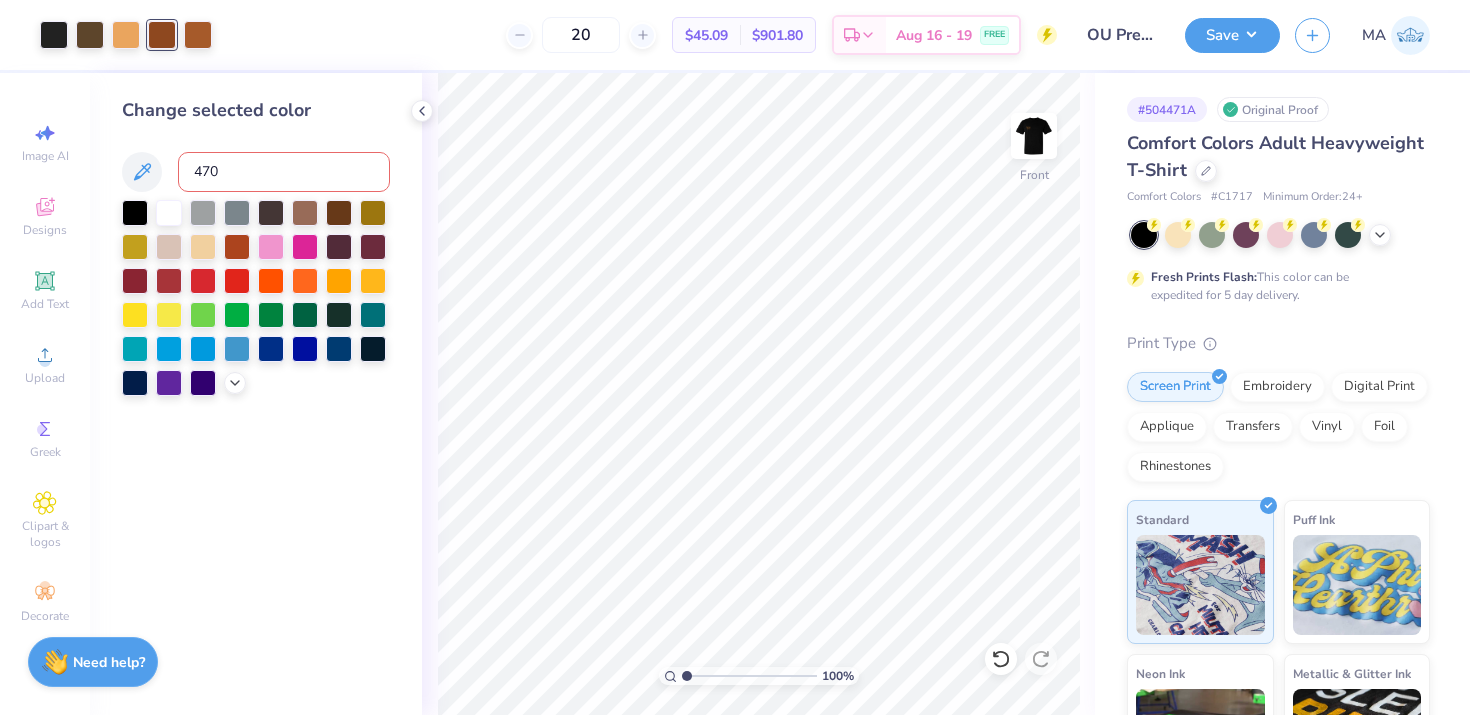 type 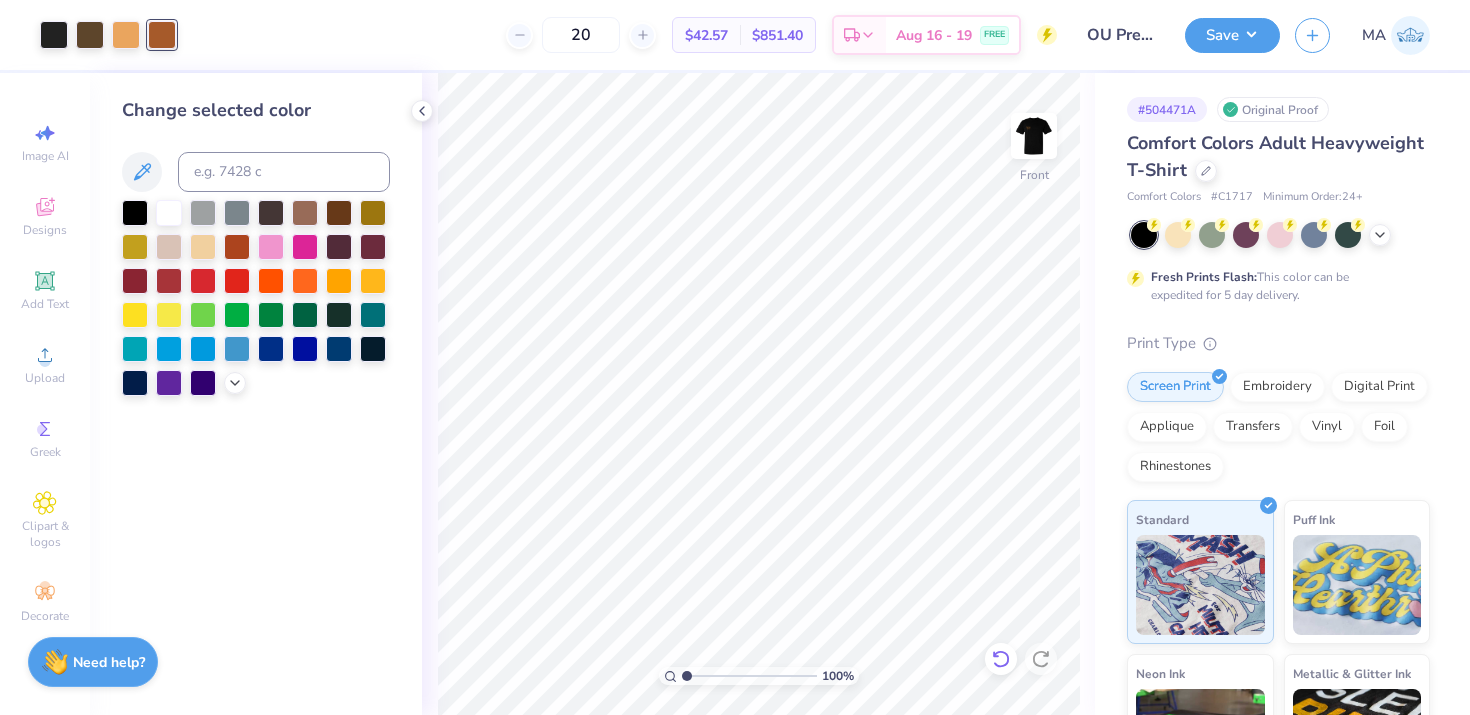 click 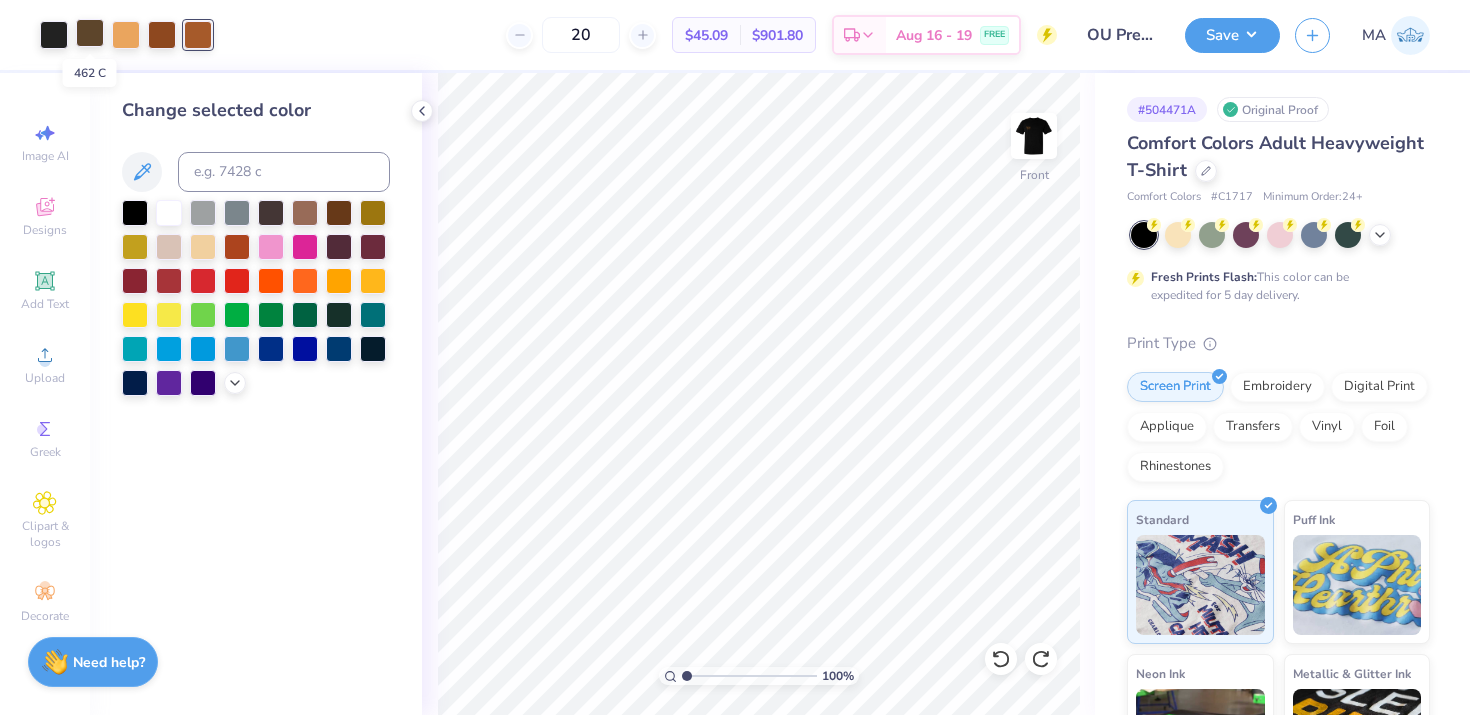 click at bounding box center [90, 33] 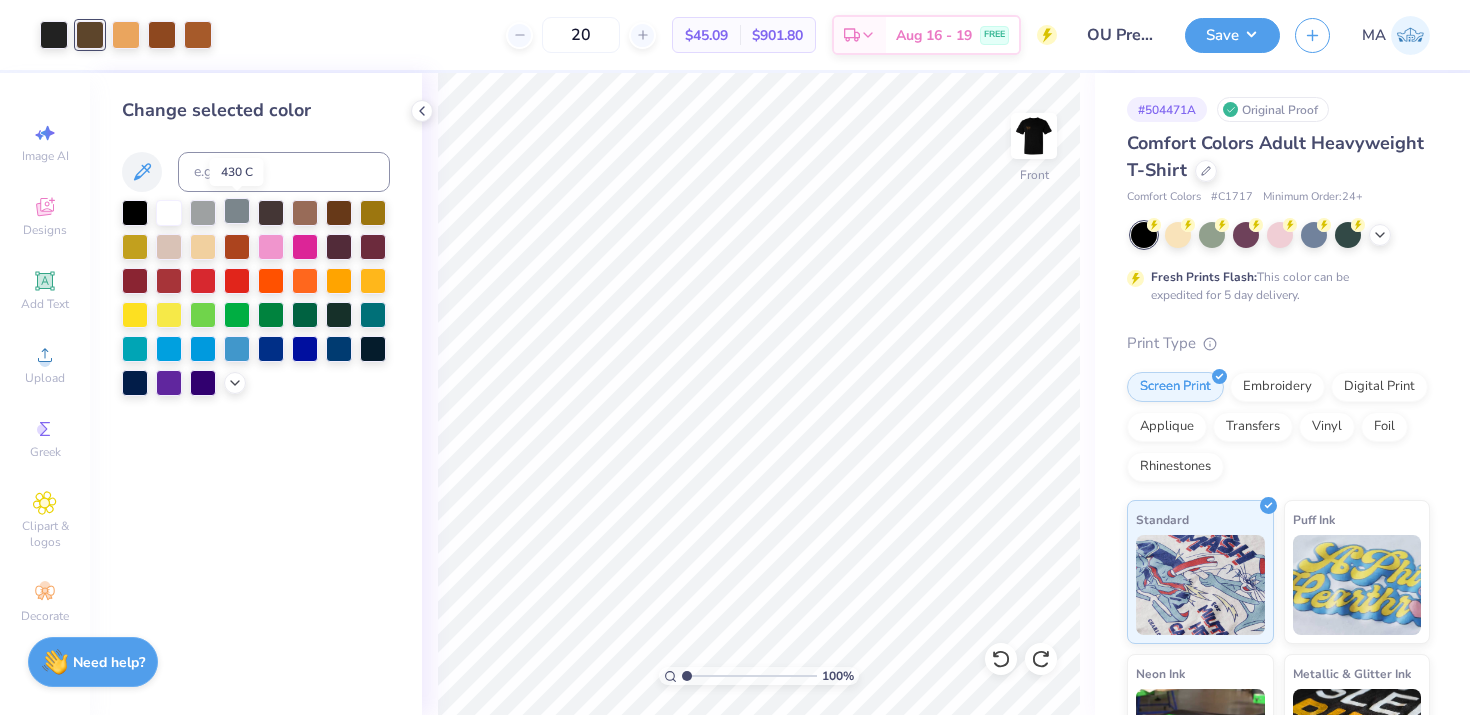 click at bounding box center (237, 211) 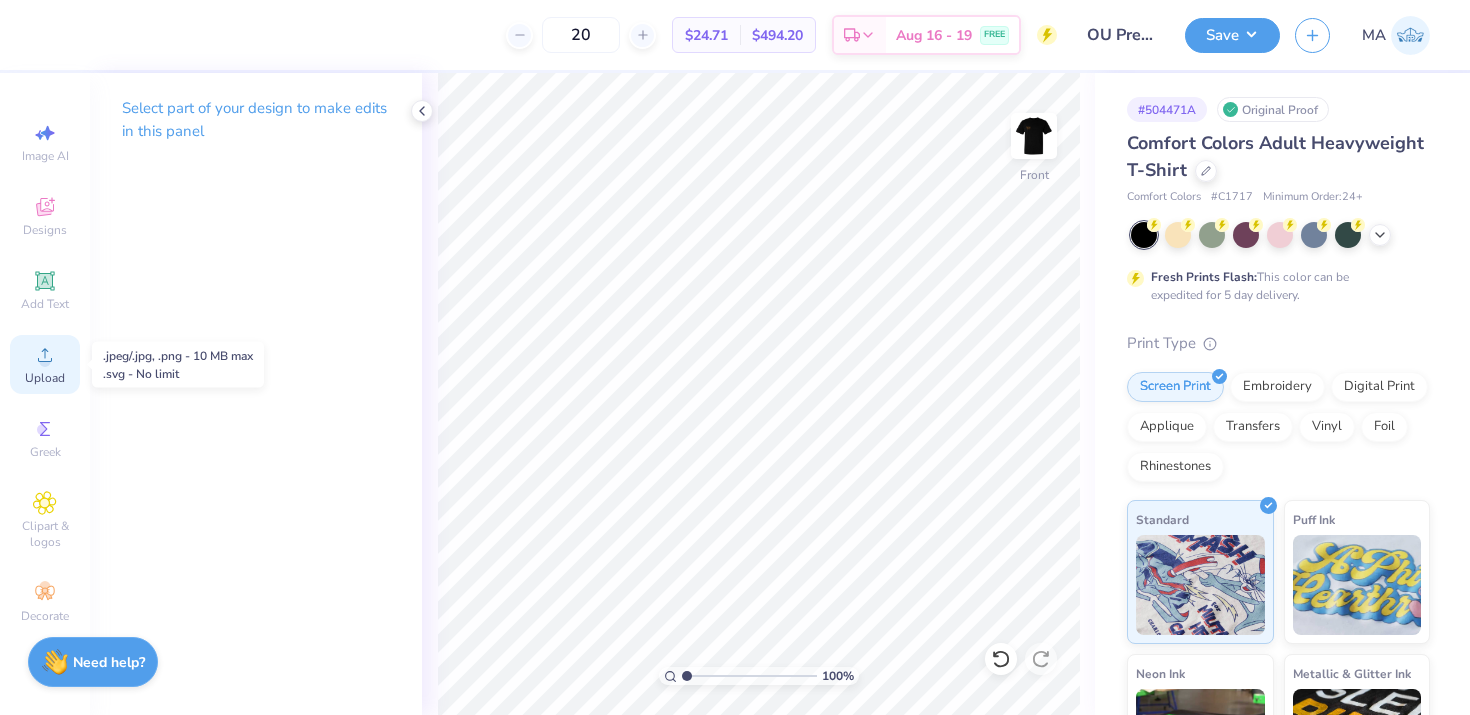 click 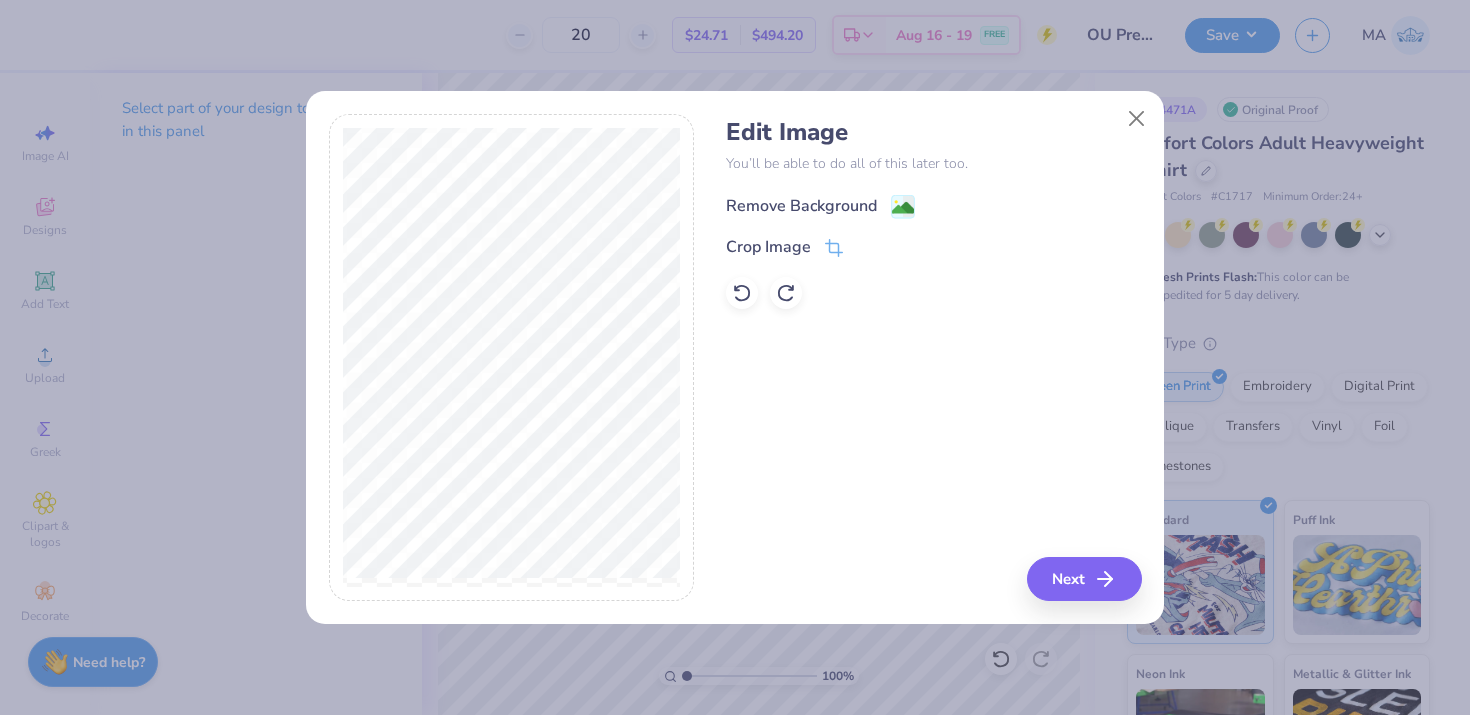 click on "Remove Background" at bounding box center [801, 206] 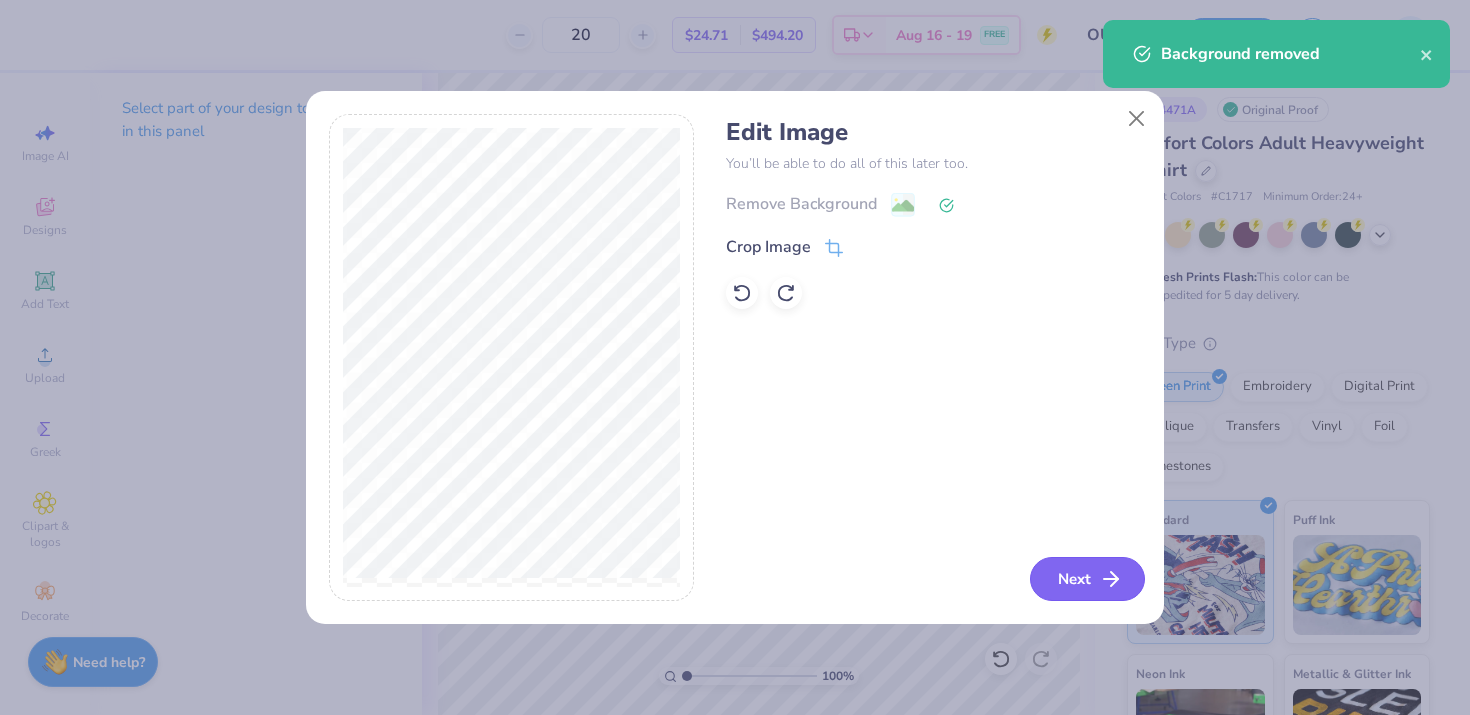 click on "Next" at bounding box center (1087, 579) 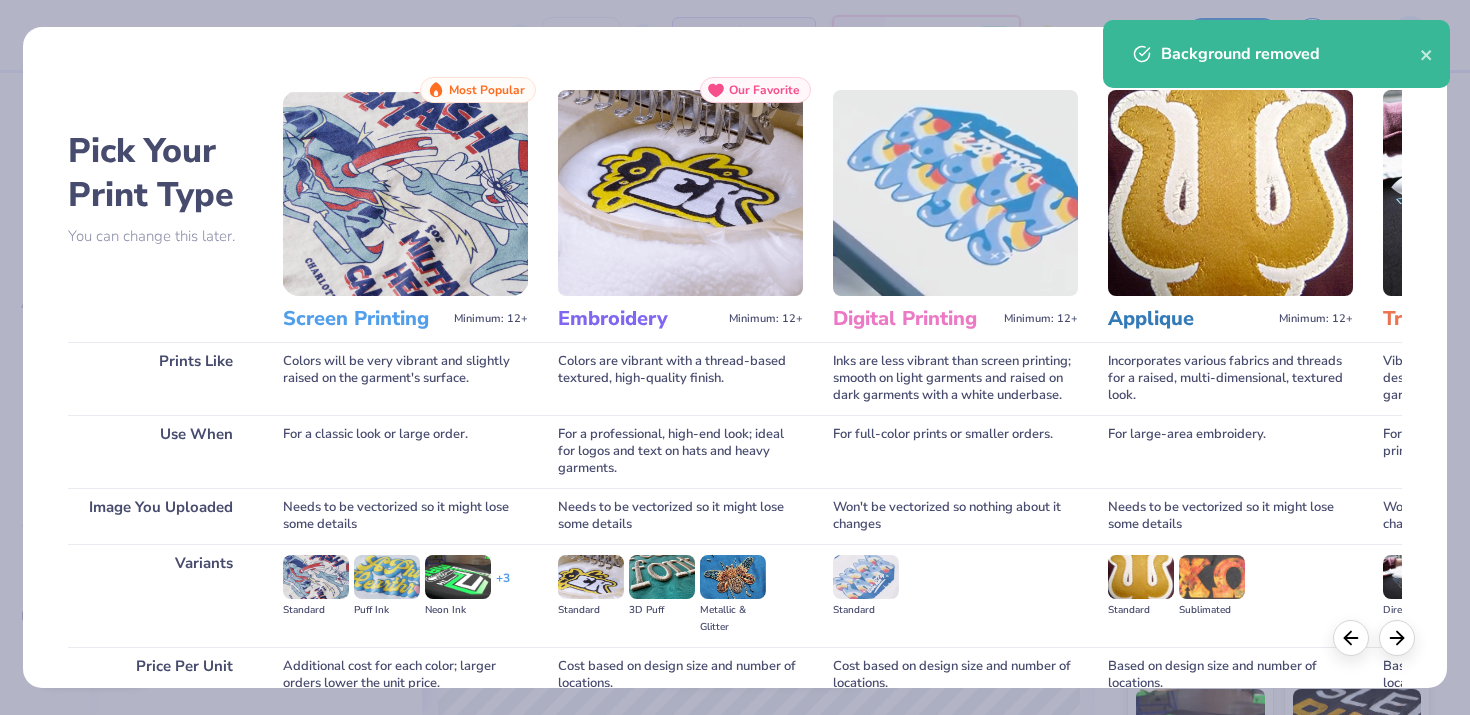 scroll, scrollTop: 182, scrollLeft: 0, axis: vertical 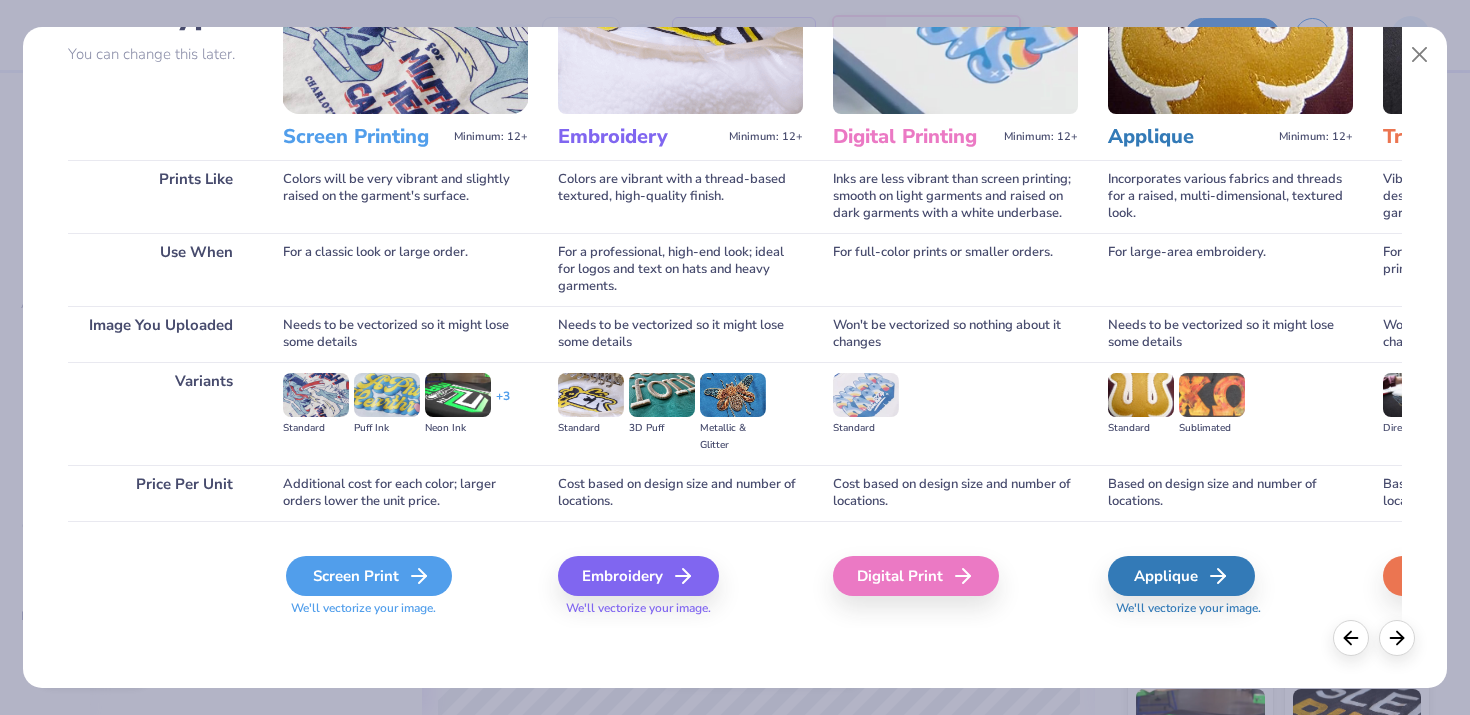 click on "Screen Print" at bounding box center [369, 576] 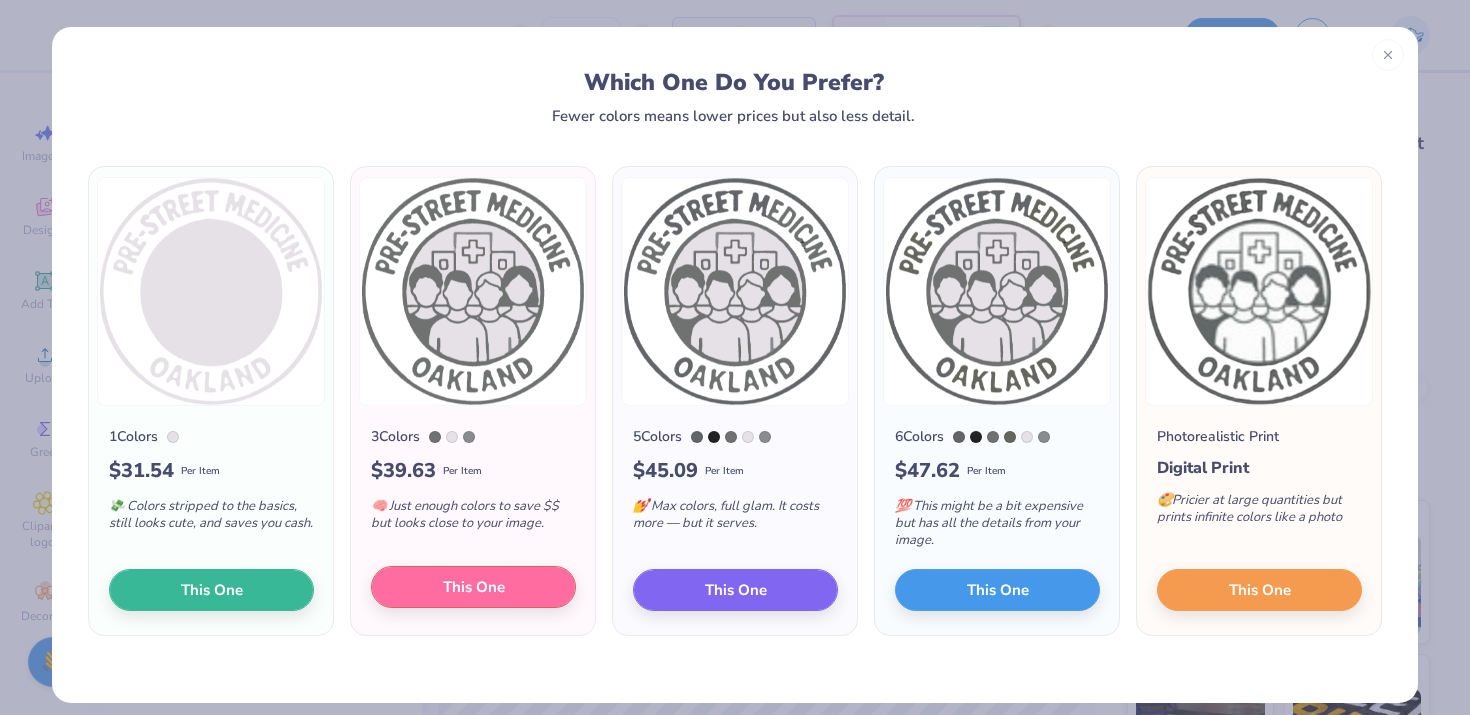 click on "This One" at bounding box center (474, 587) 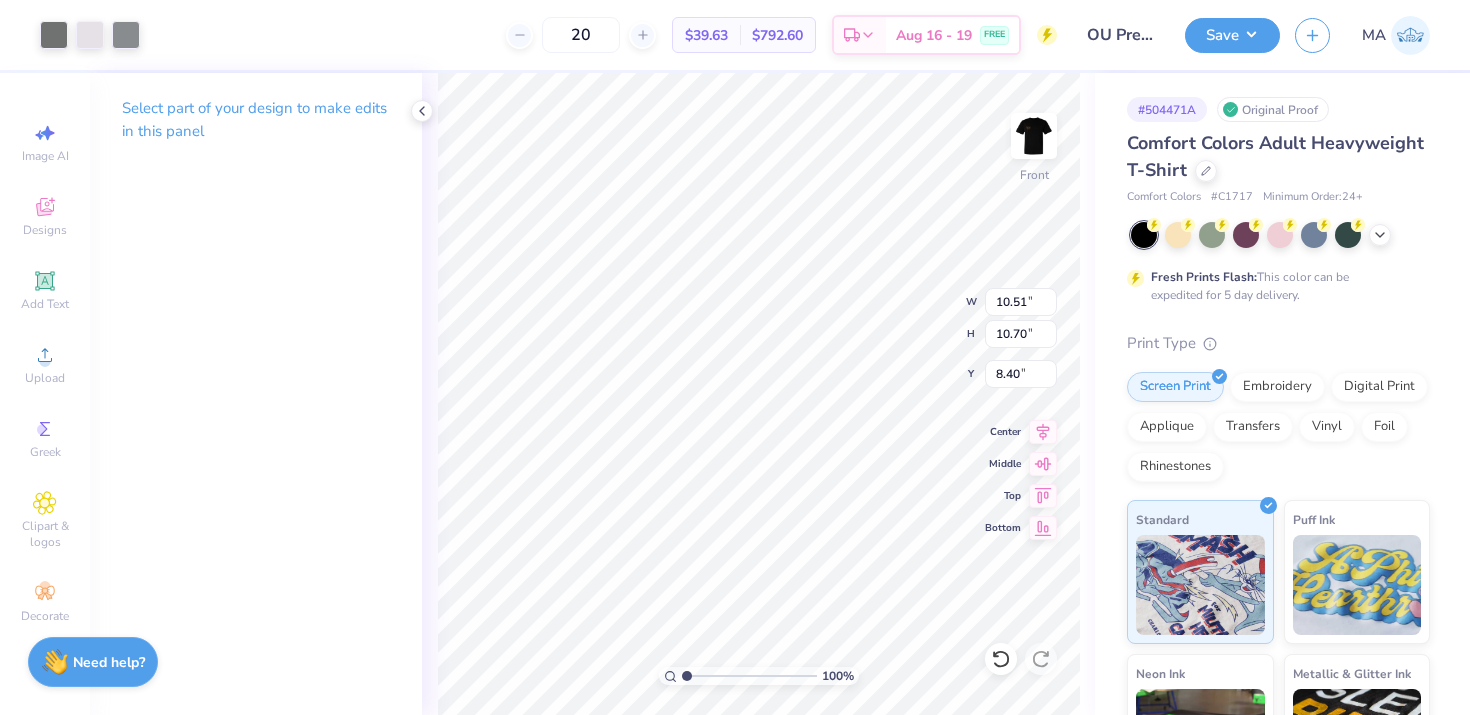 type on "4.79" 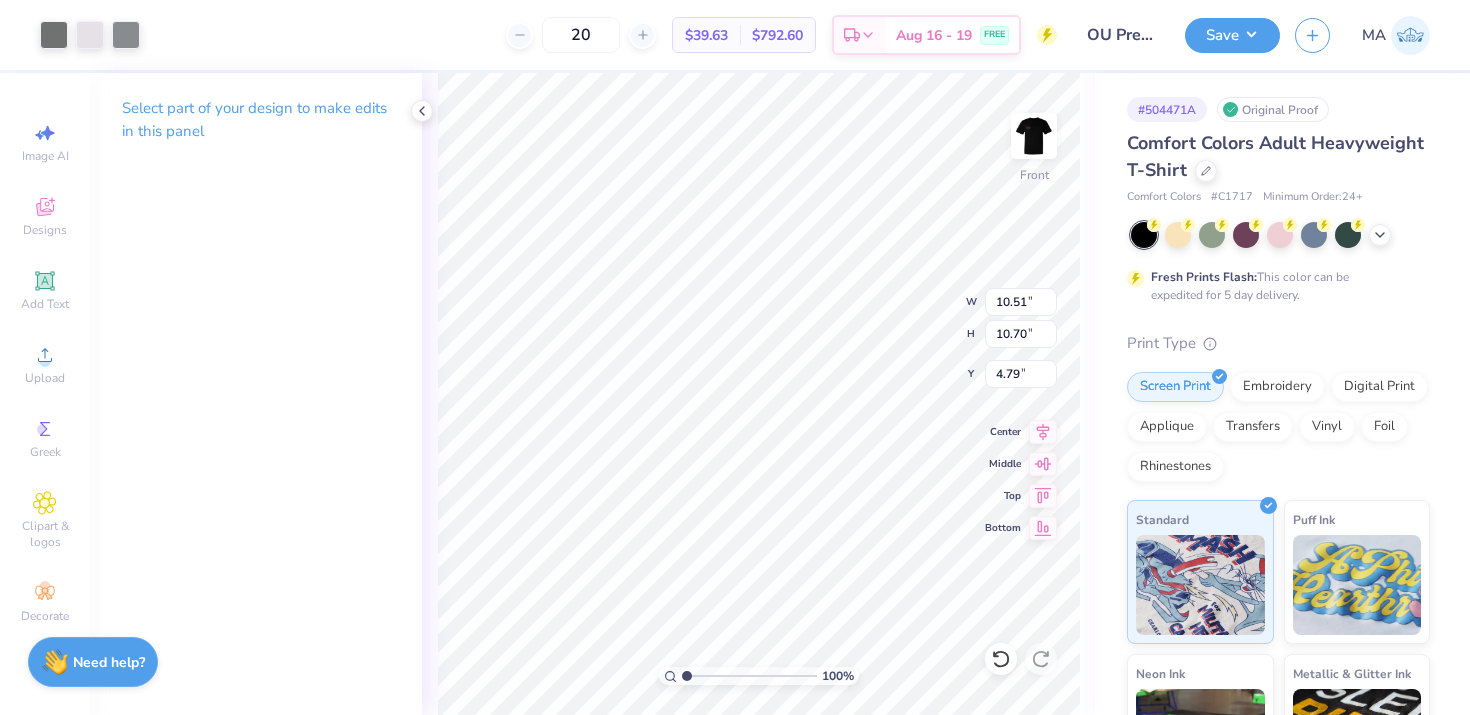 type on "9.65" 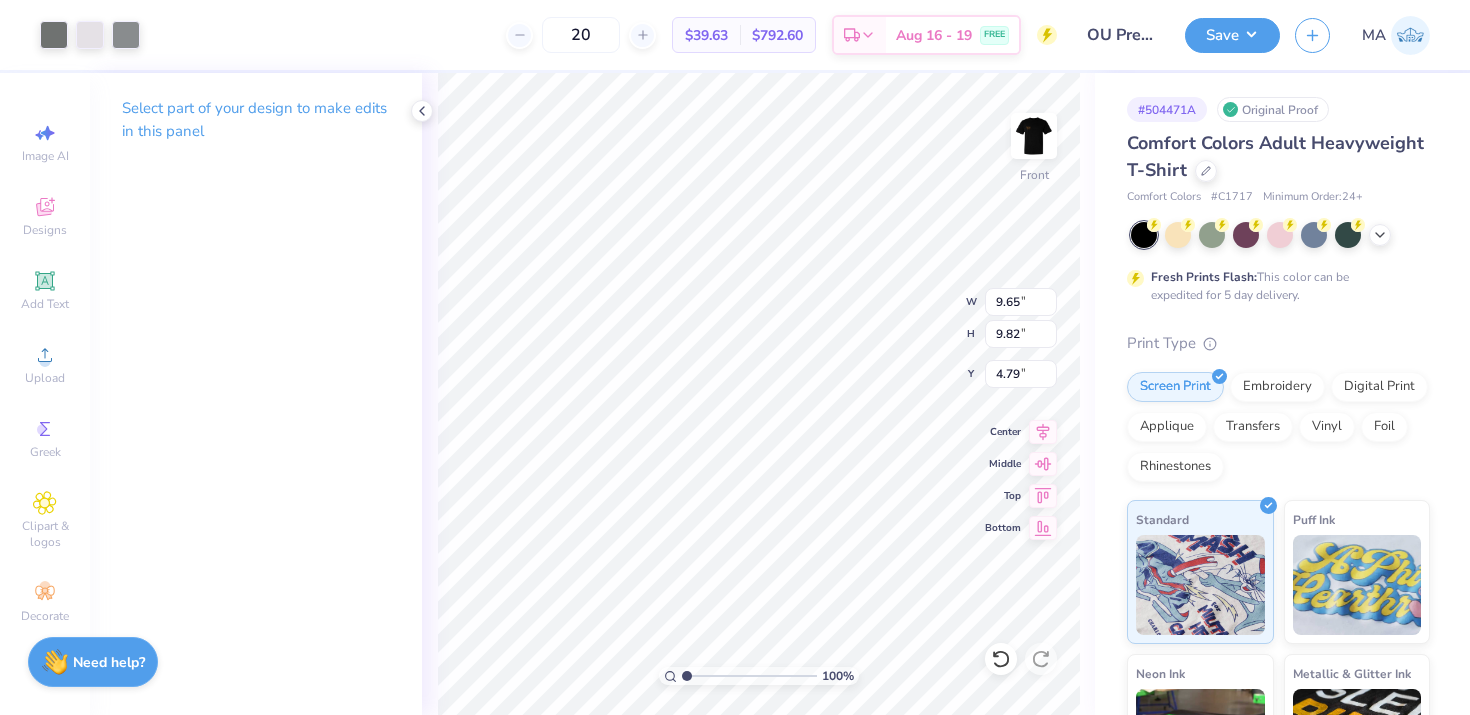 type on "3.67" 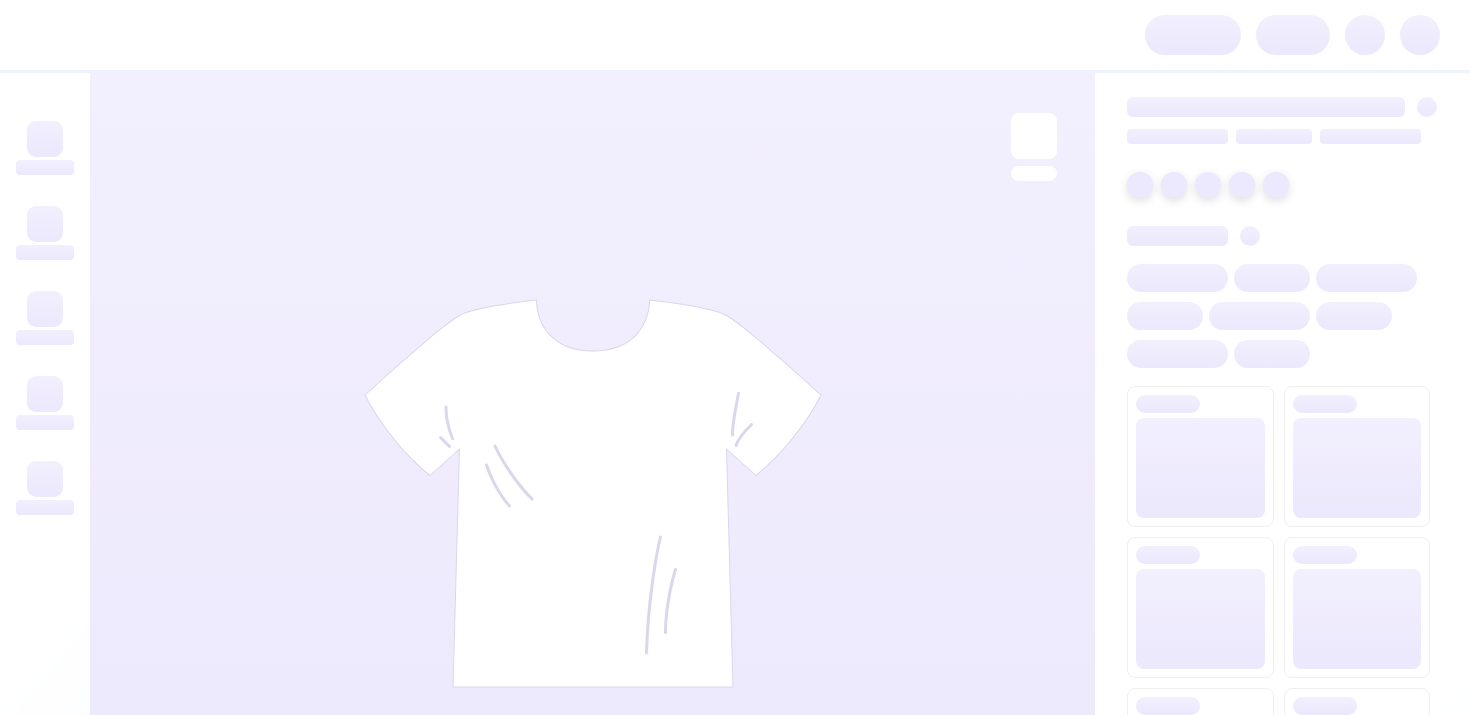 scroll, scrollTop: 0, scrollLeft: 0, axis: both 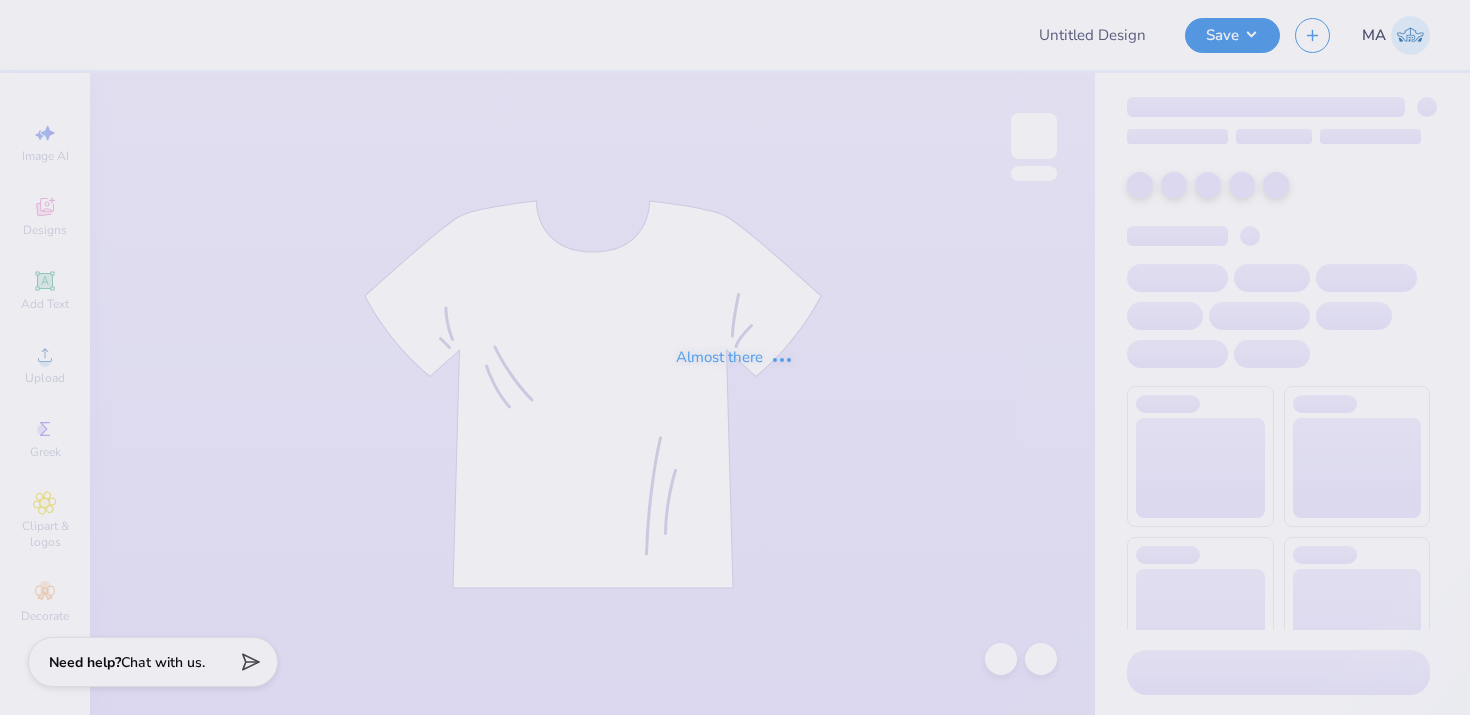 type on "OU Pre-Street" 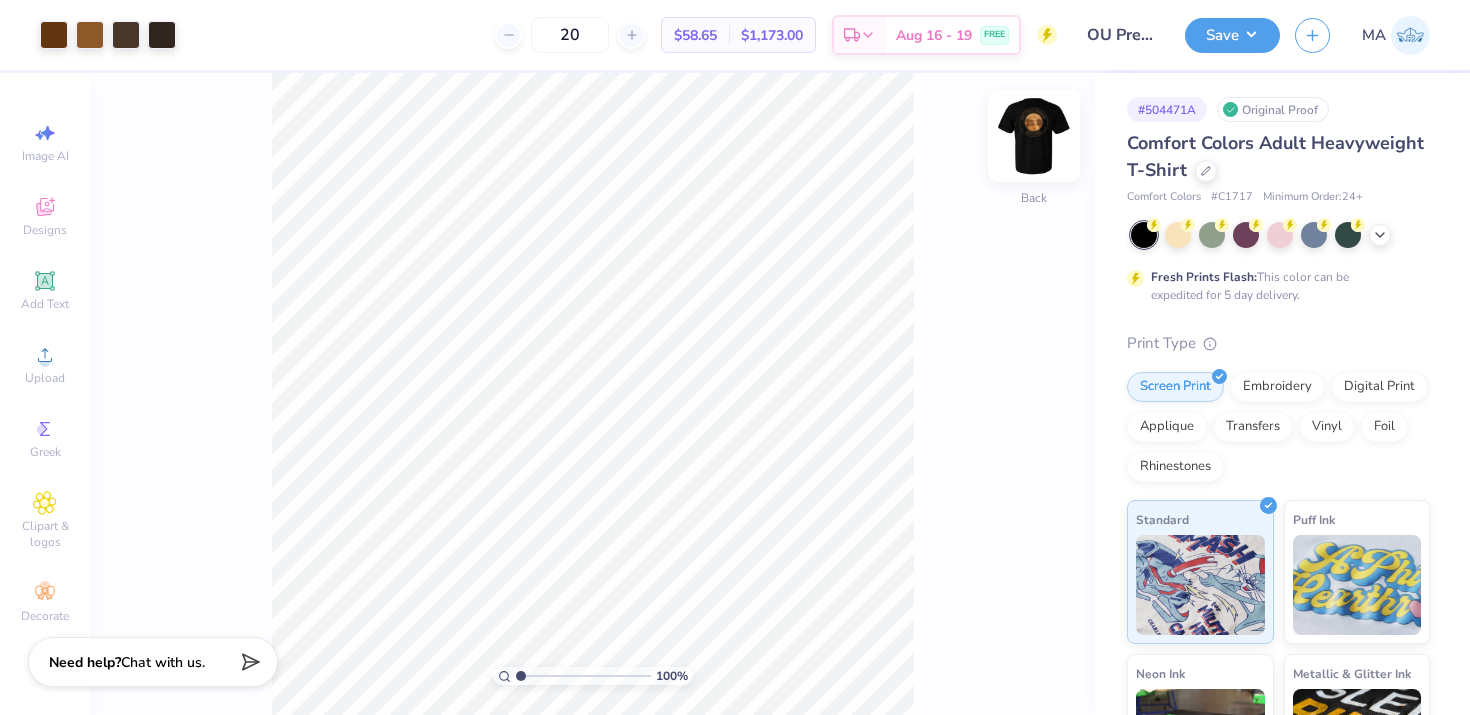 click at bounding box center [1034, 136] 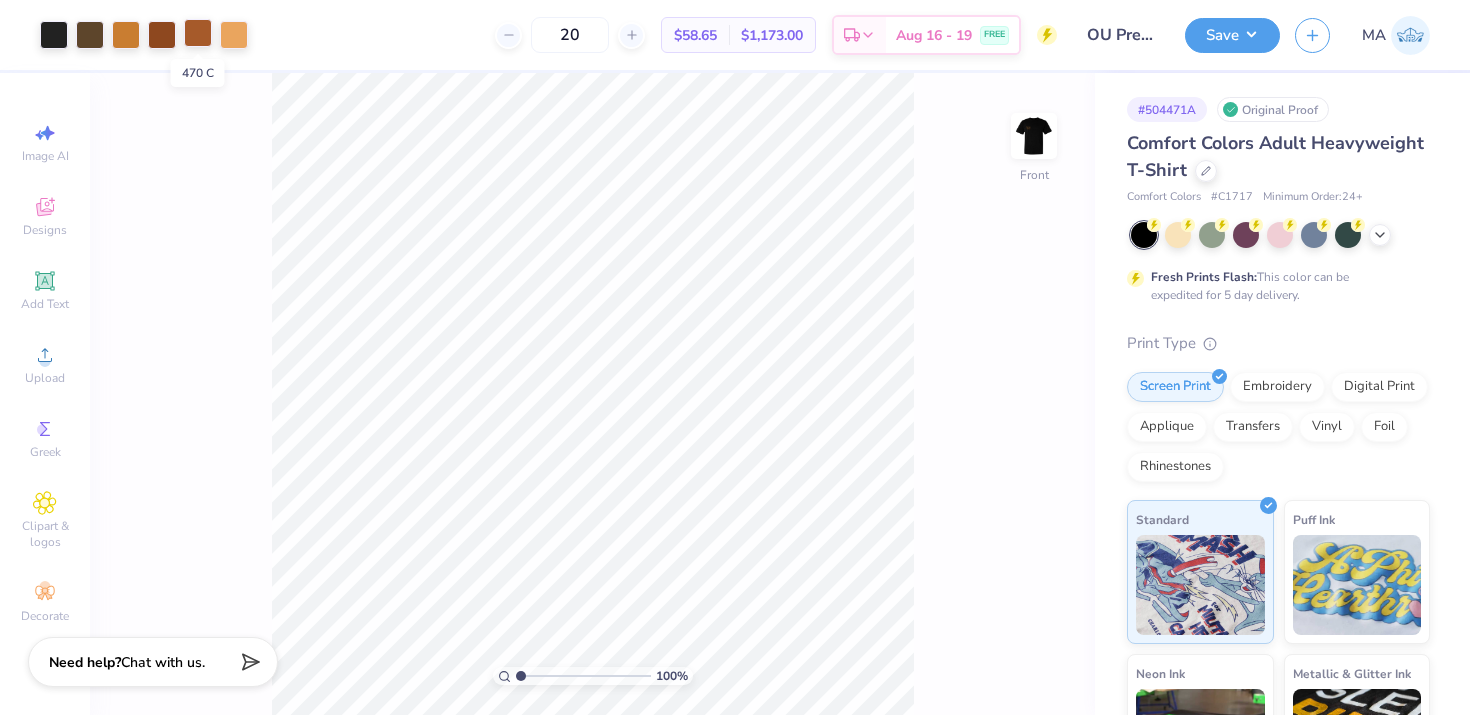 click at bounding box center (198, 33) 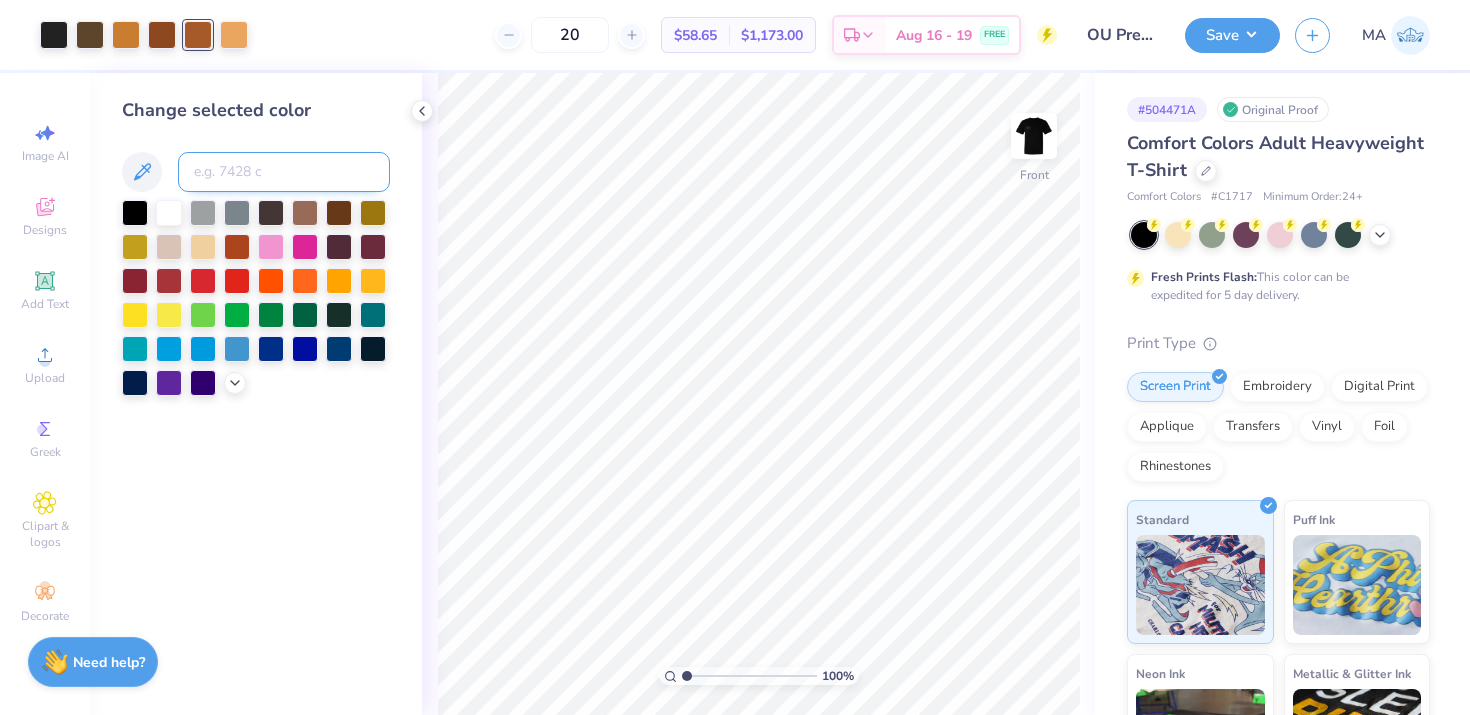 click at bounding box center [284, 172] 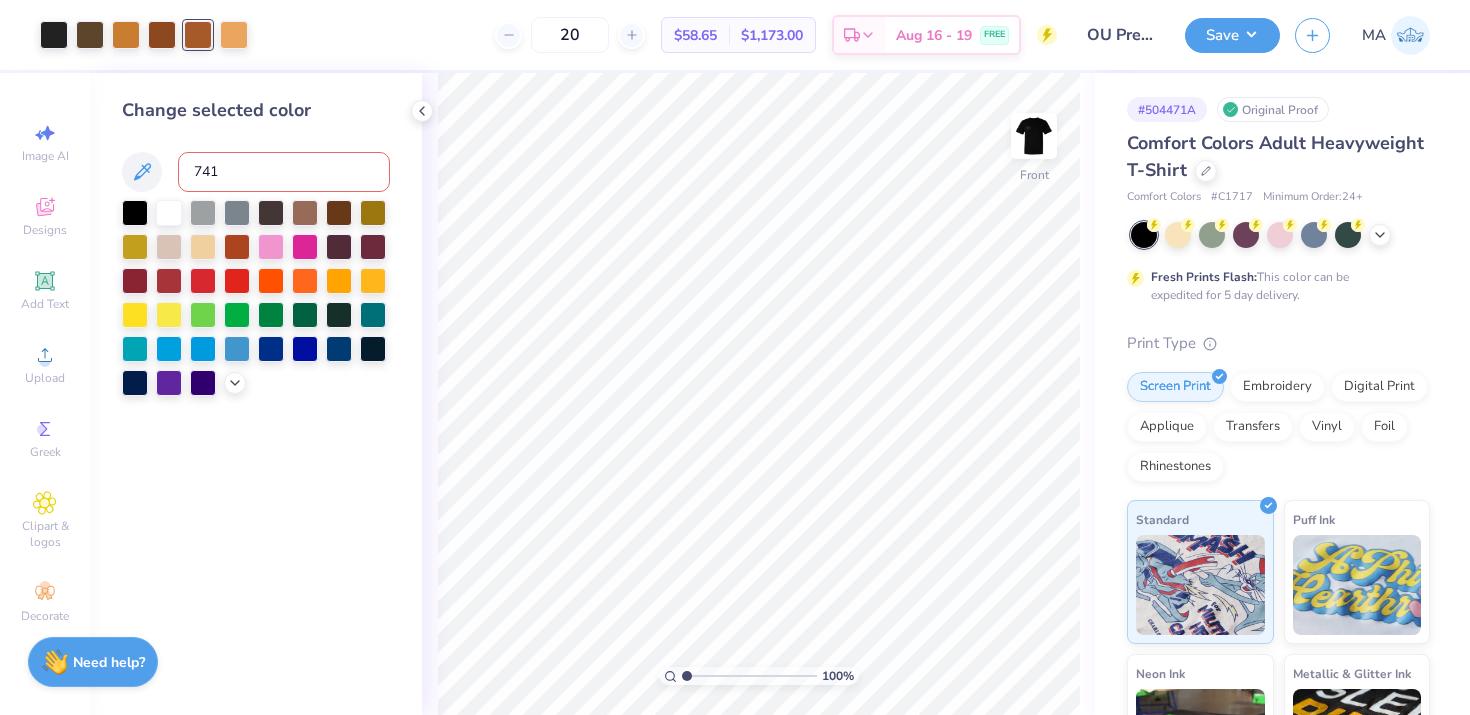 type on "7411" 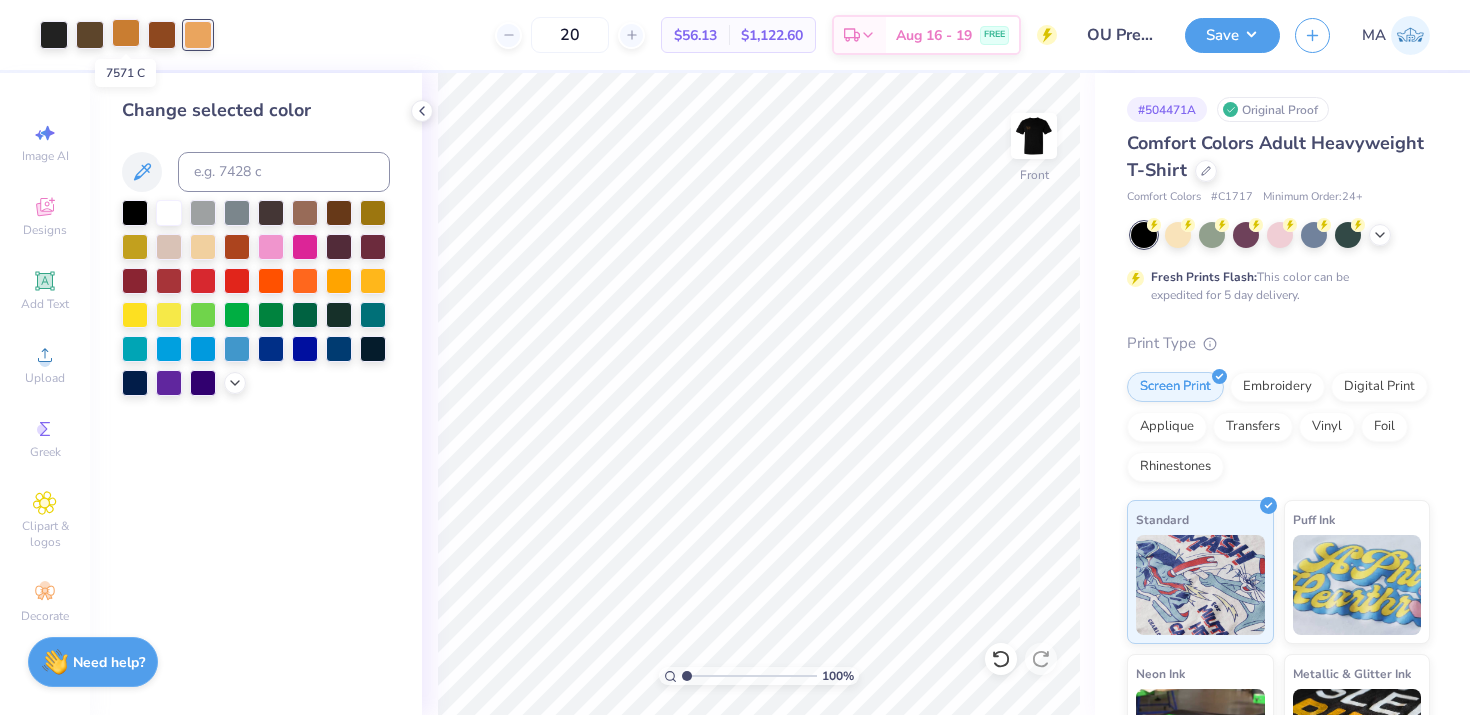 click at bounding box center (126, 33) 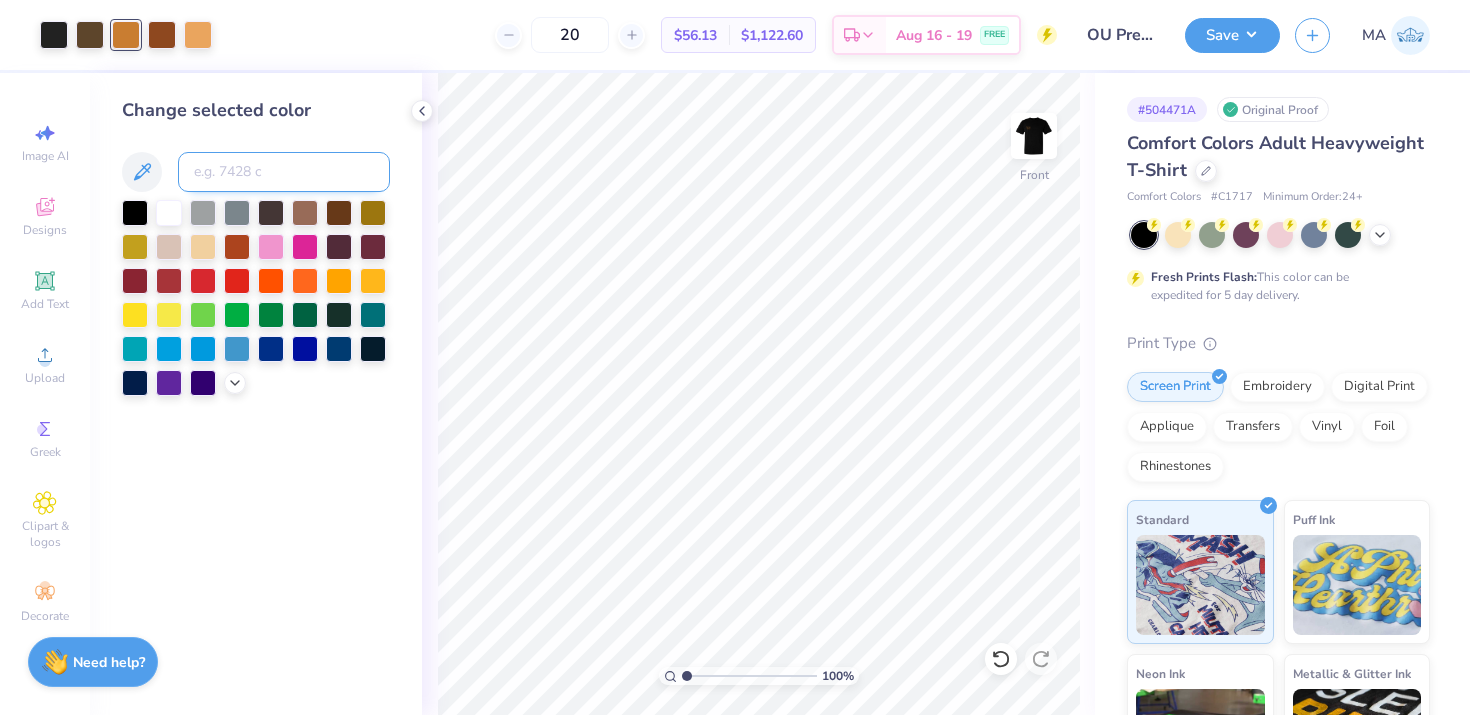 click at bounding box center [284, 172] 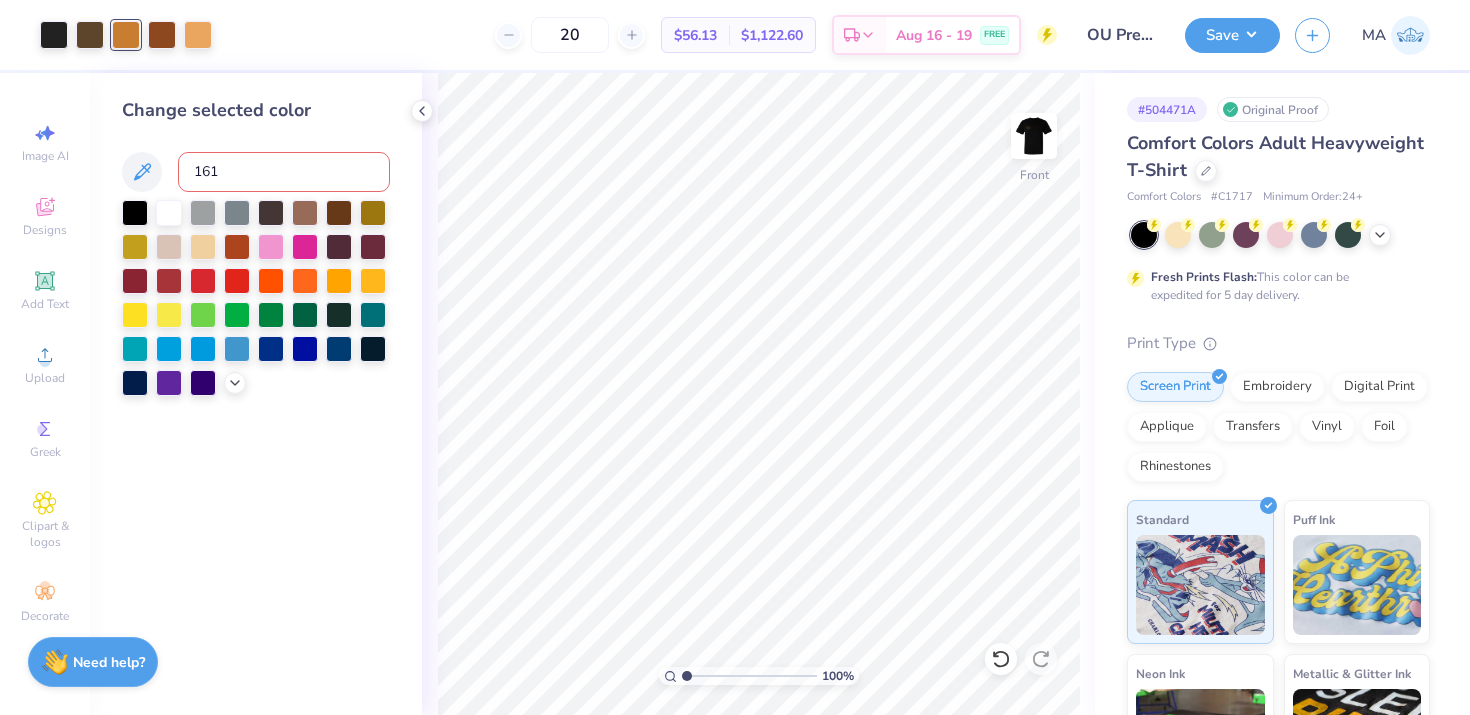 type on "1615" 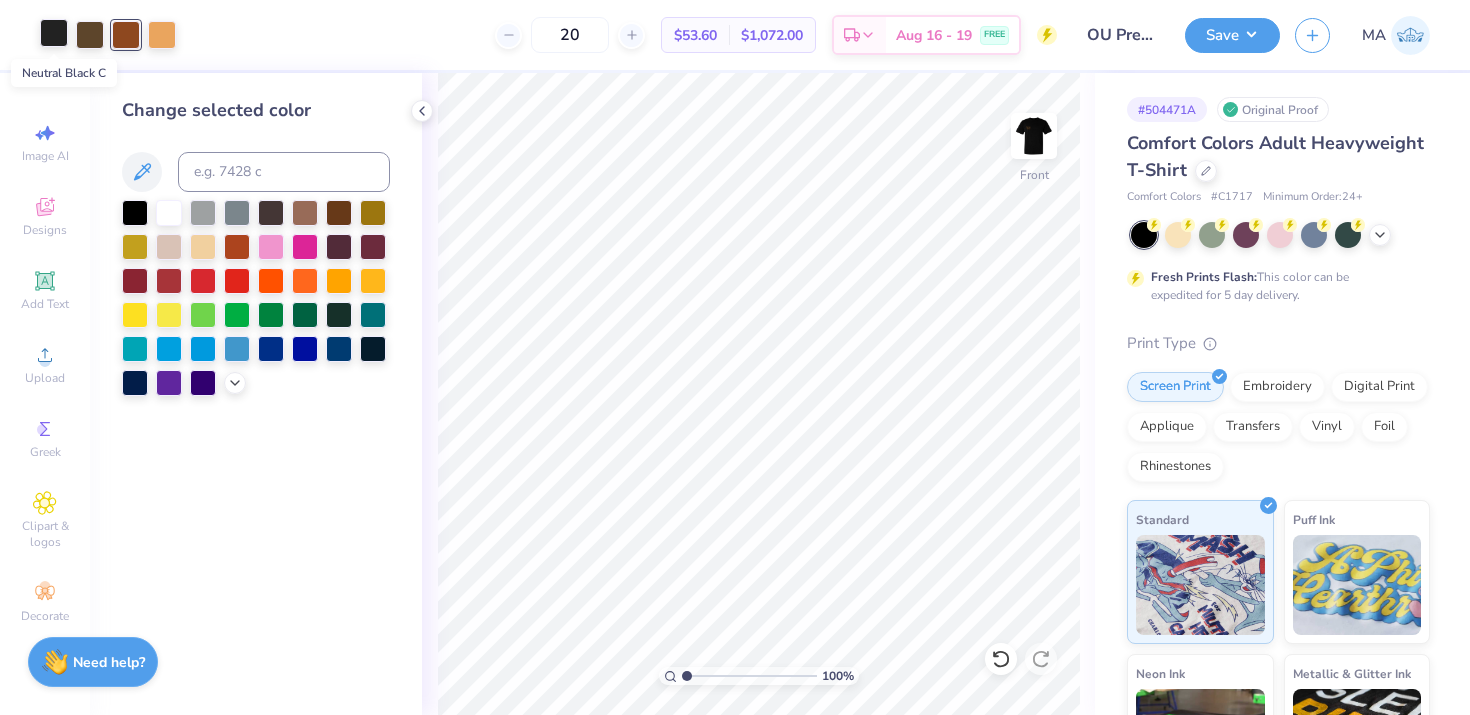click at bounding box center [54, 33] 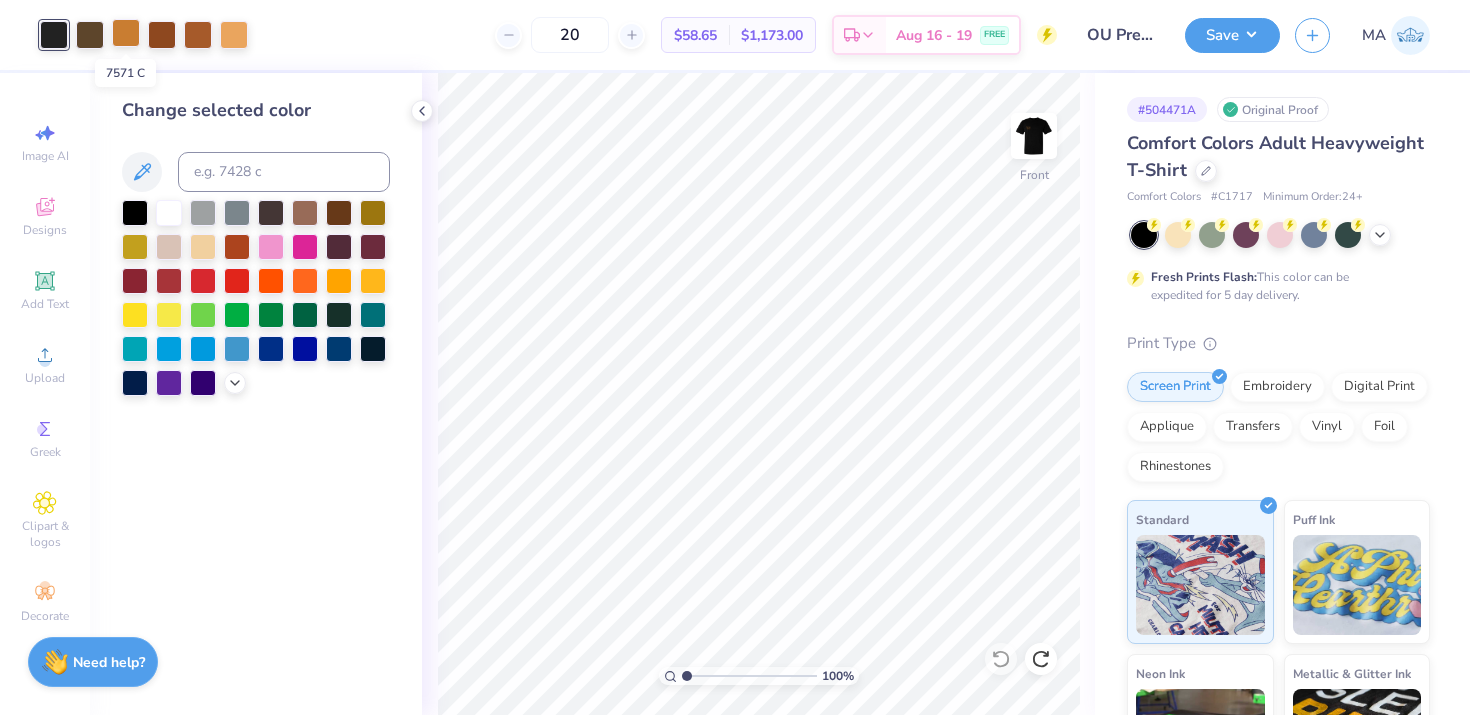 click at bounding box center [126, 33] 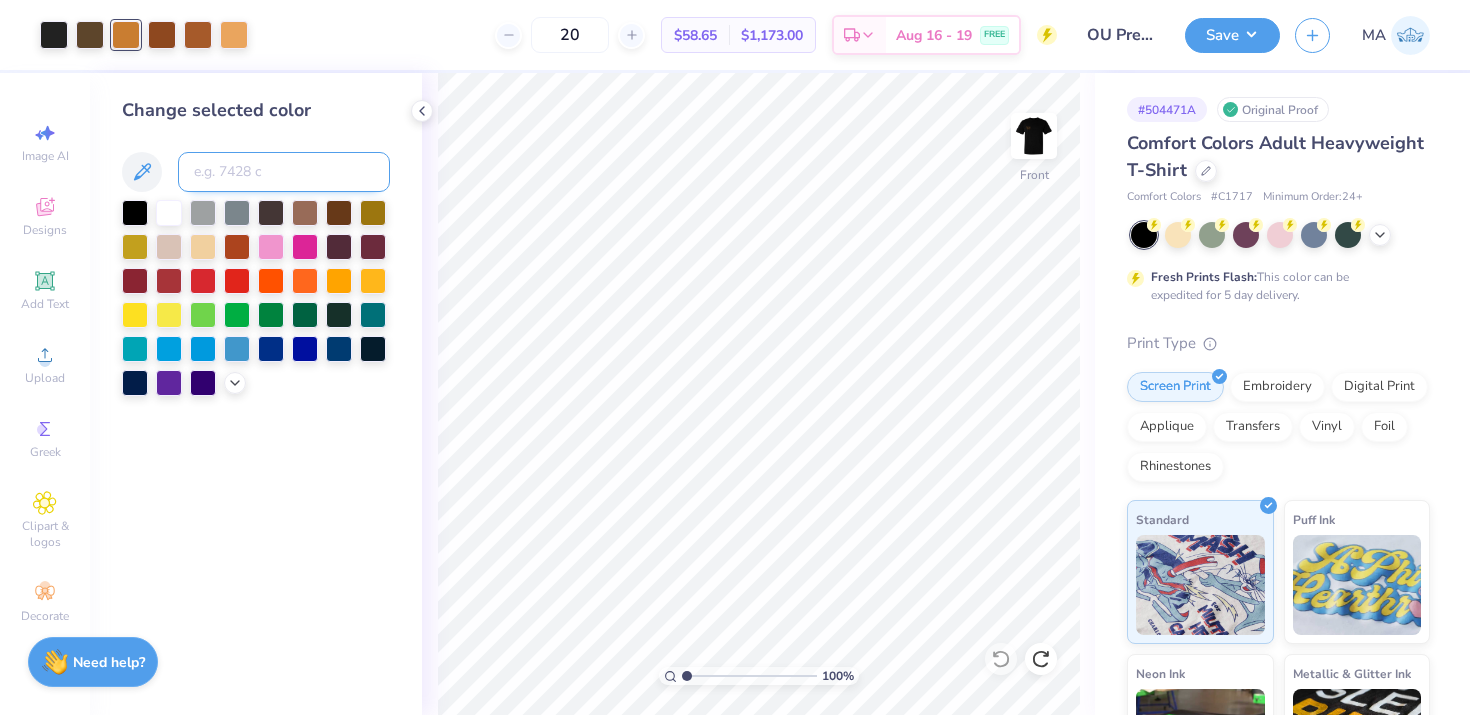 click at bounding box center (284, 172) 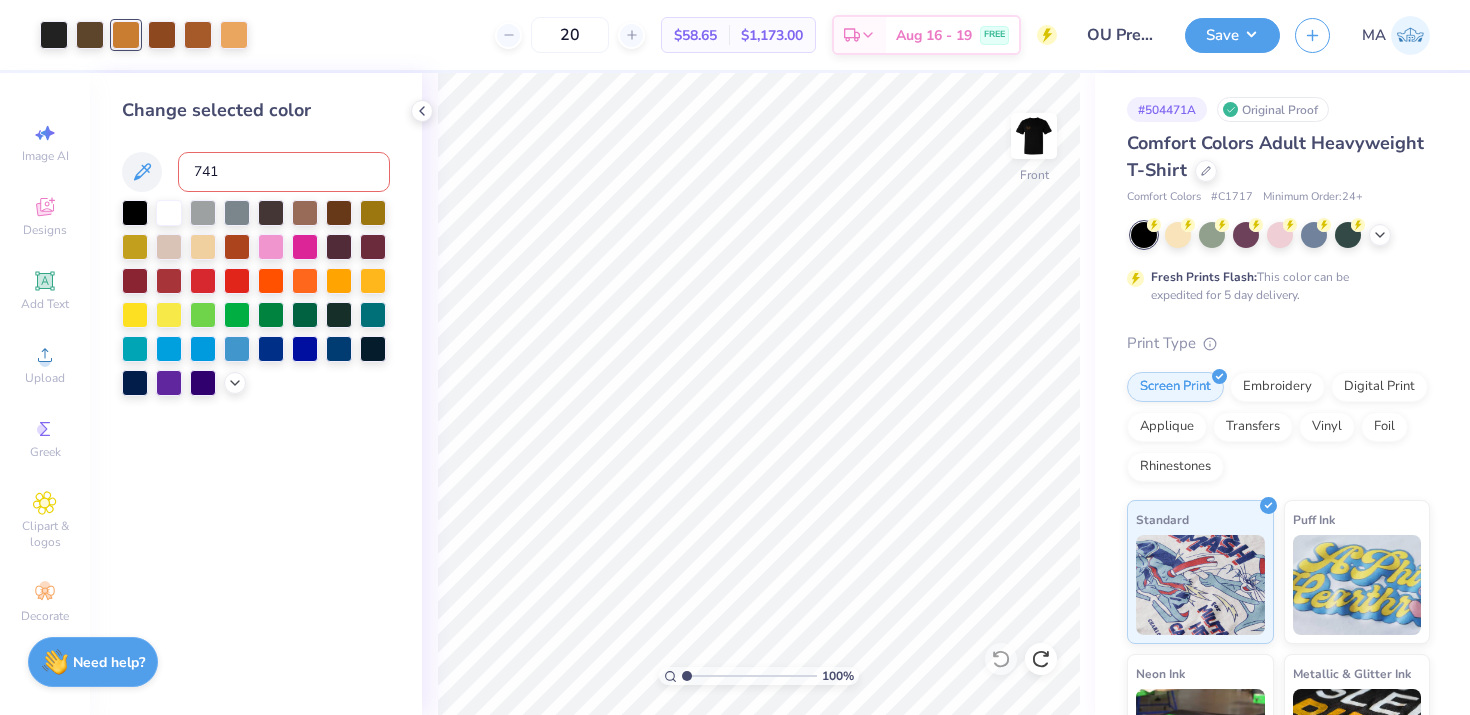 type on "7411" 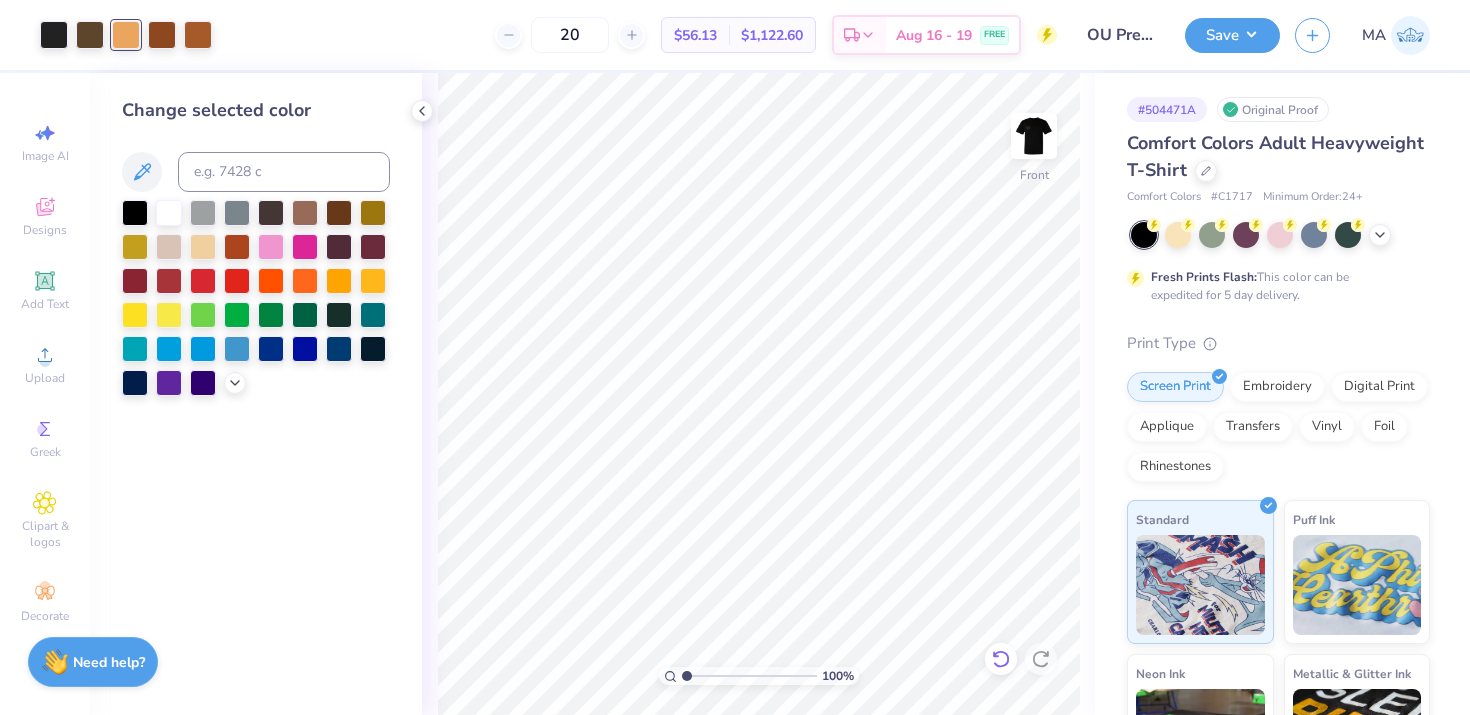click 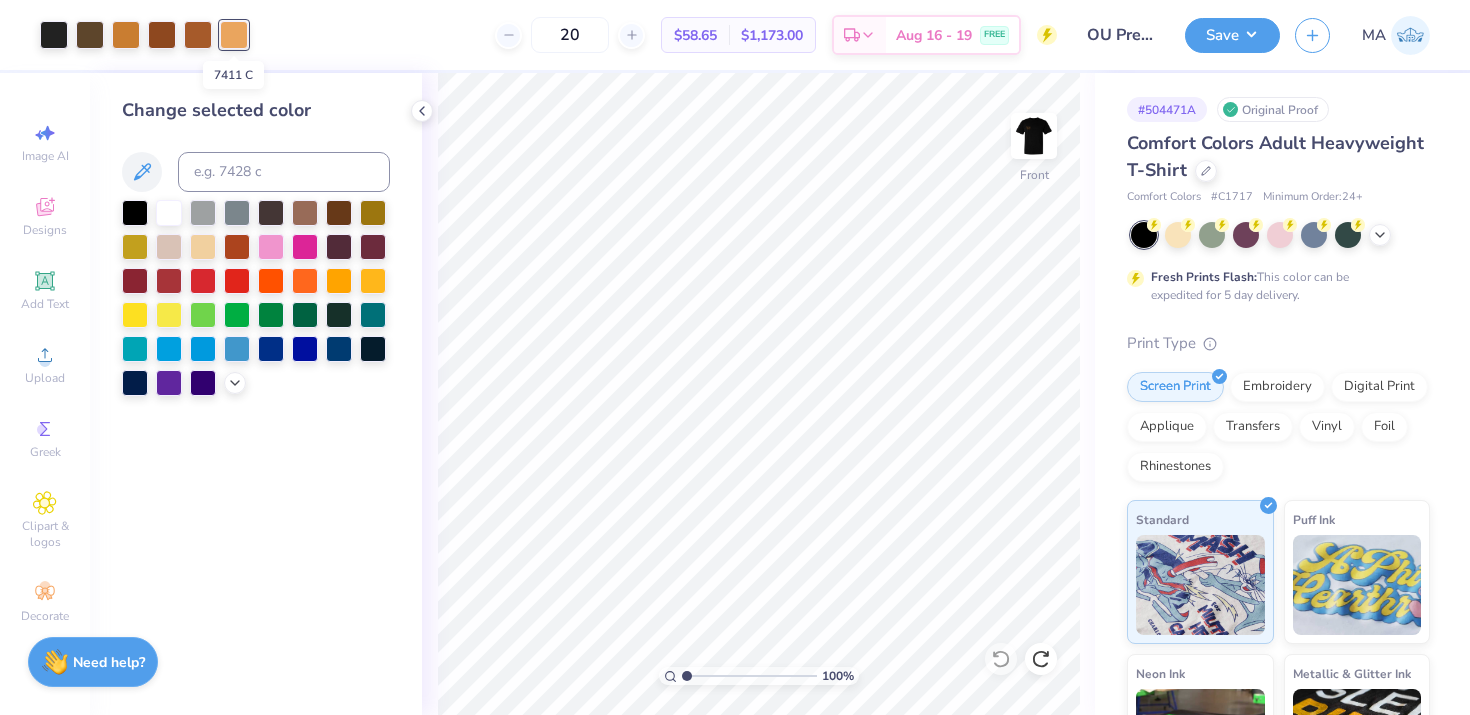 click at bounding box center [234, 35] 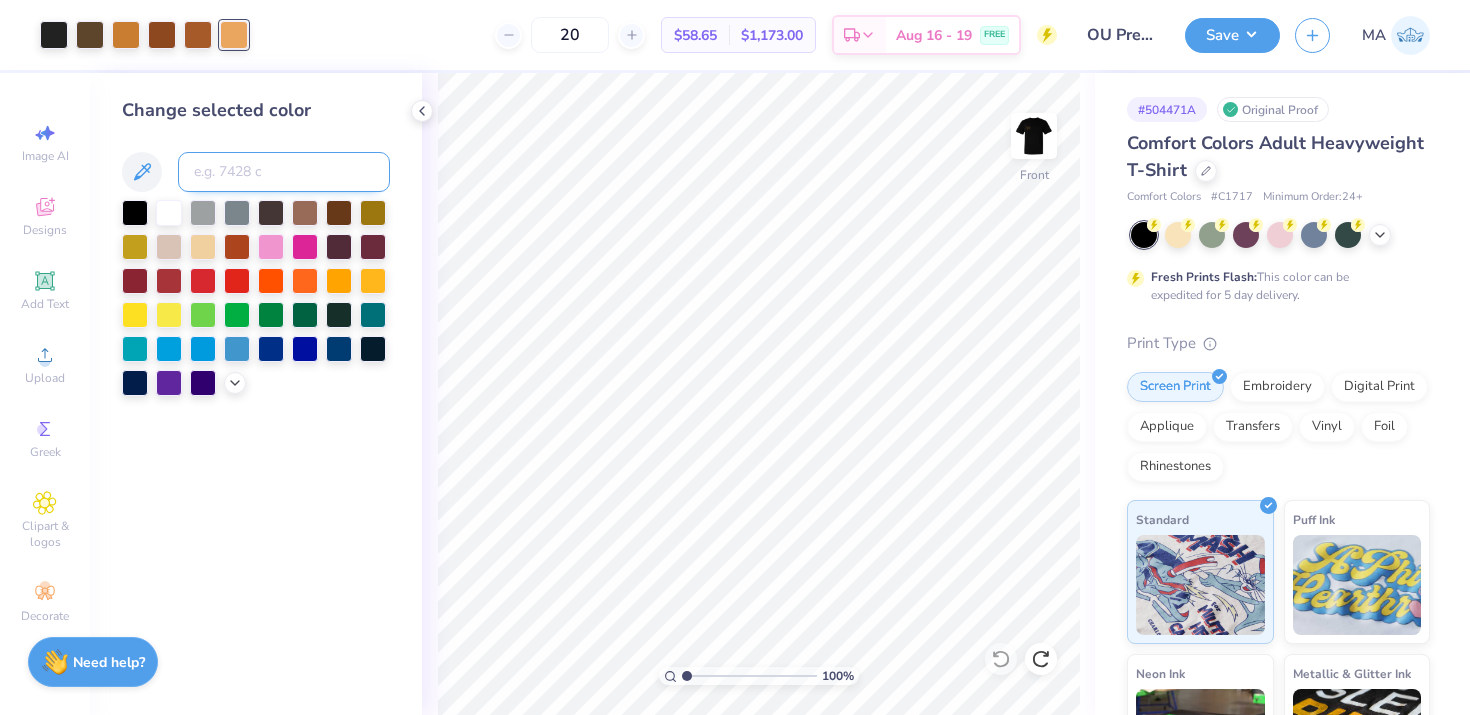 click at bounding box center [284, 172] 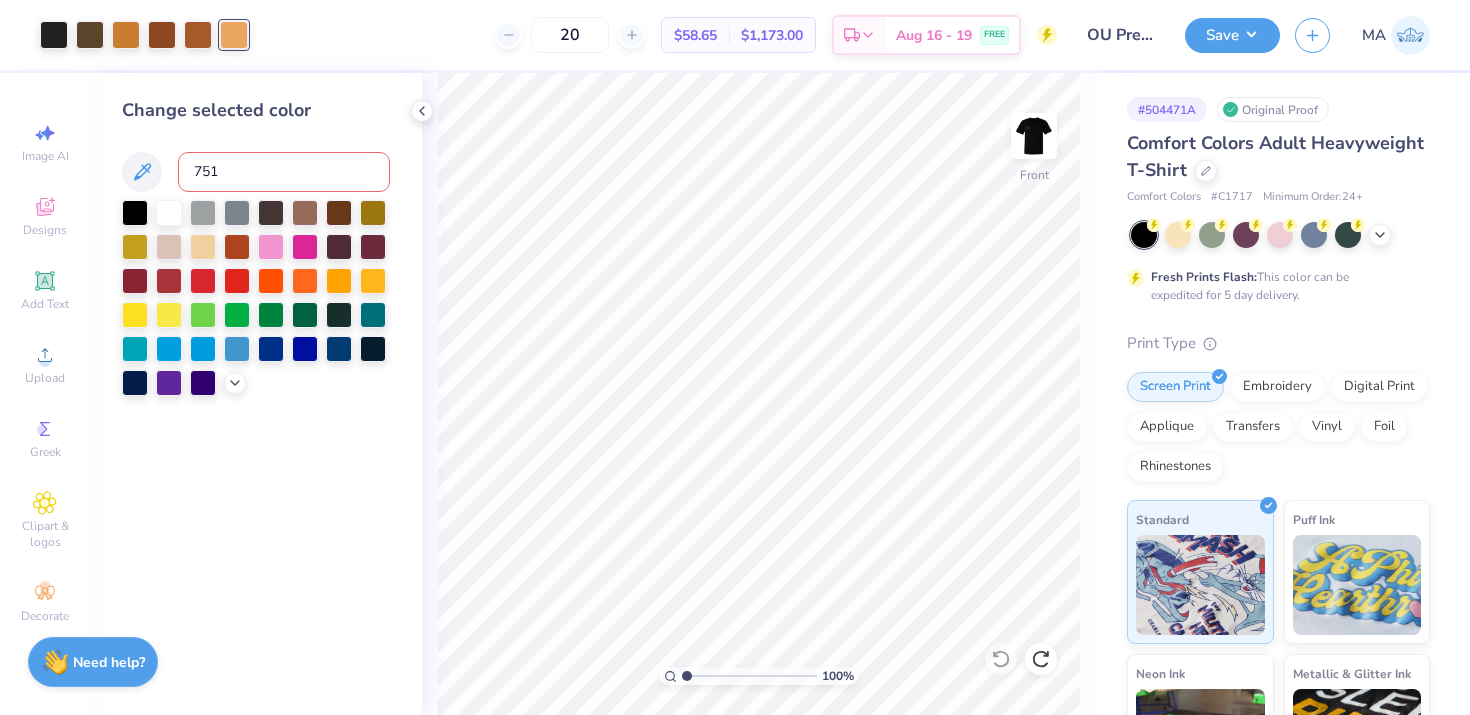 type on "7511" 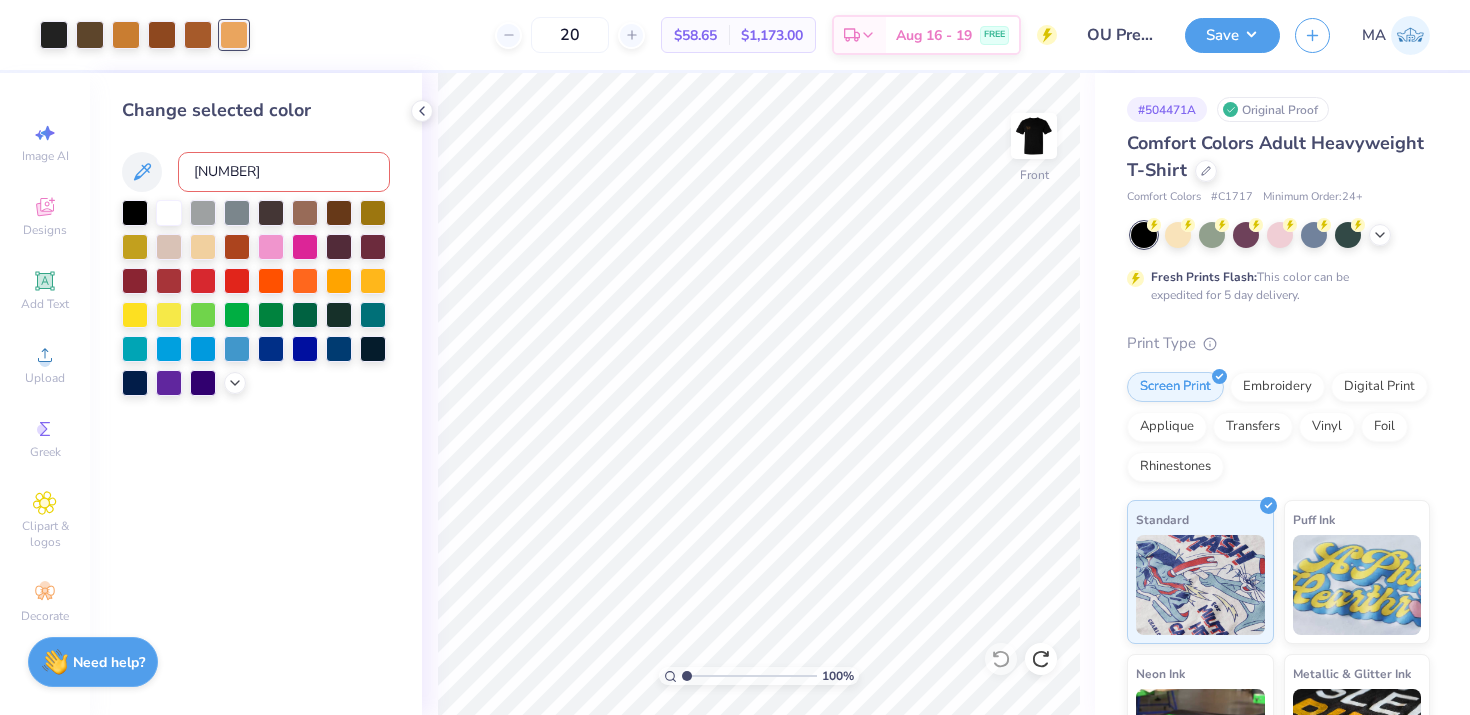 type 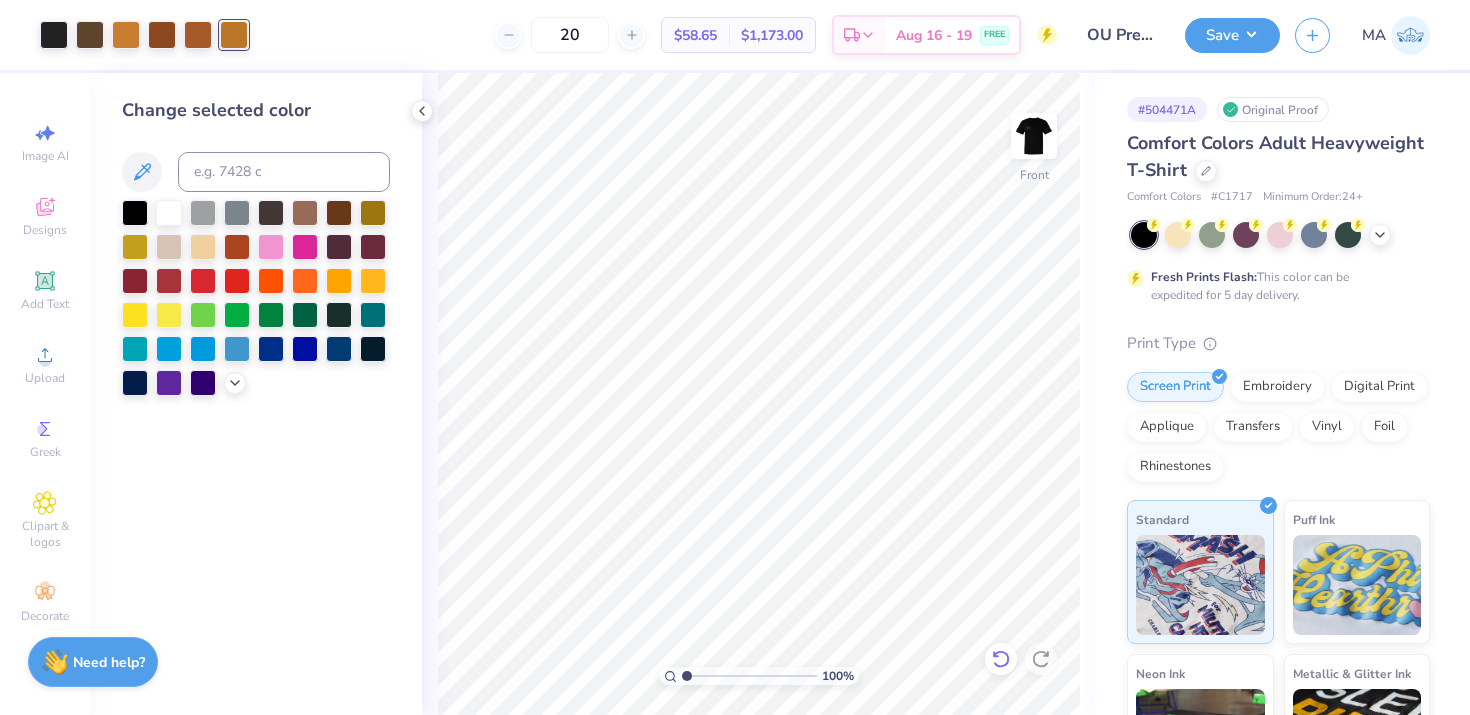 click 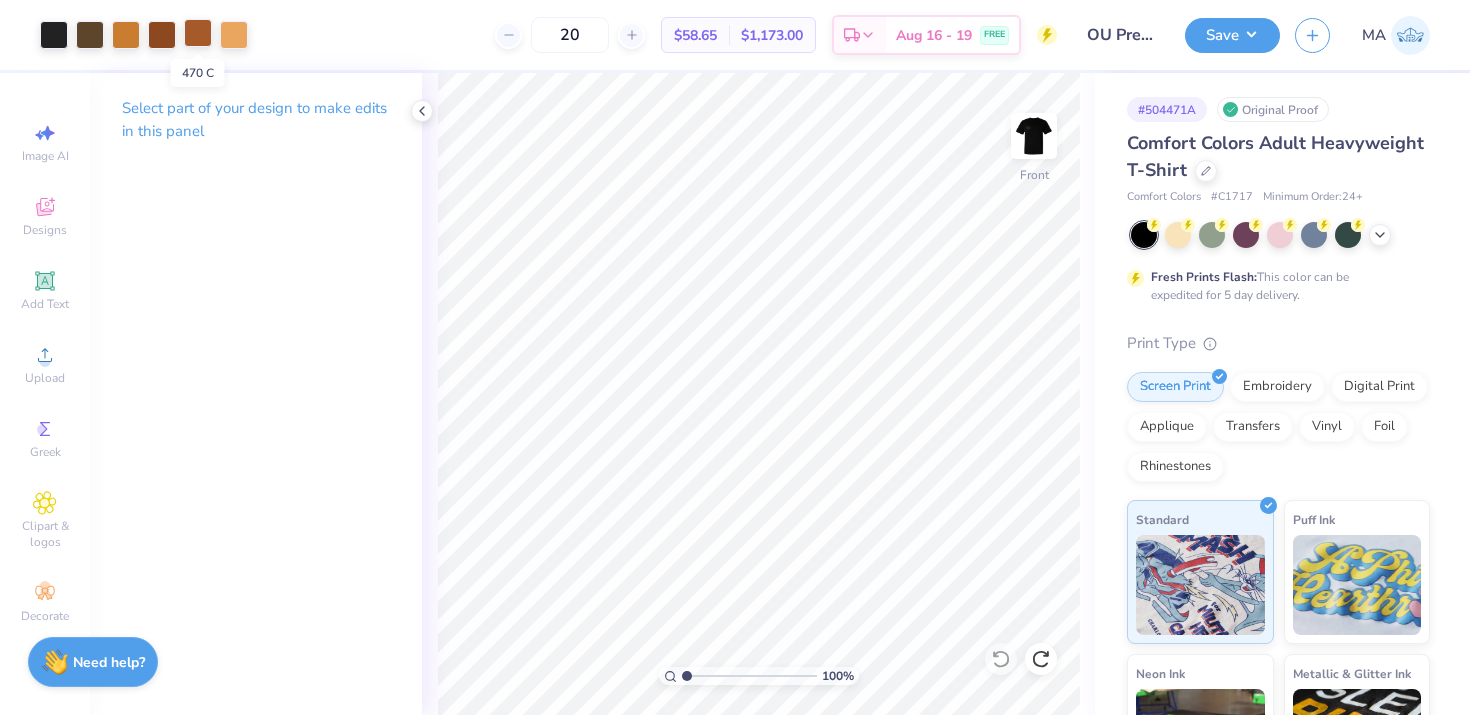 click at bounding box center (198, 33) 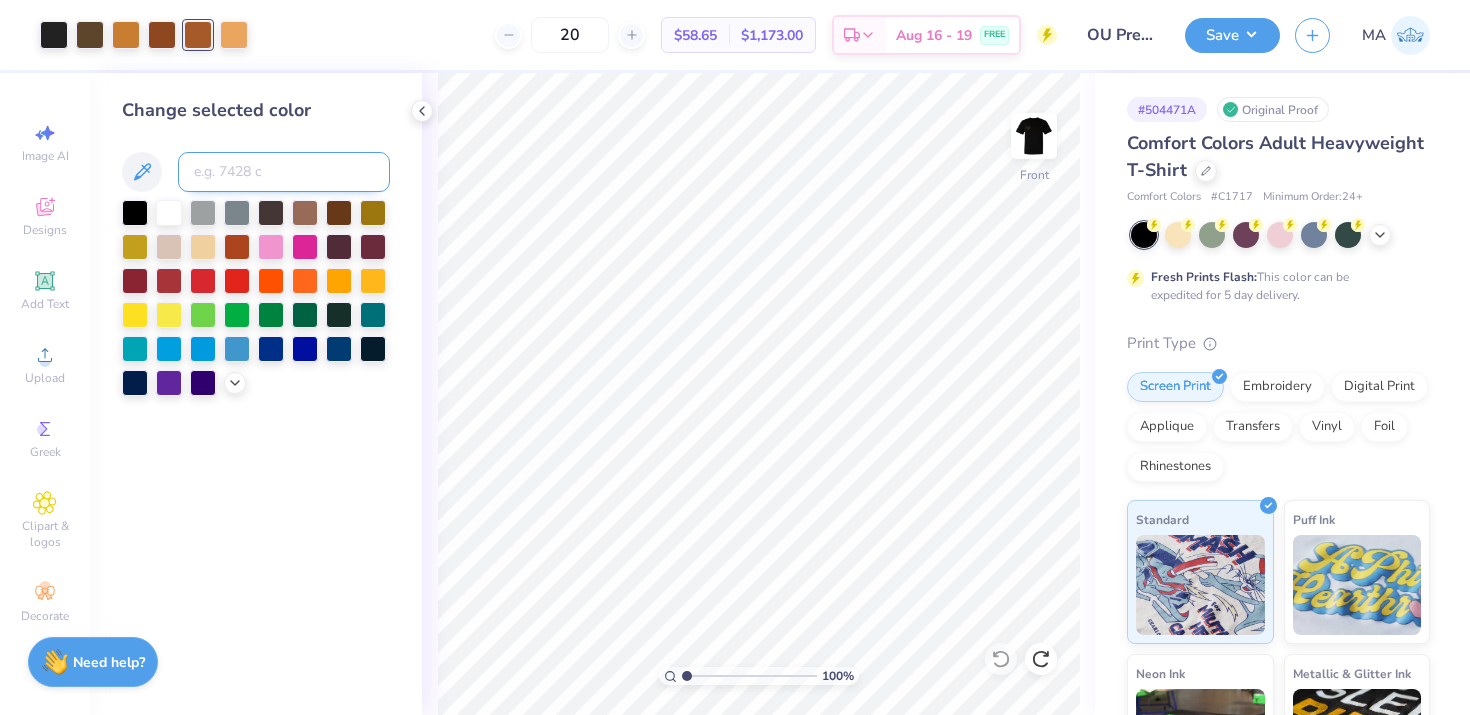 click at bounding box center [284, 172] 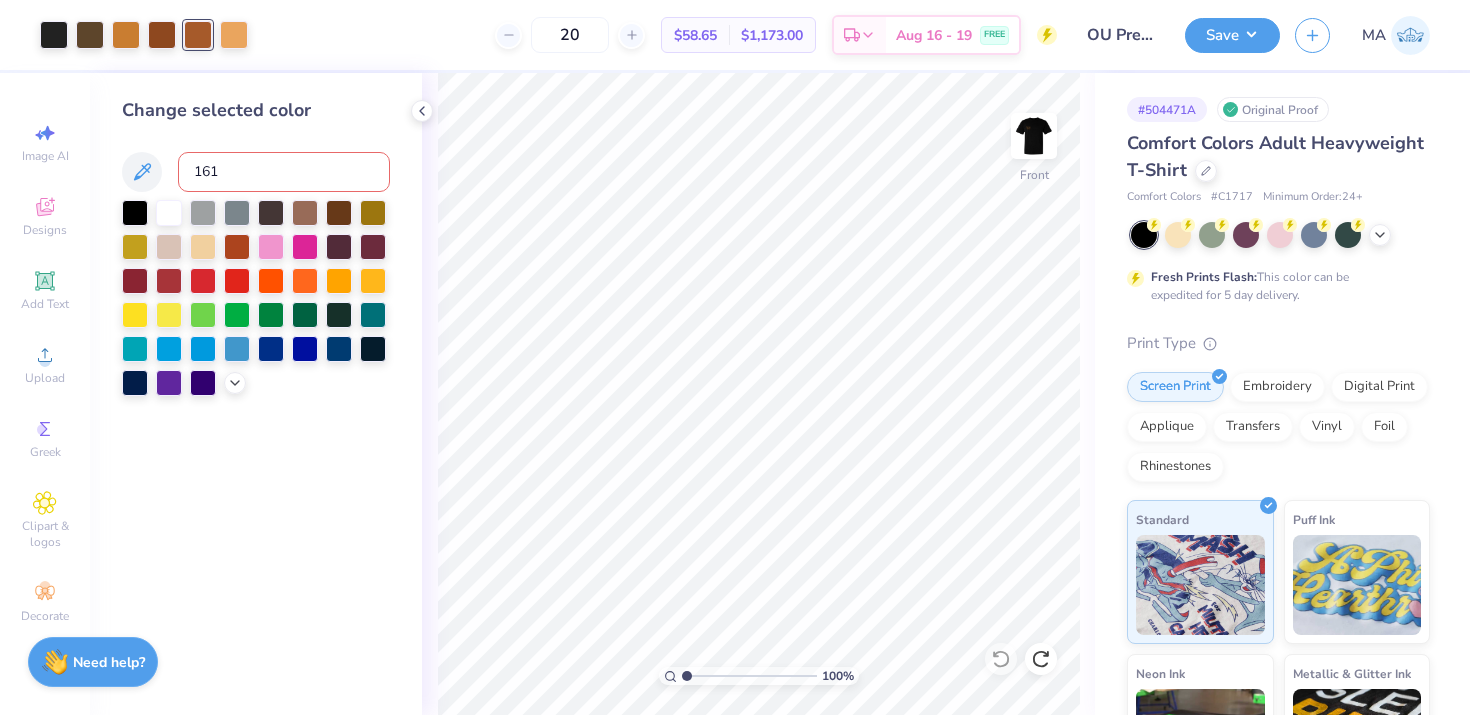 type on "1615" 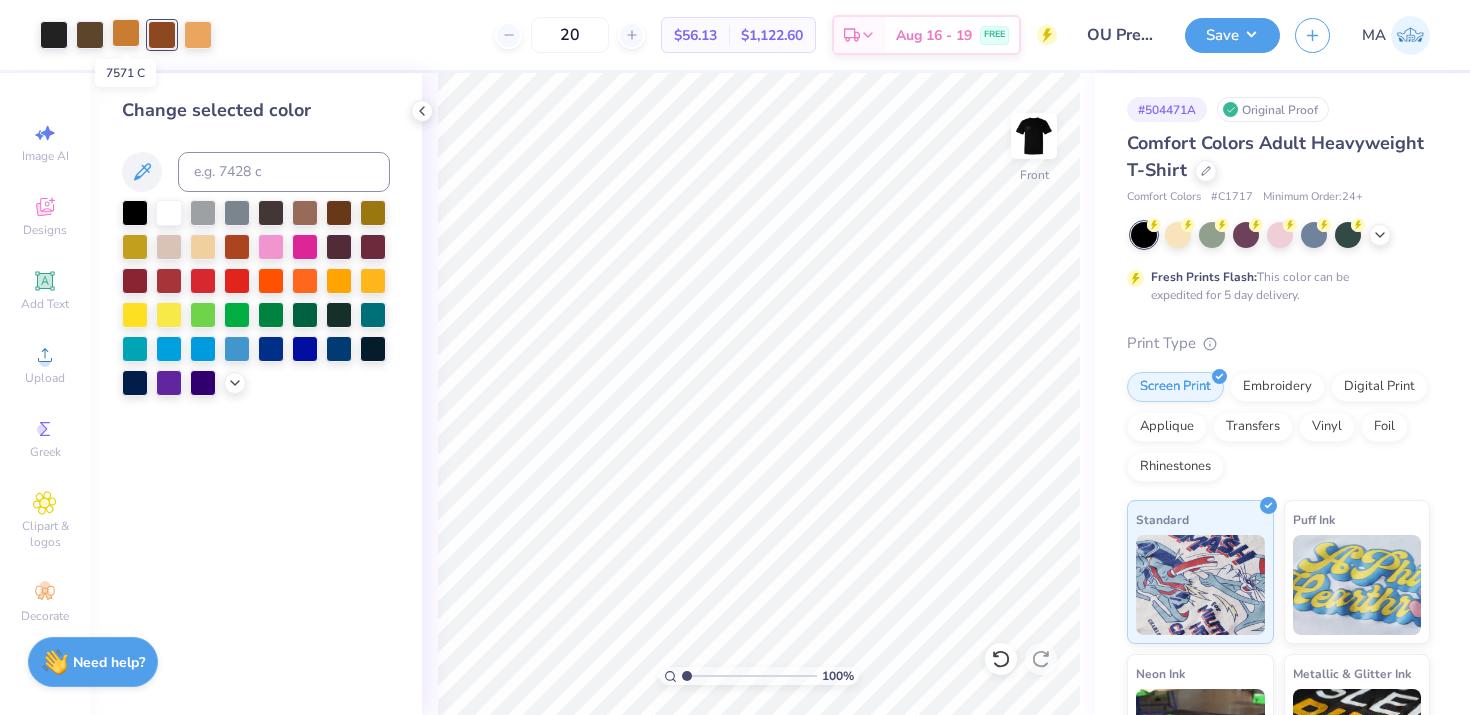 click at bounding box center (126, 33) 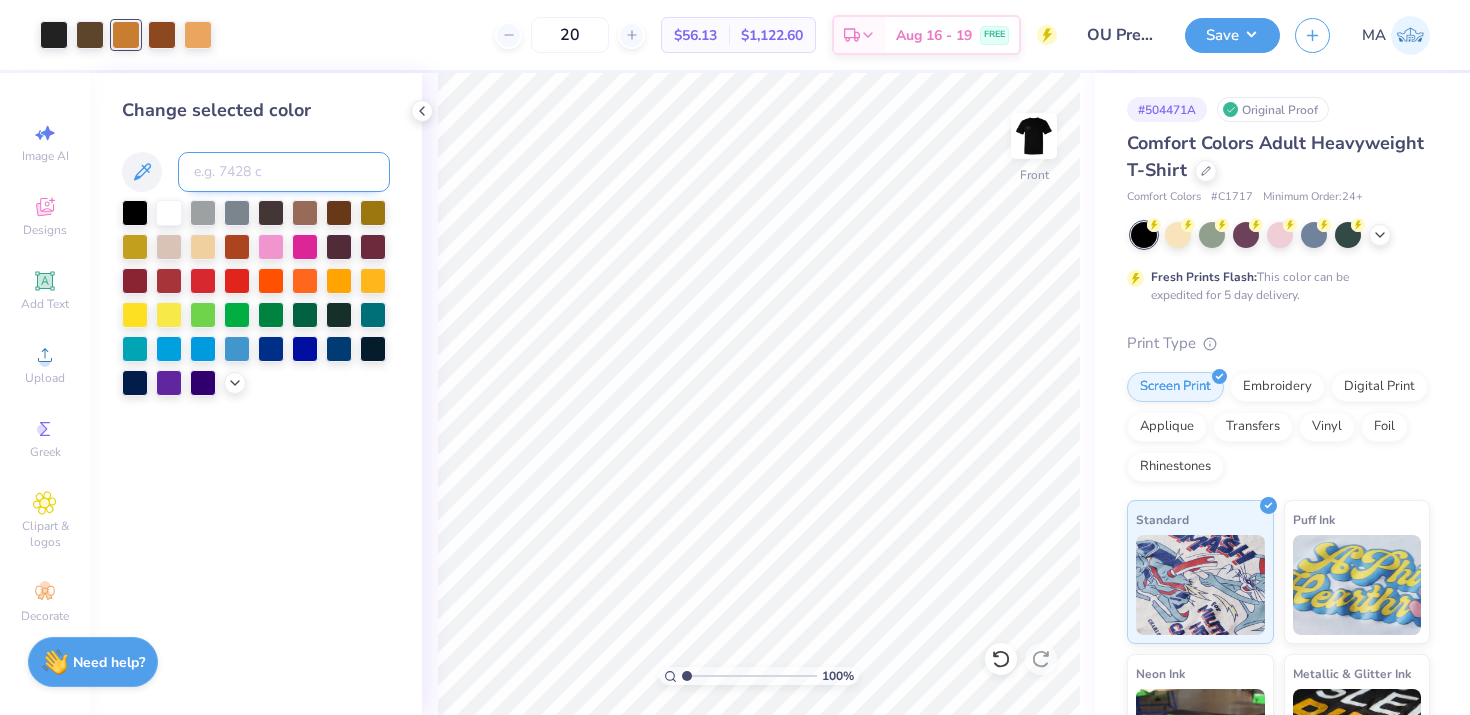 click at bounding box center (284, 172) 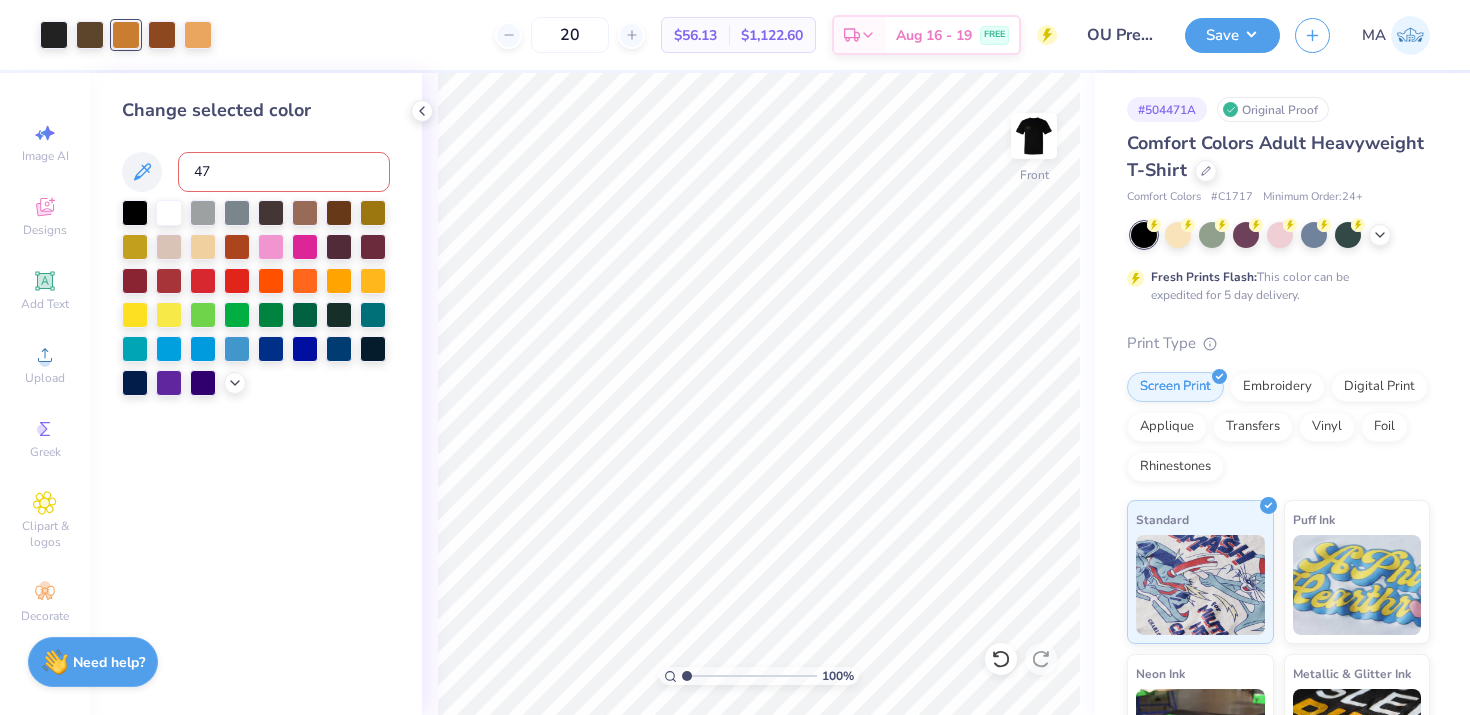 type on "470" 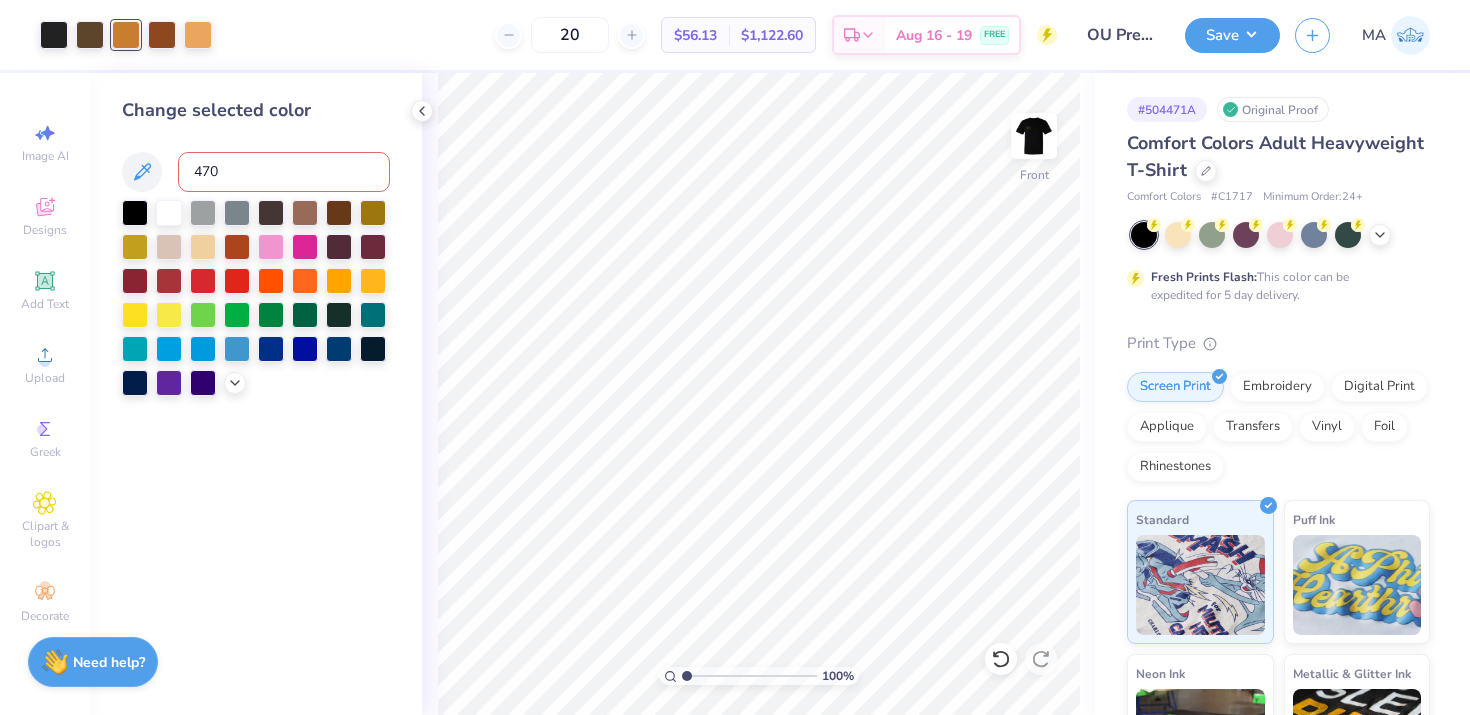 type 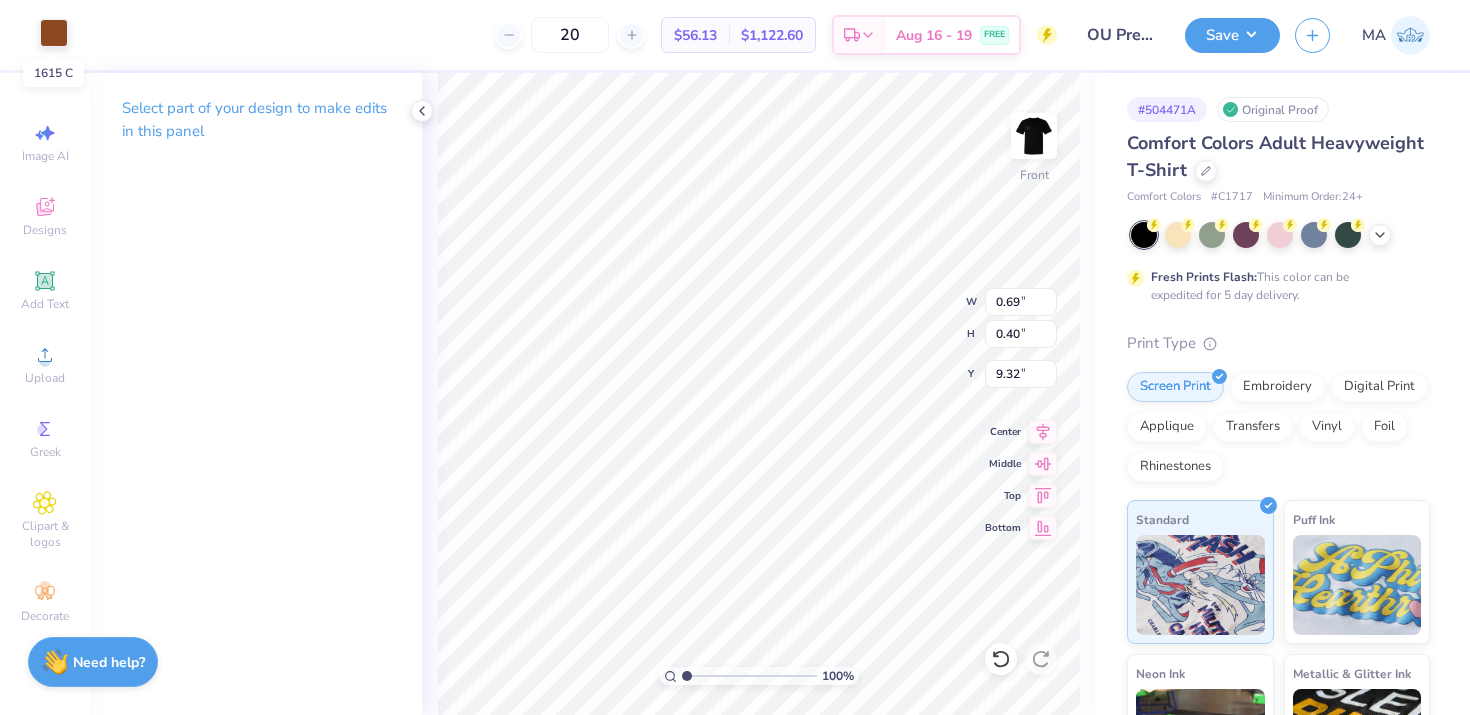click at bounding box center (54, 33) 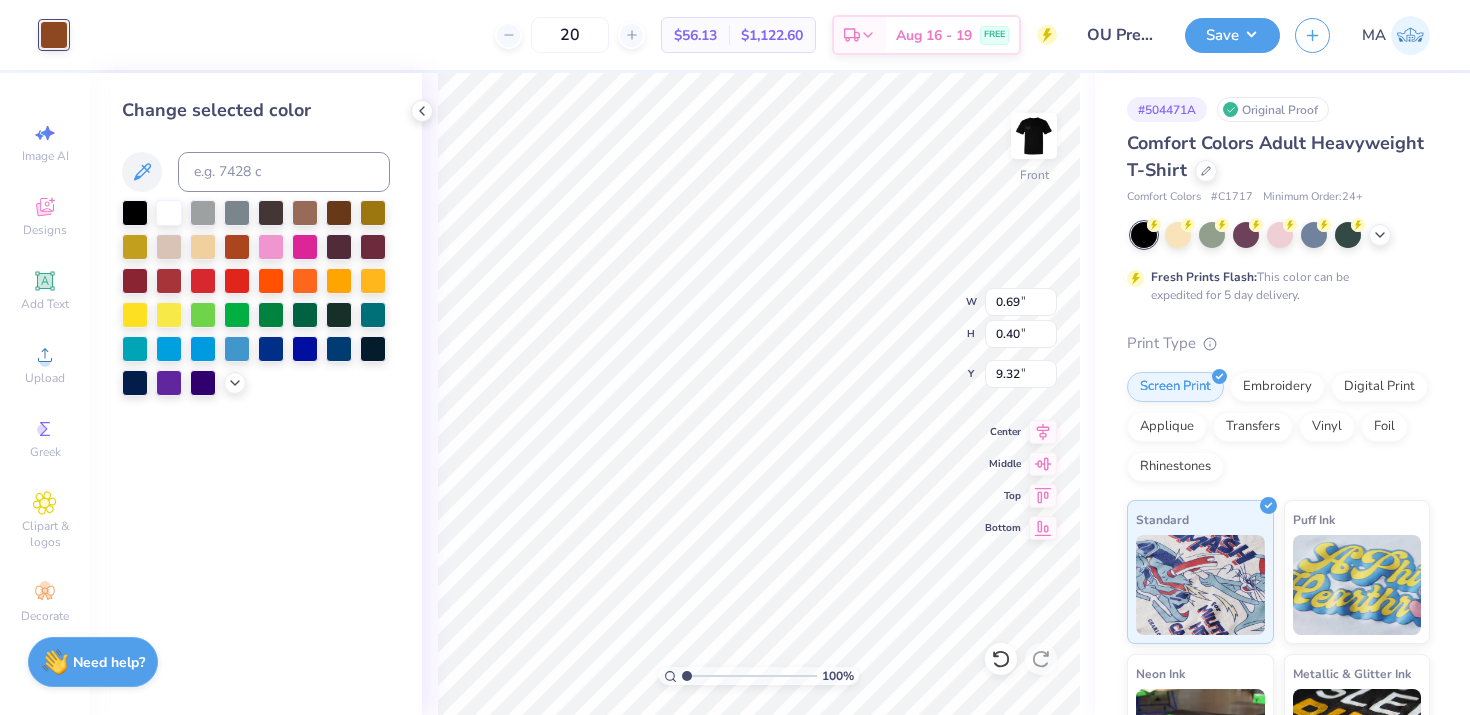 type on "2.83" 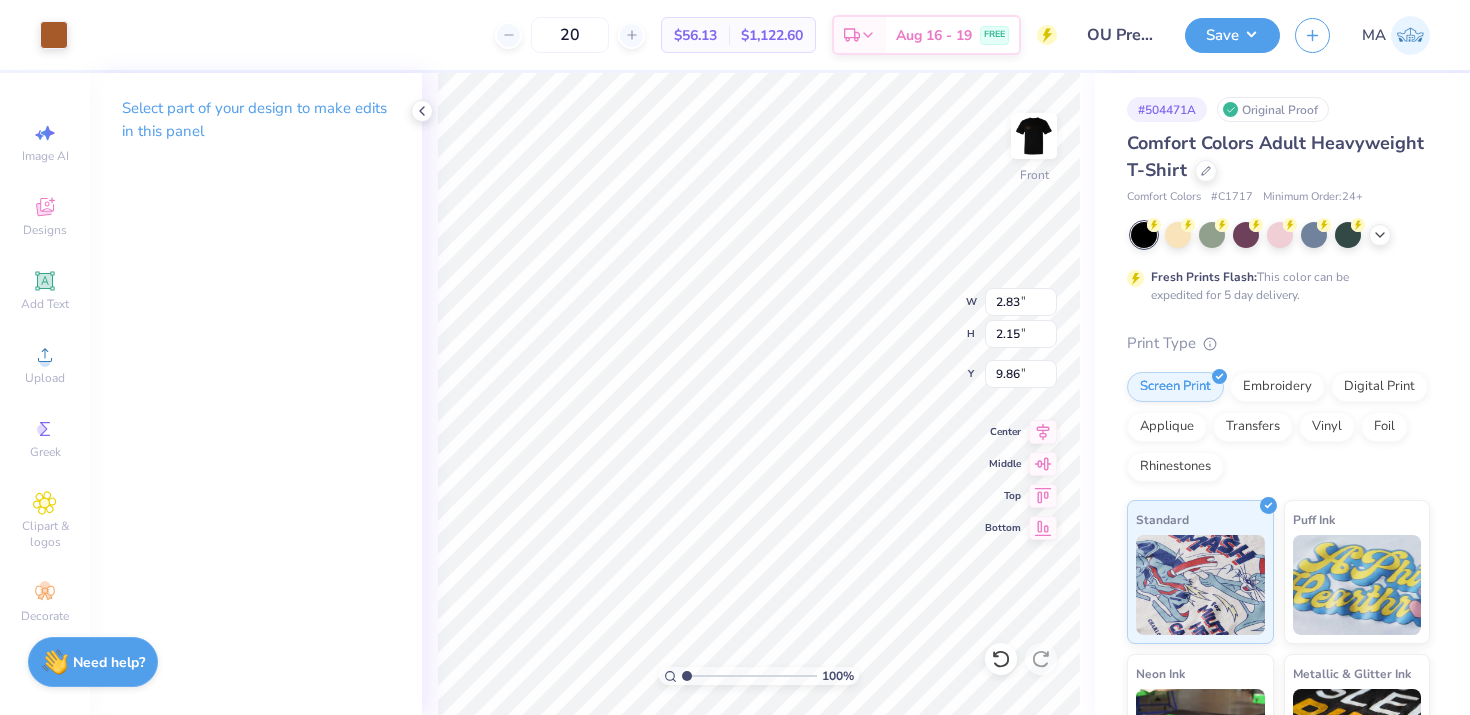 type on "0.60" 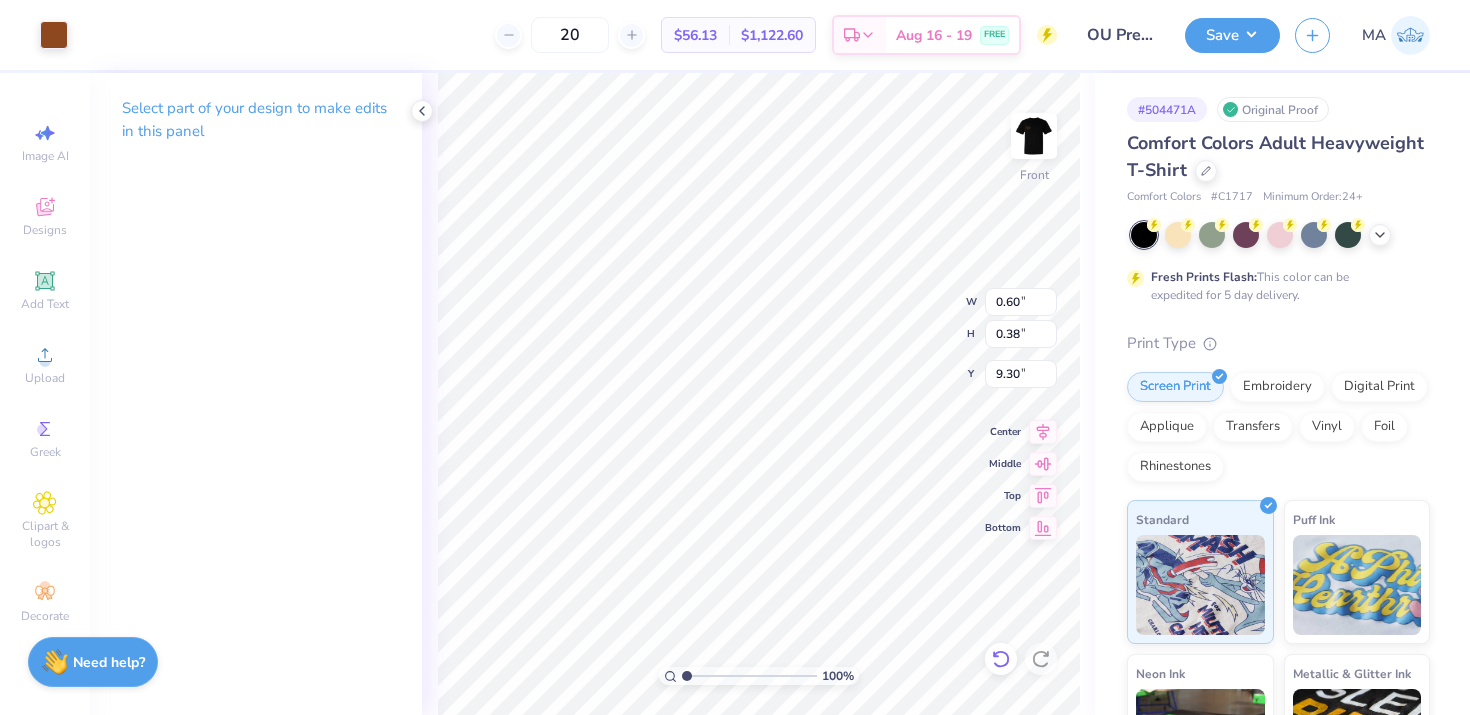 click 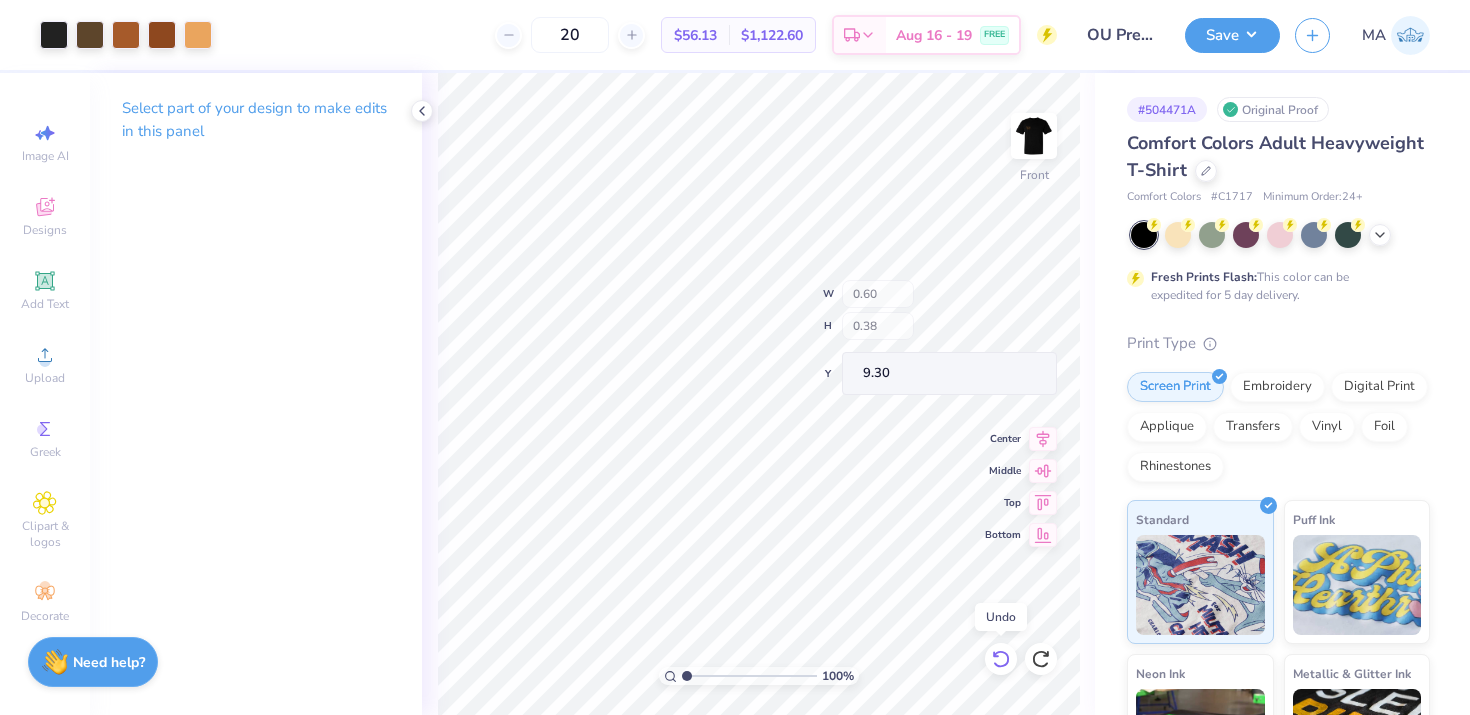 click 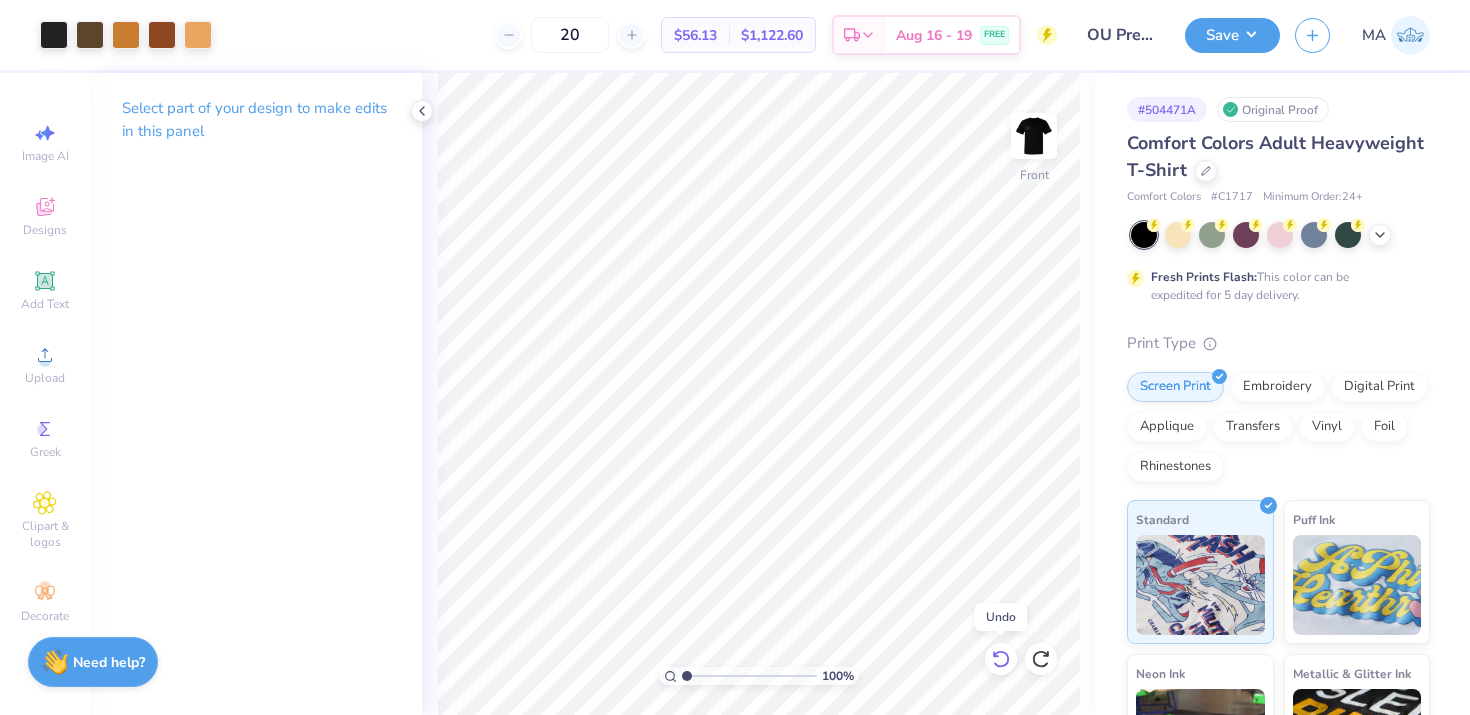 click 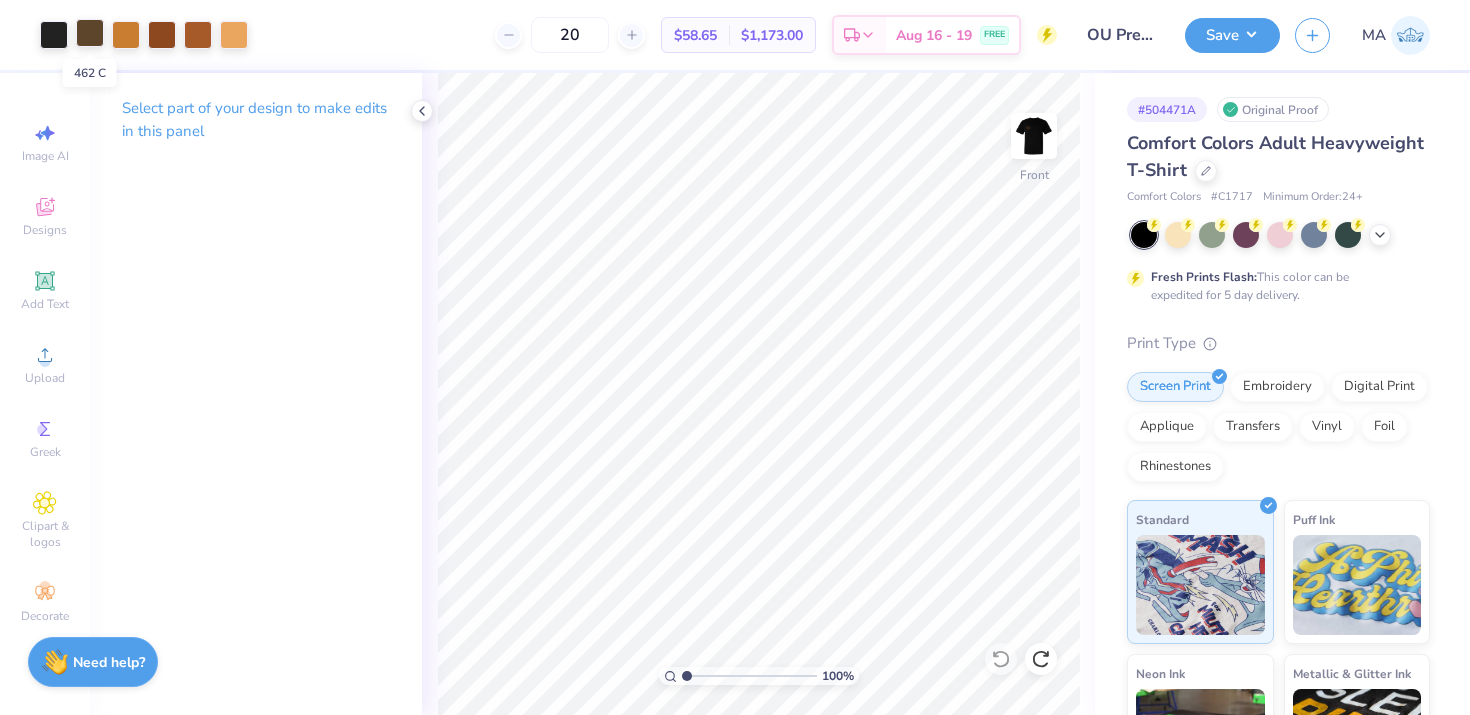 click at bounding box center (90, 33) 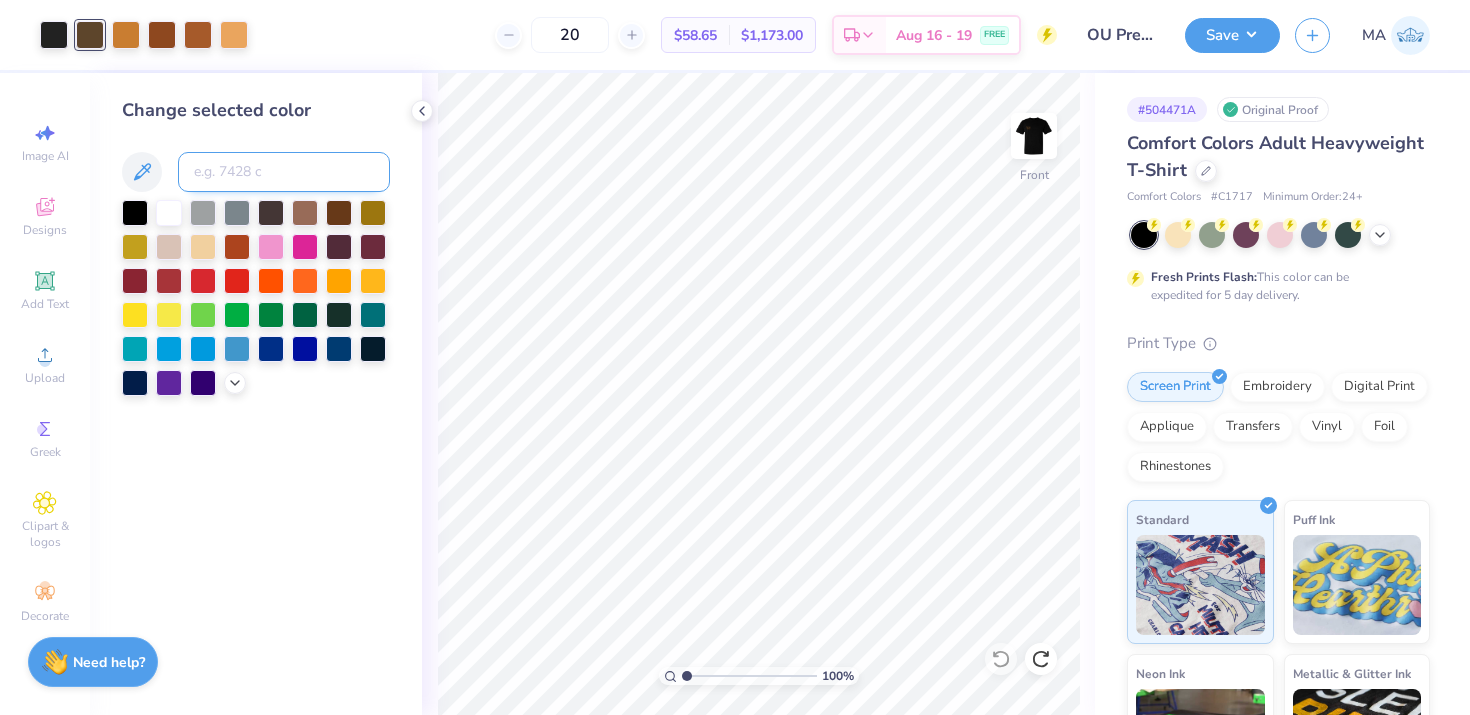 click at bounding box center (284, 172) 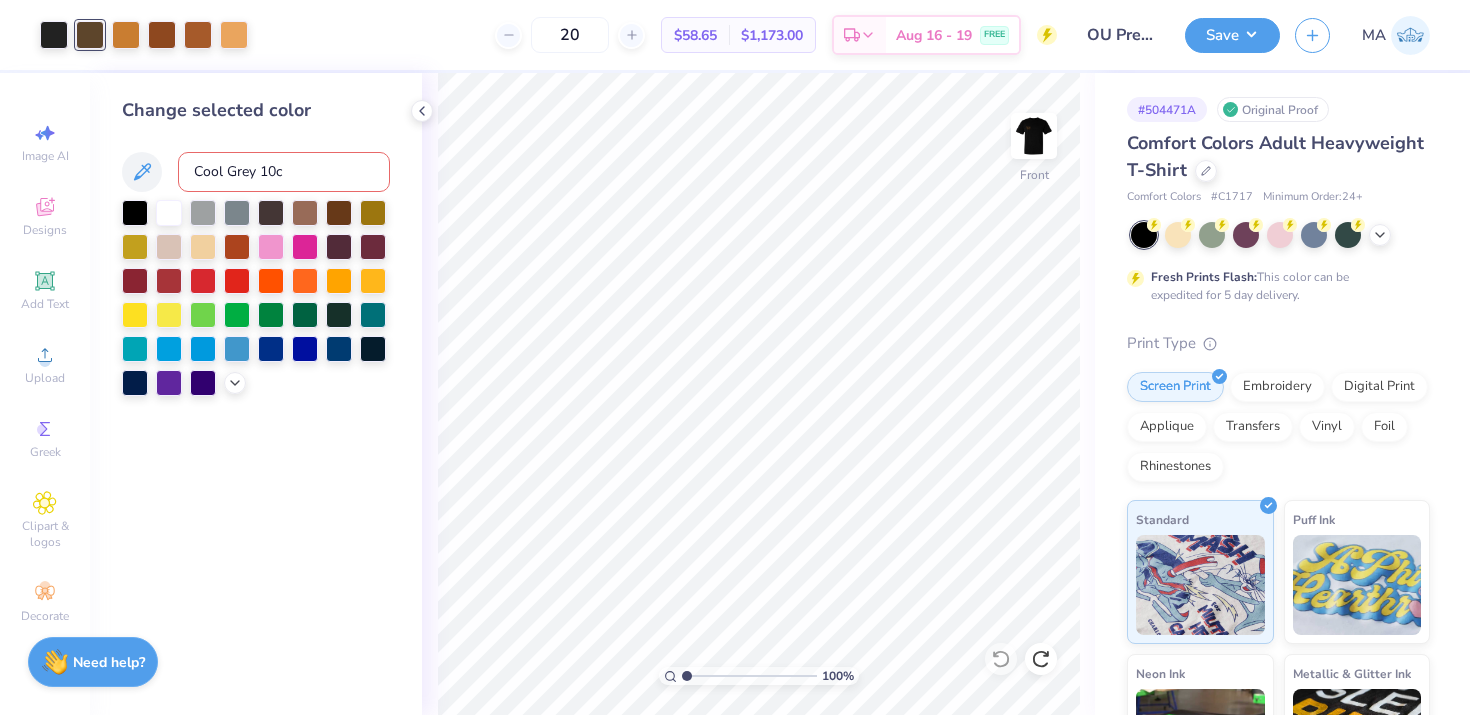 click on "Cool Grey 10c" at bounding box center (284, 172) 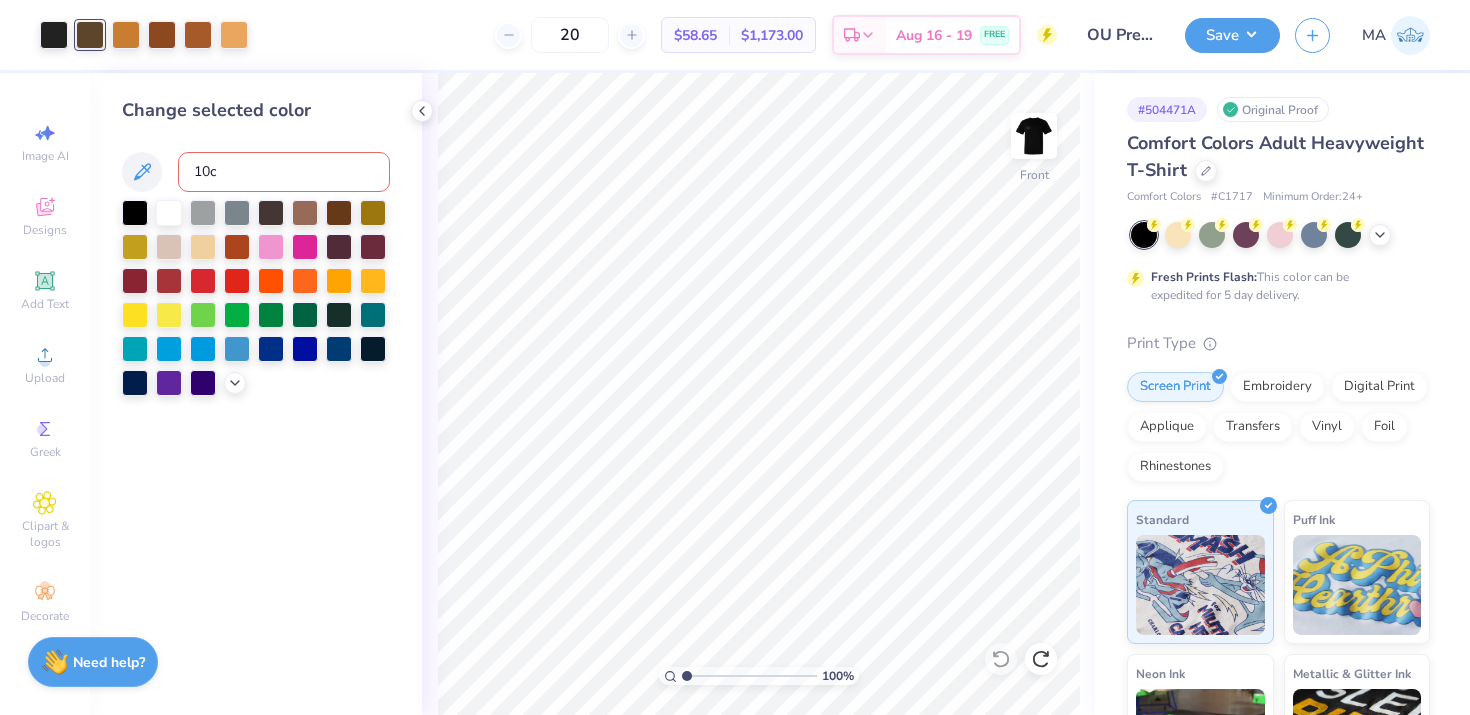 type on "10c" 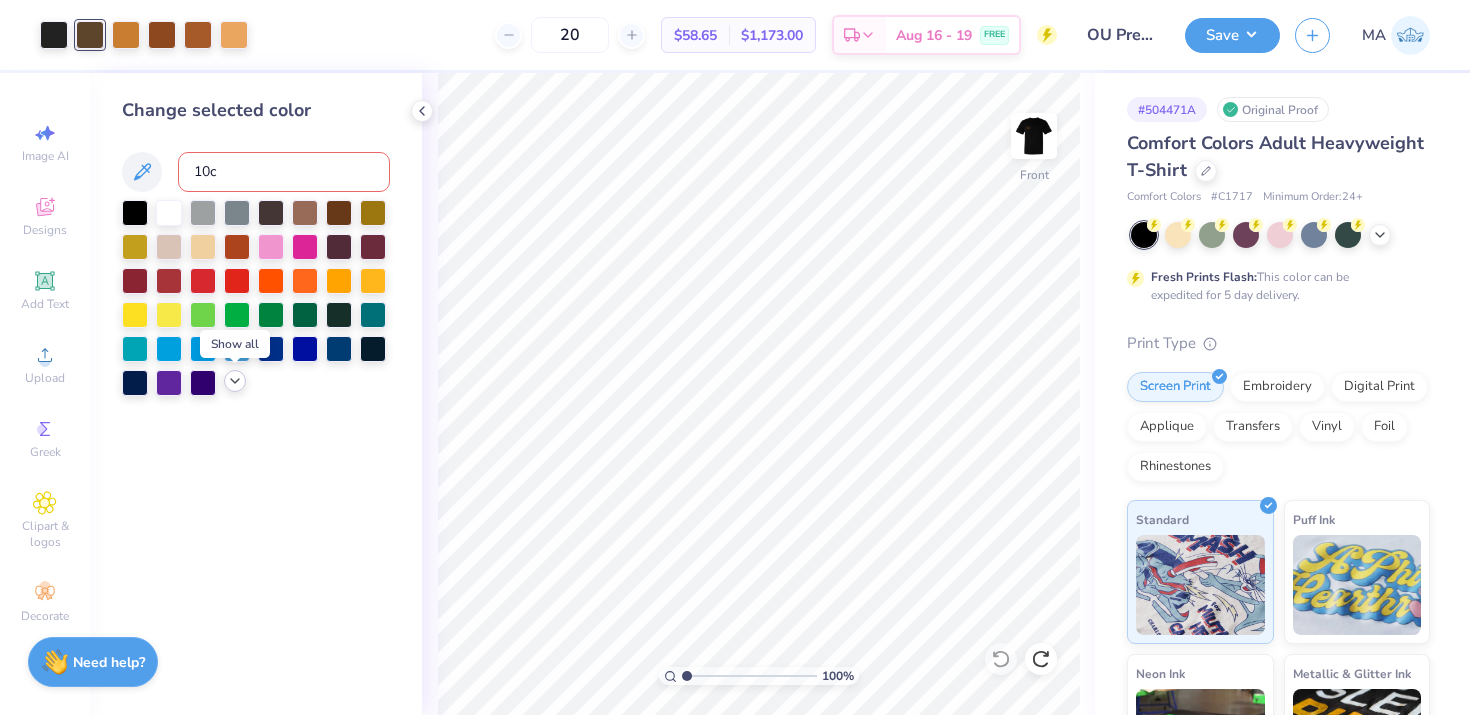 click 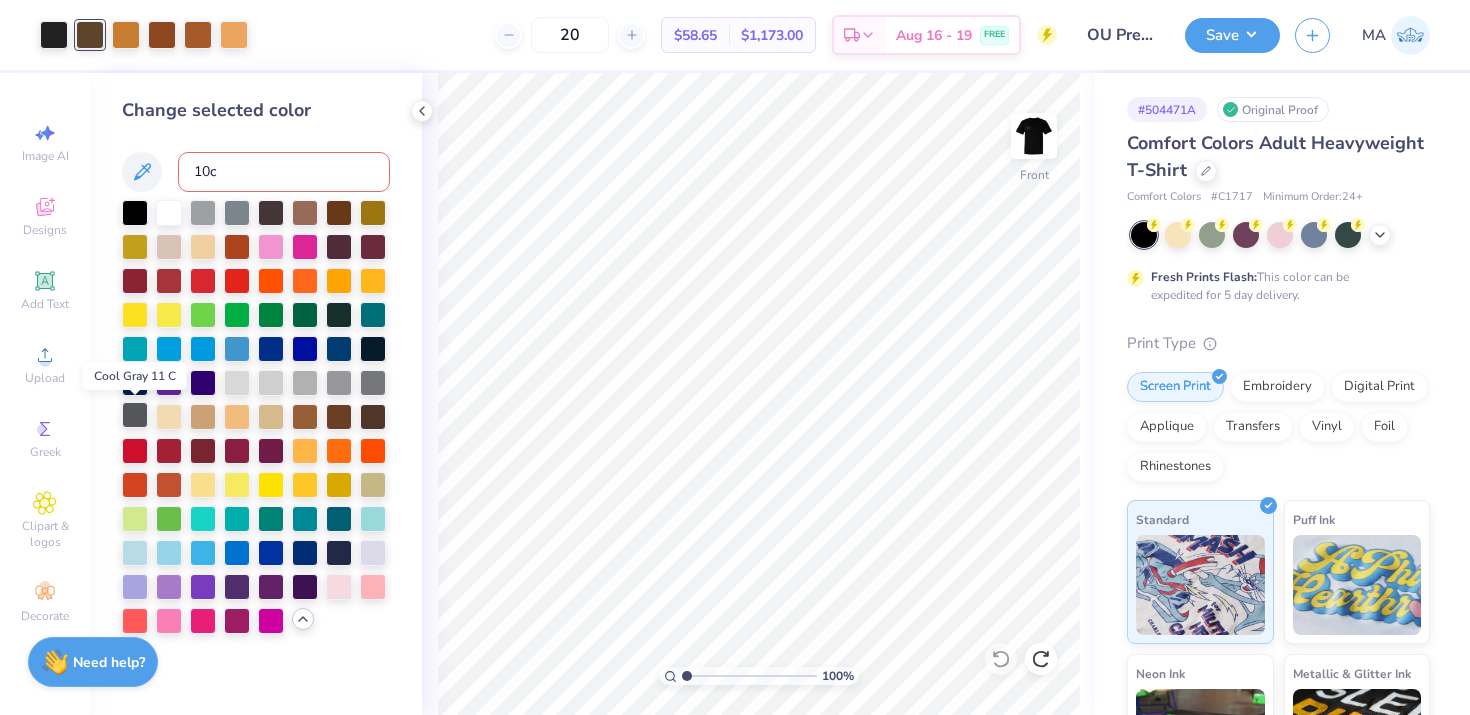 click at bounding box center [135, 415] 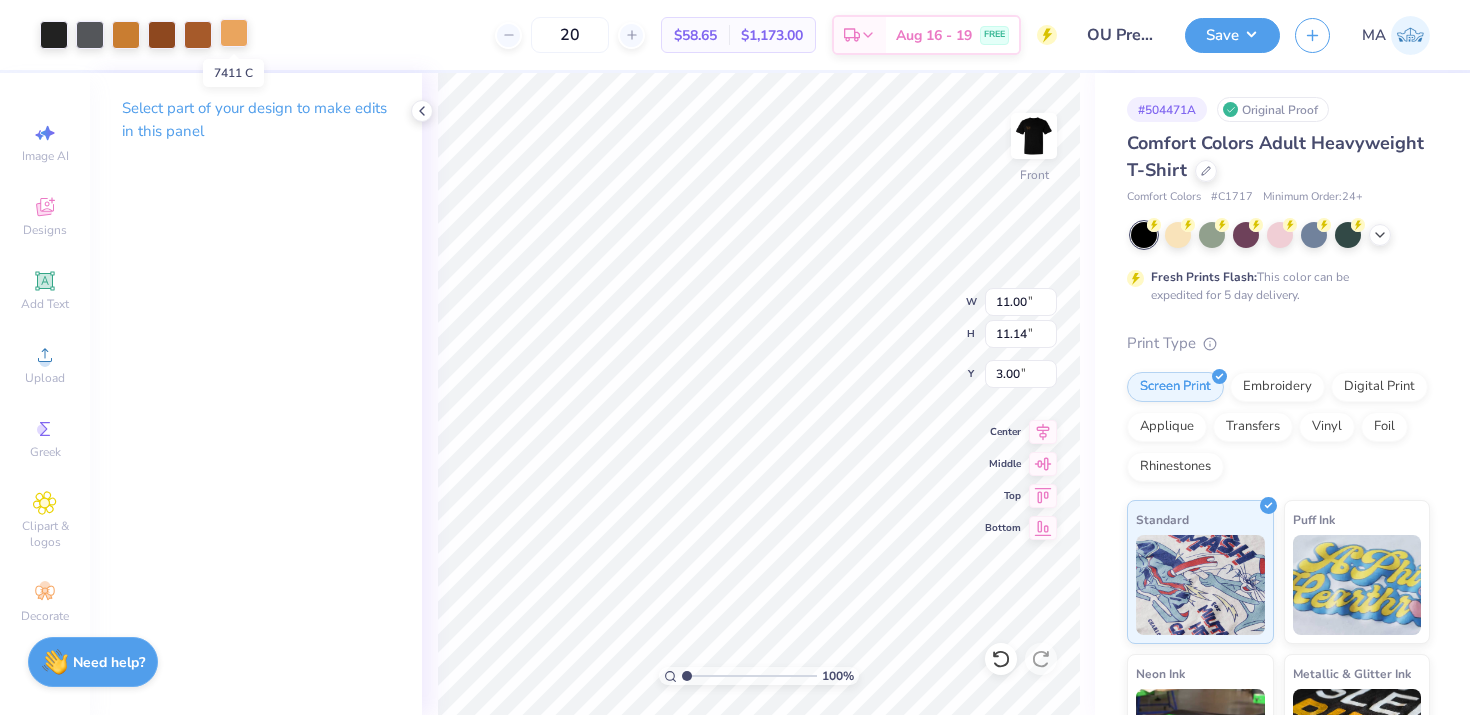 click at bounding box center [234, 33] 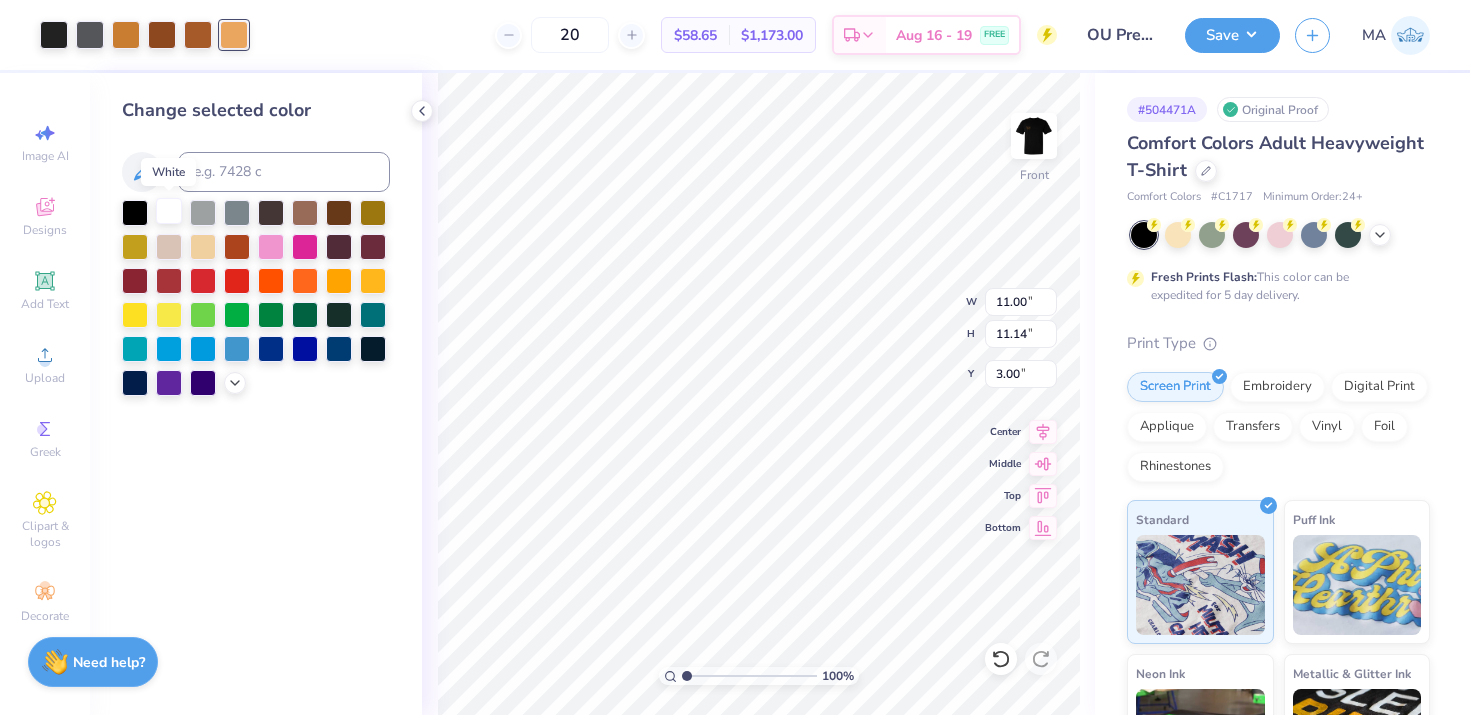 click at bounding box center [169, 211] 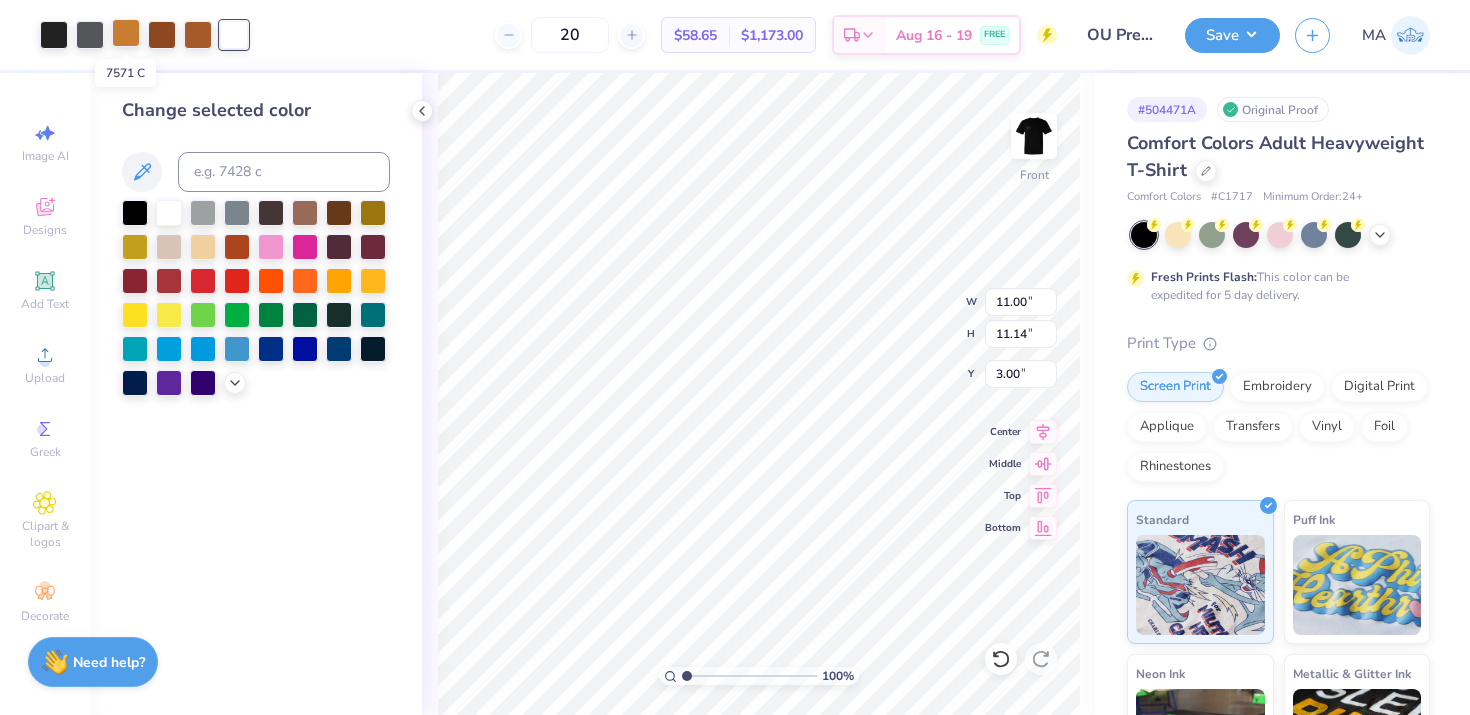 click at bounding box center [126, 33] 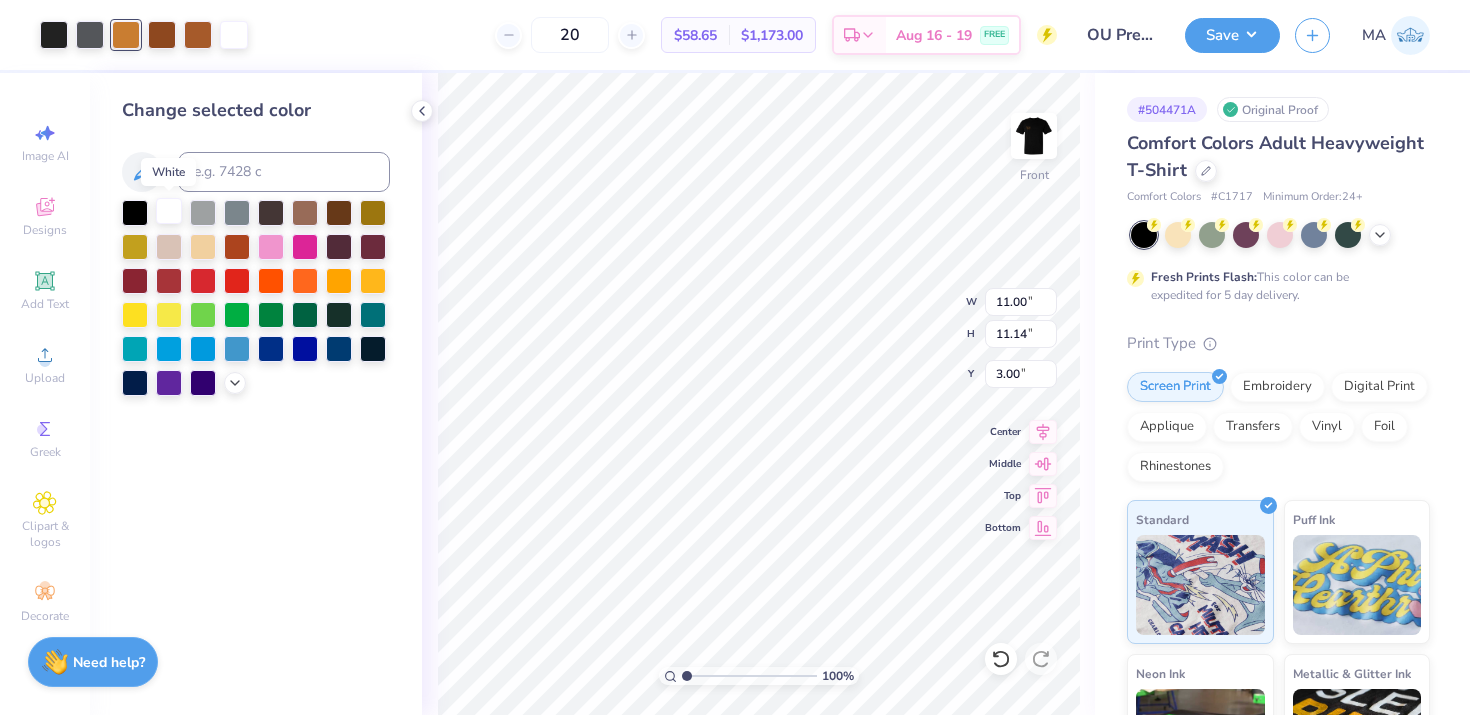 click at bounding box center (169, 211) 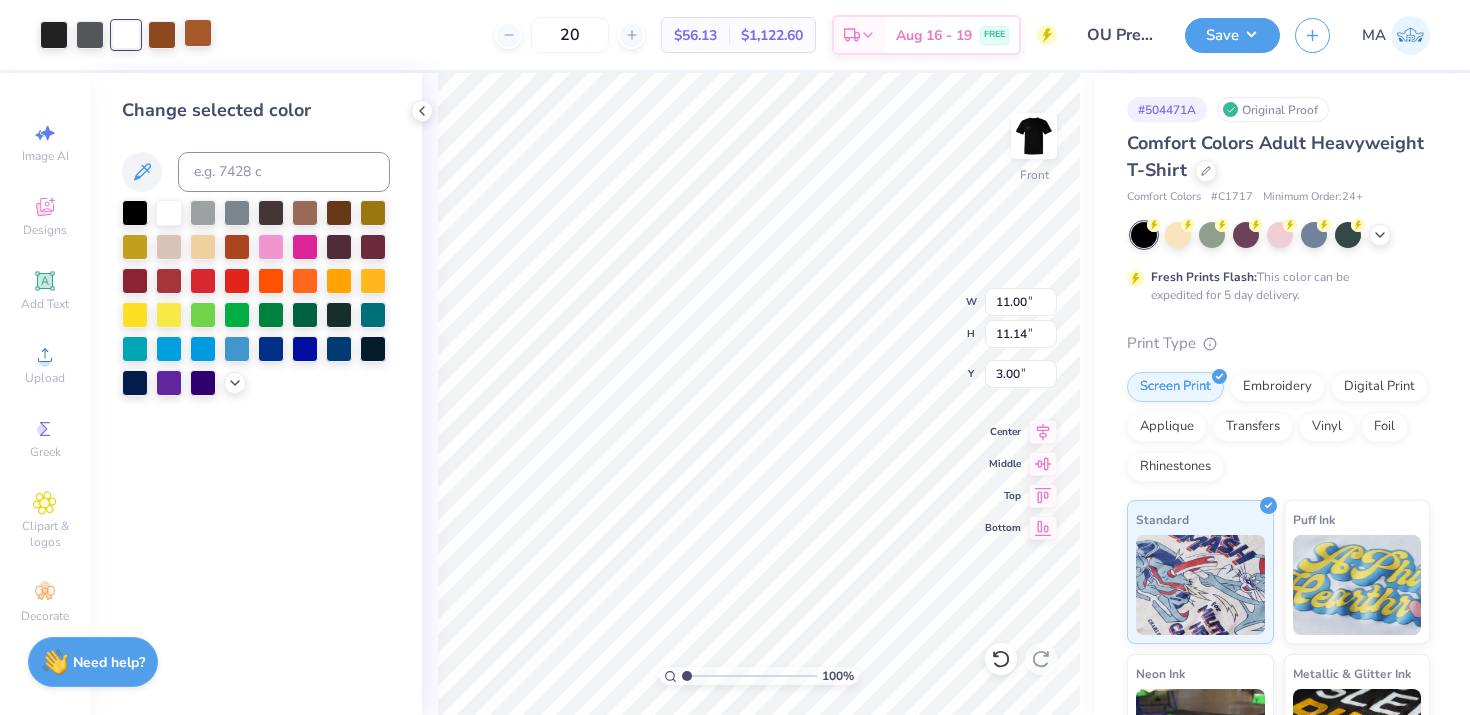 click at bounding box center [198, 33] 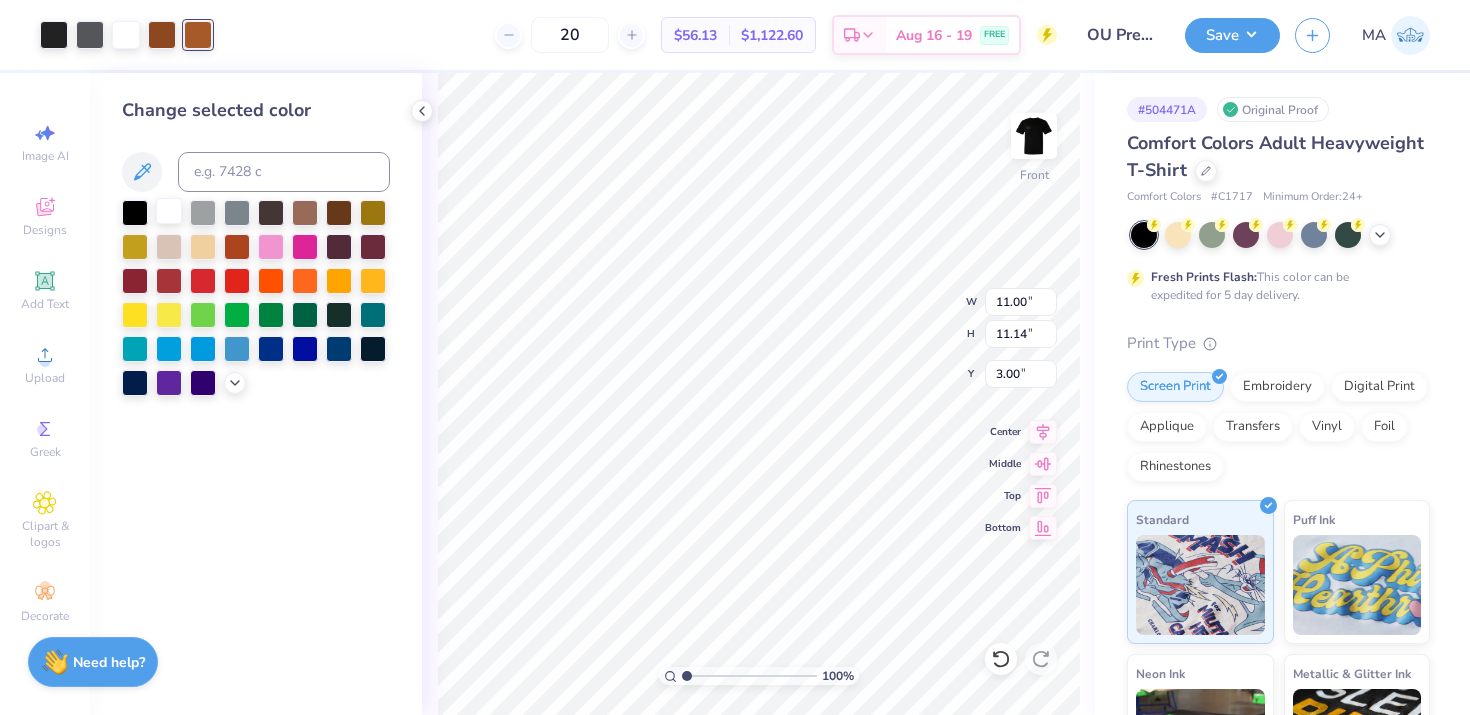 click at bounding box center (169, 211) 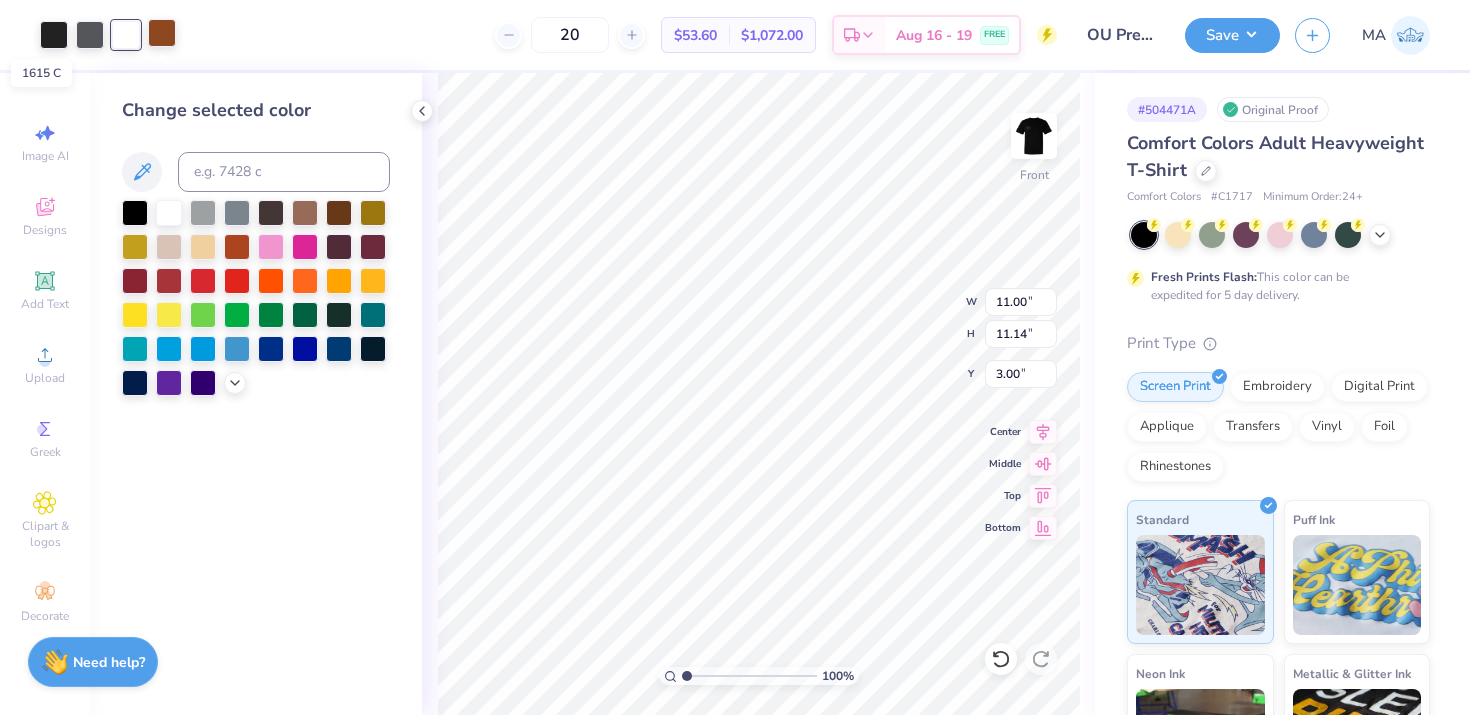 click at bounding box center [162, 33] 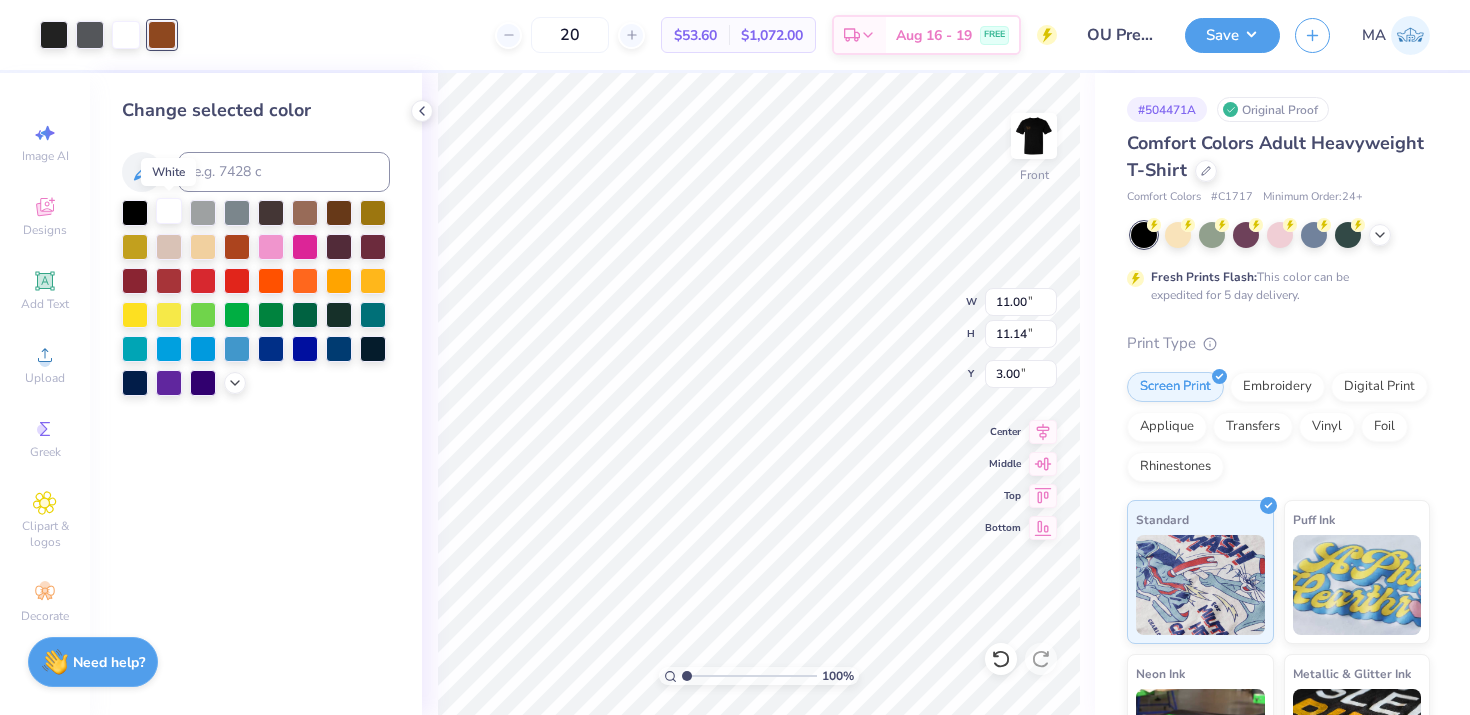 click at bounding box center [169, 211] 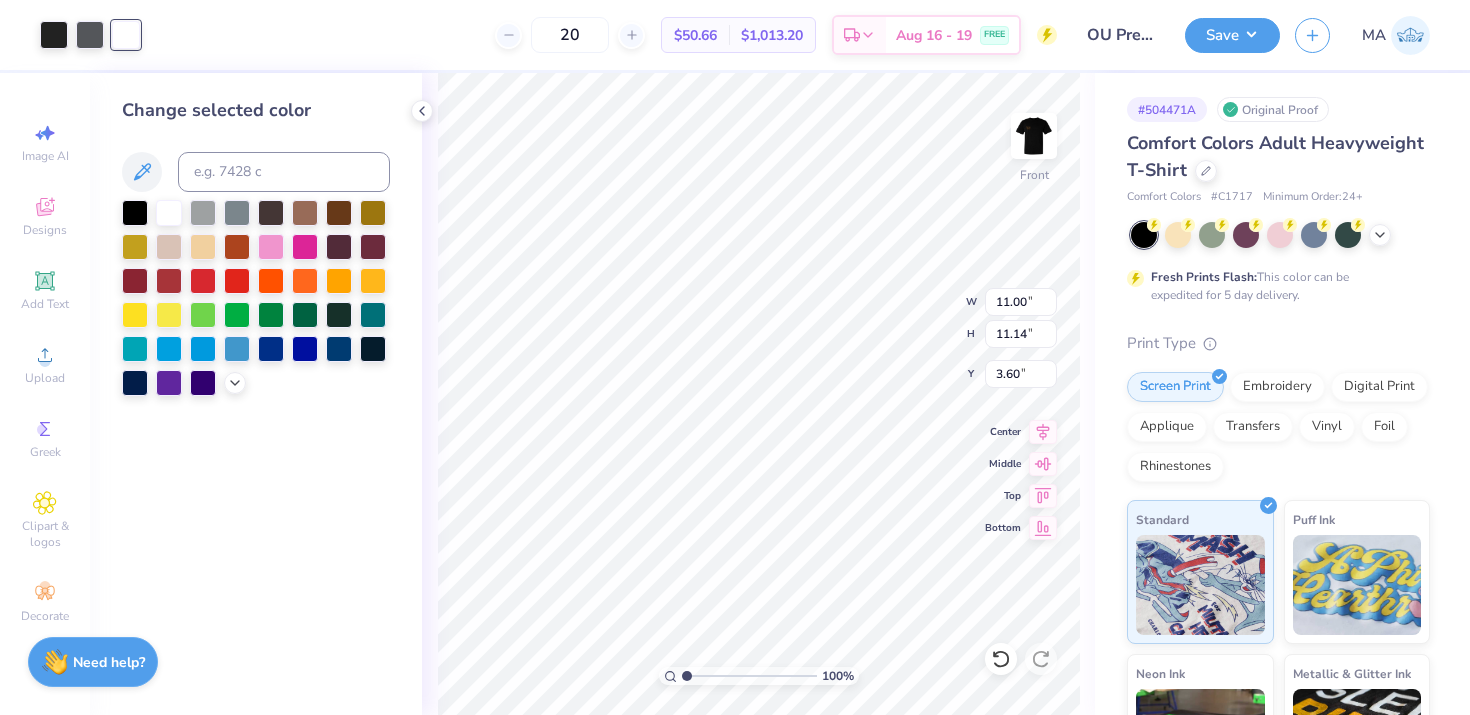 type on "3.30" 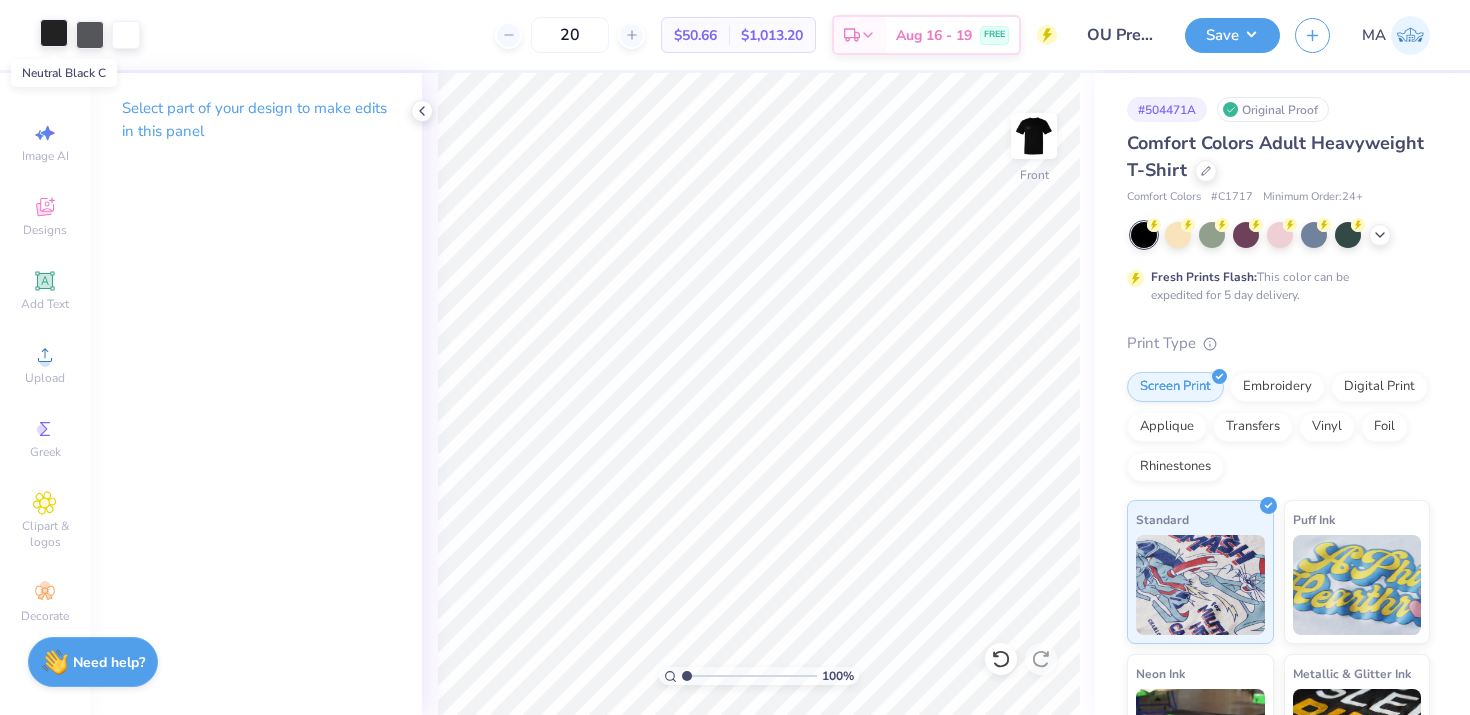 click at bounding box center (54, 33) 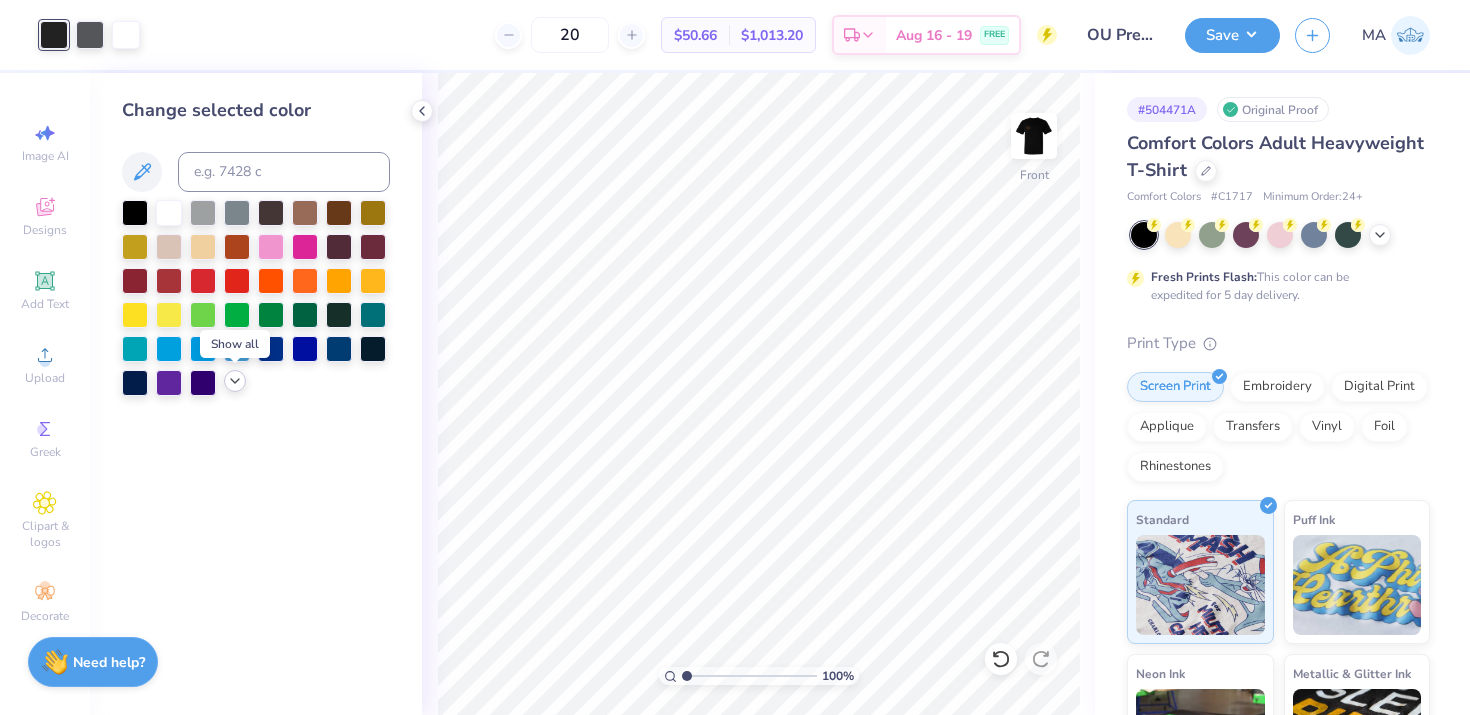click 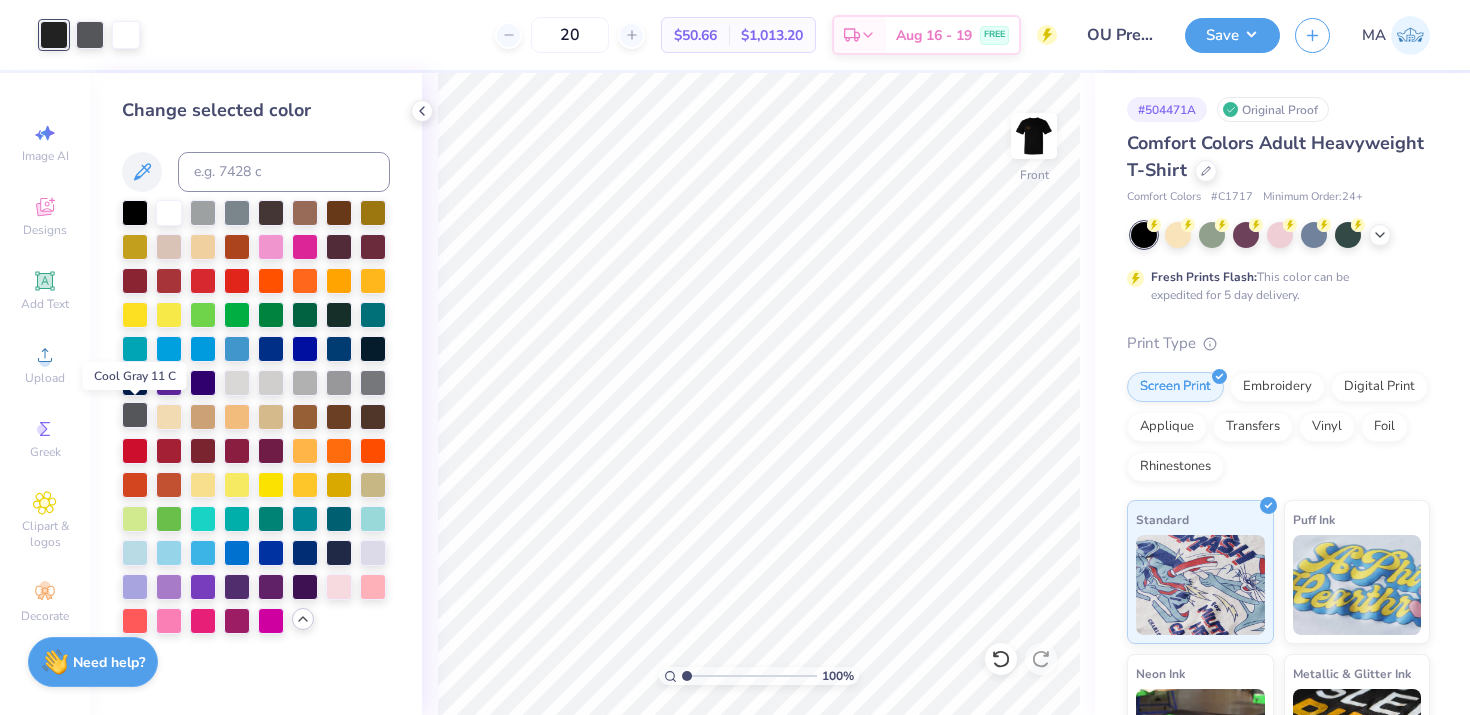 click at bounding box center [135, 415] 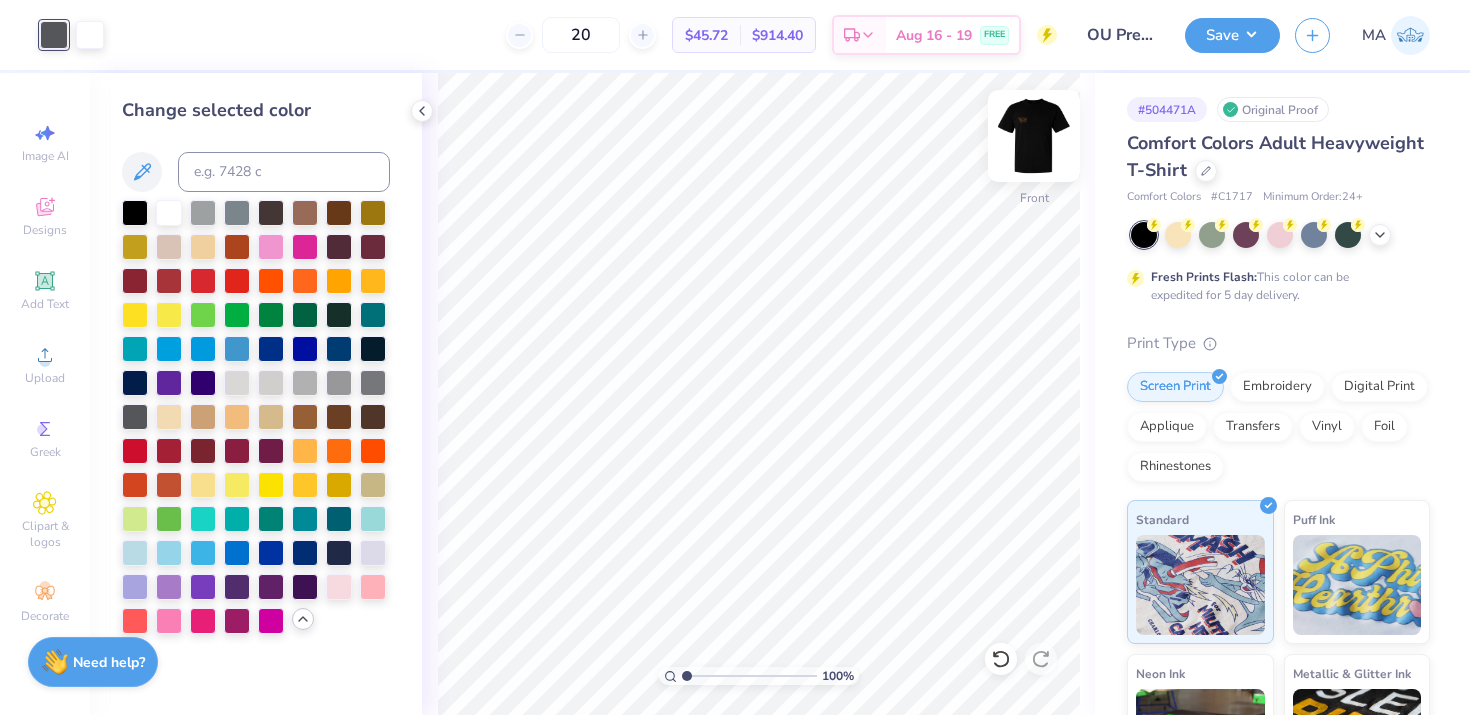 click at bounding box center [1034, 136] 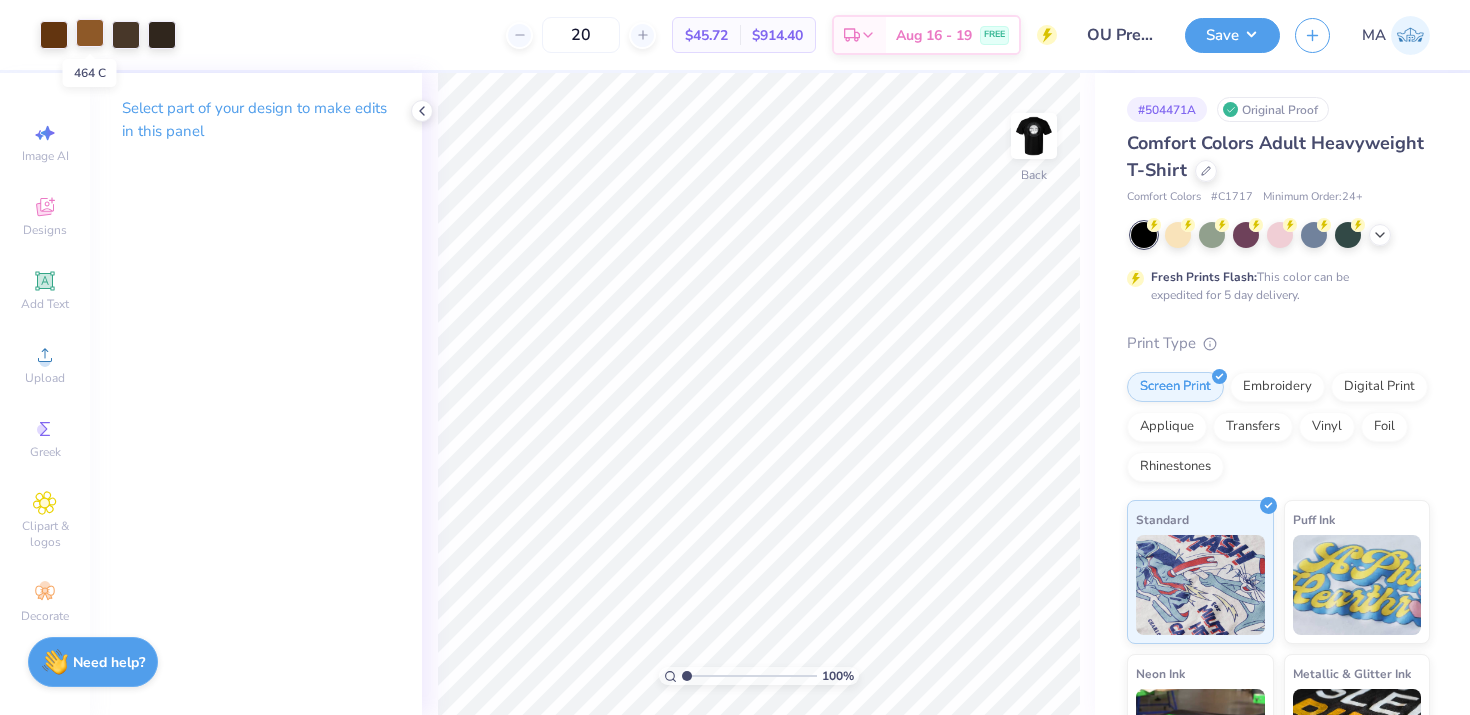 click at bounding box center [90, 33] 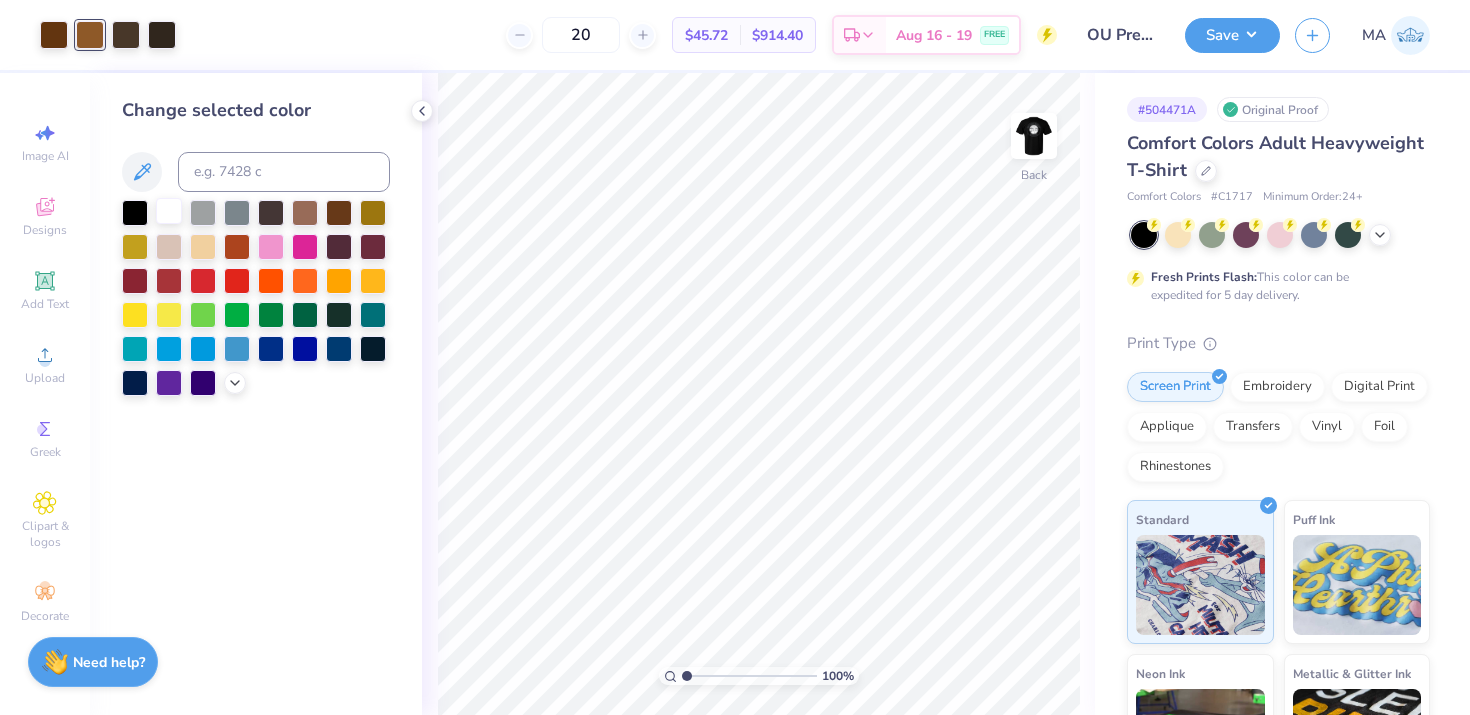 click at bounding box center [169, 211] 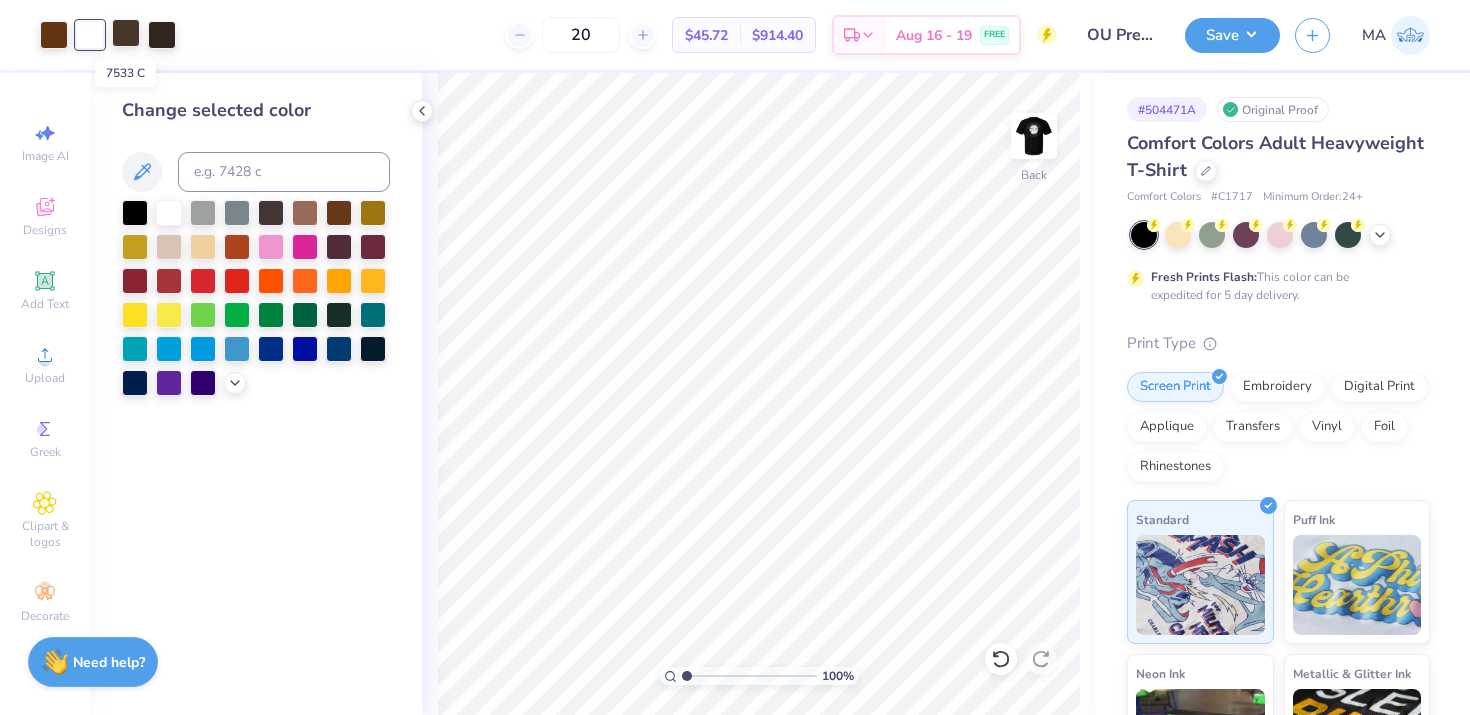 click at bounding box center (126, 33) 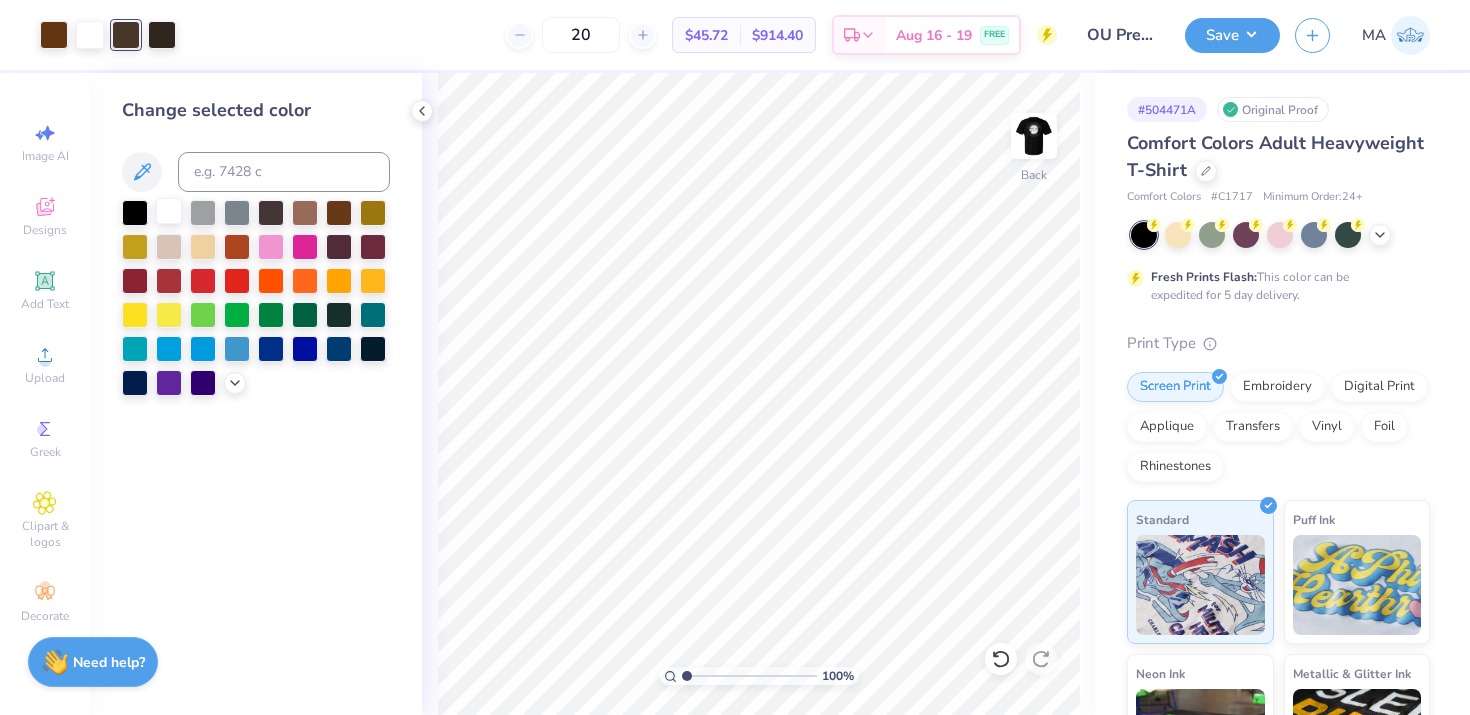 click at bounding box center (169, 211) 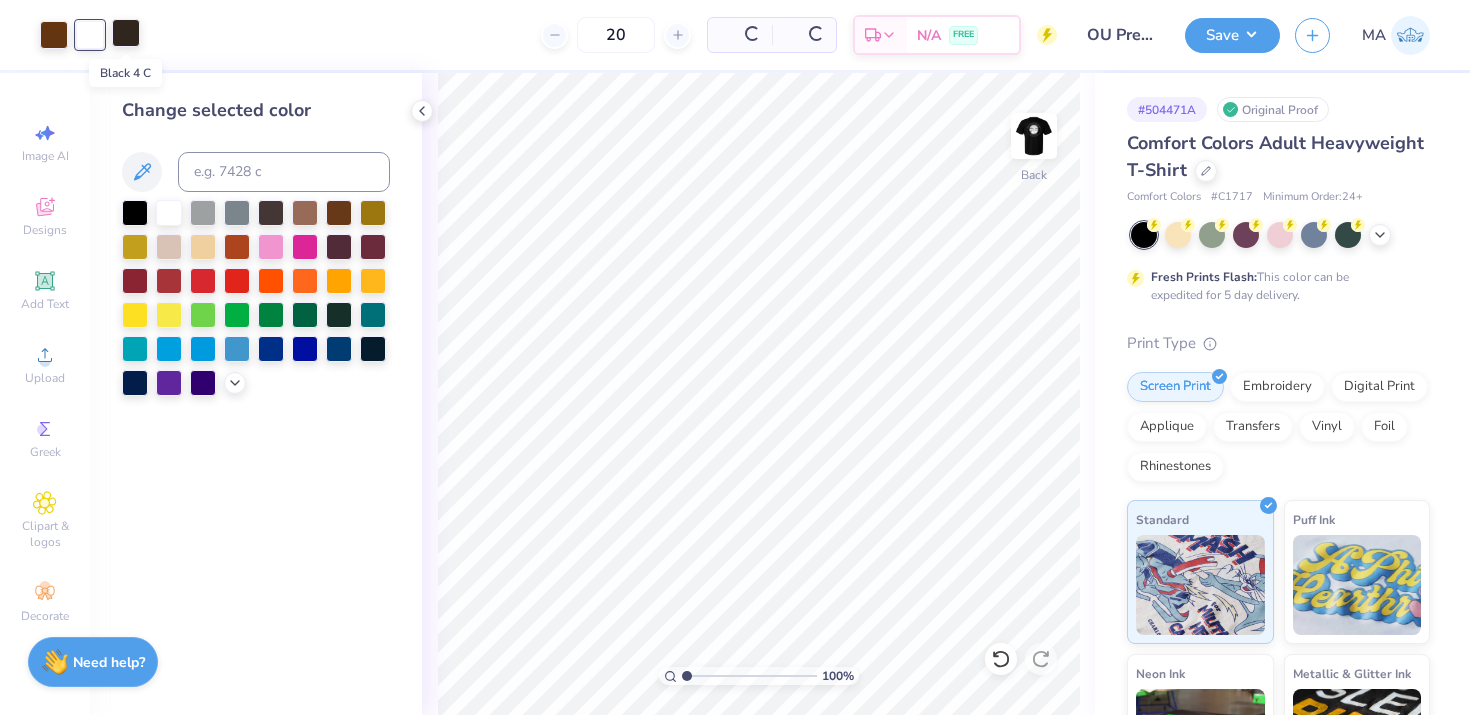 click at bounding box center (126, 33) 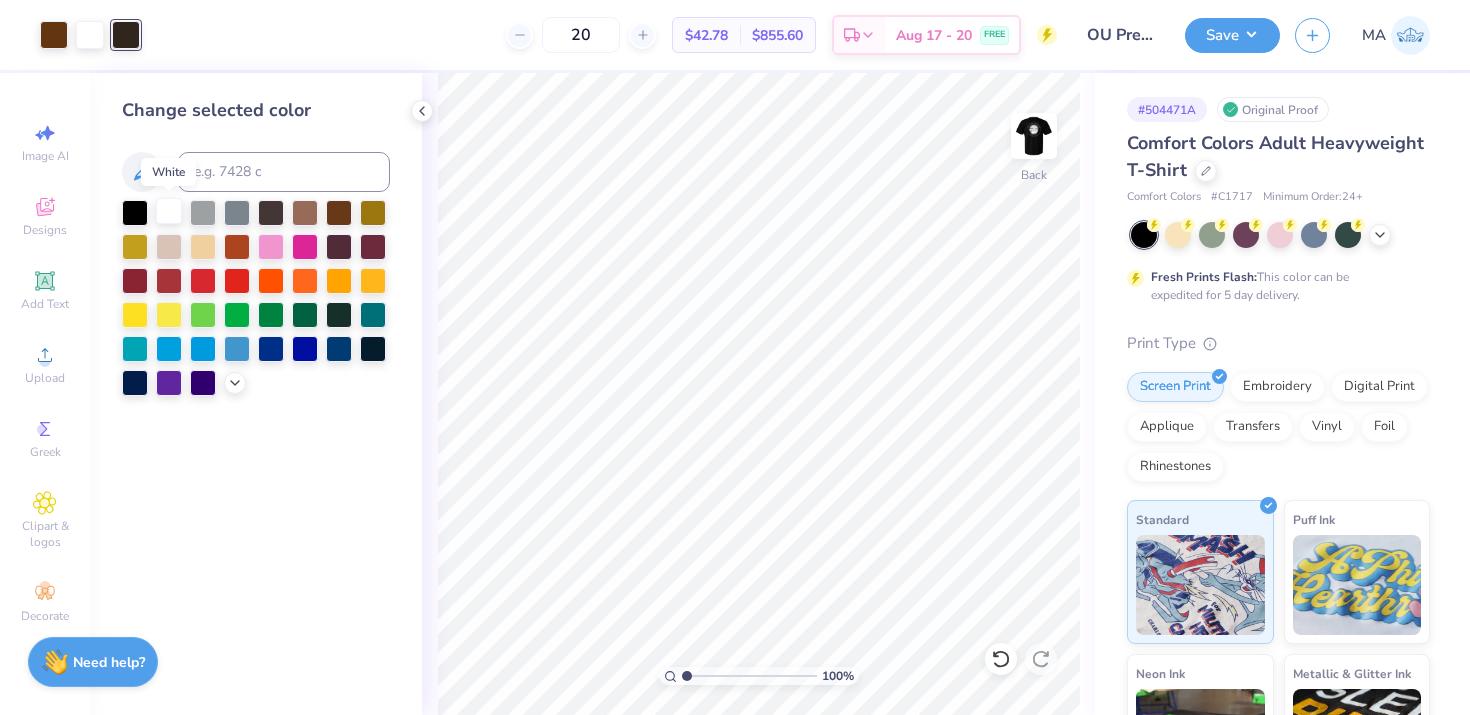 click at bounding box center [169, 211] 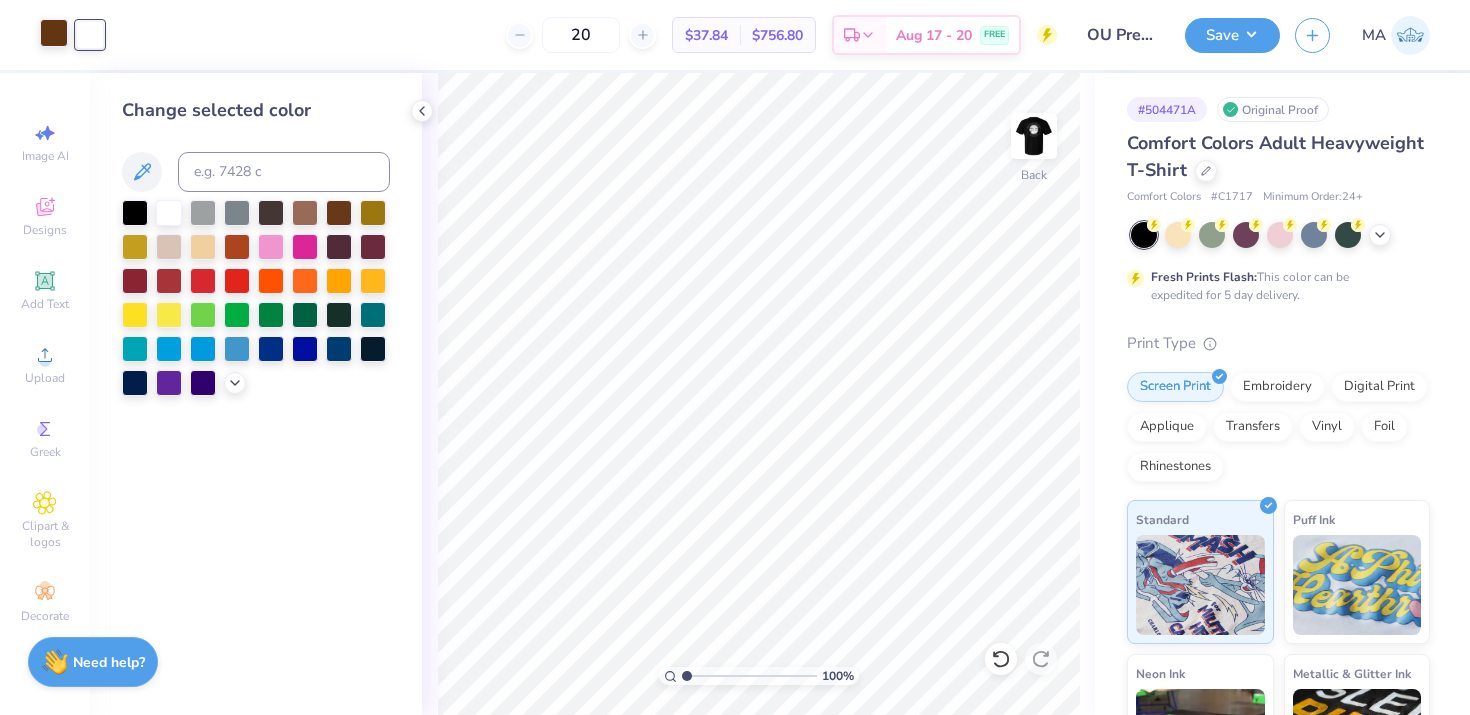 click at bounding box center [54, 33] 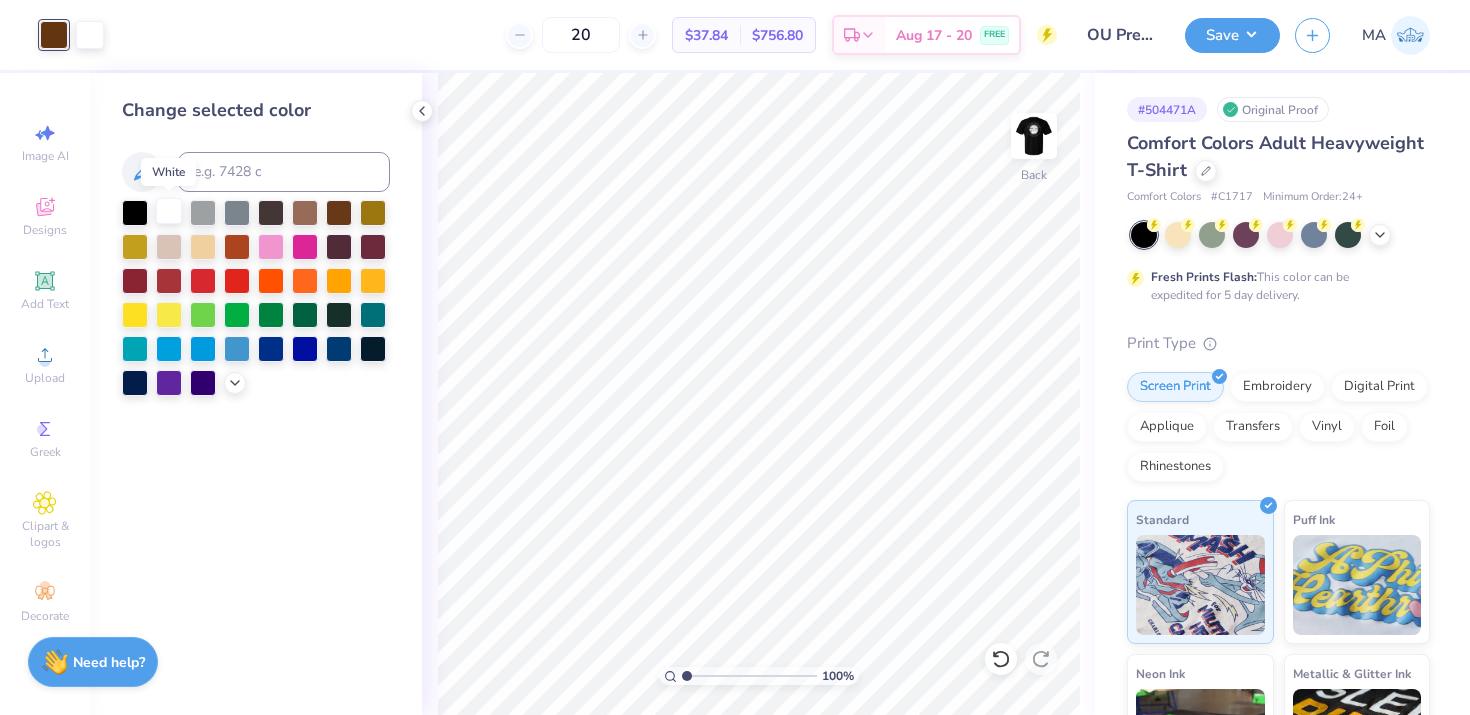 click at bounding box center [169, 211] 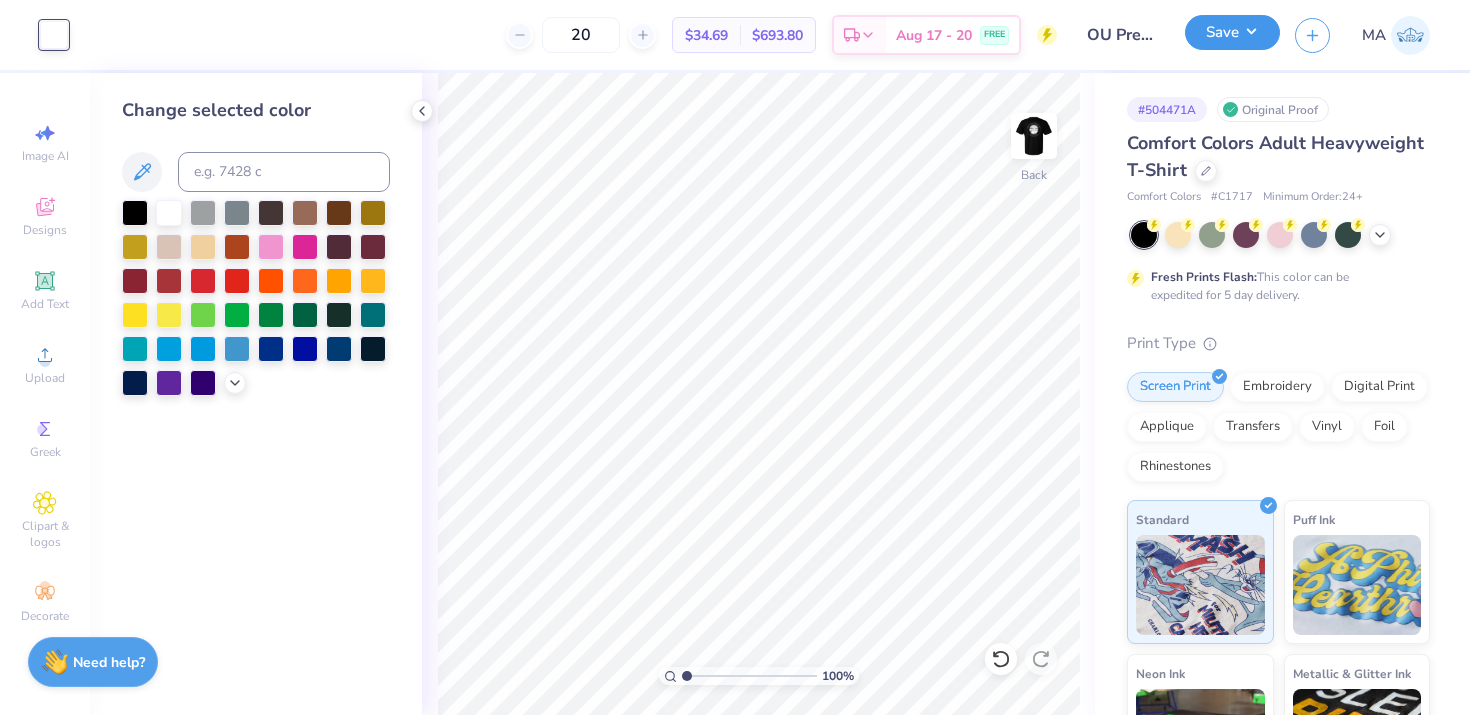 click on "Save" at bounding box center (1232, 32) 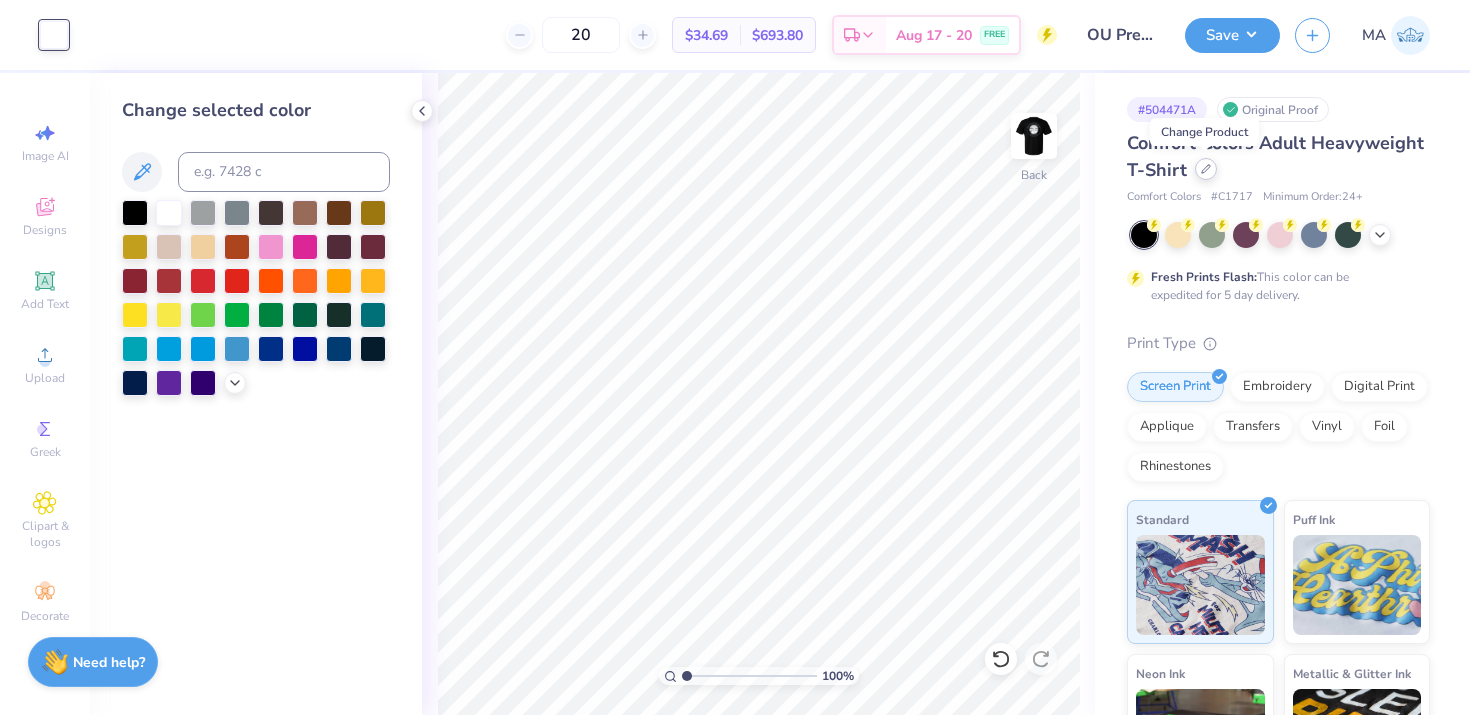click 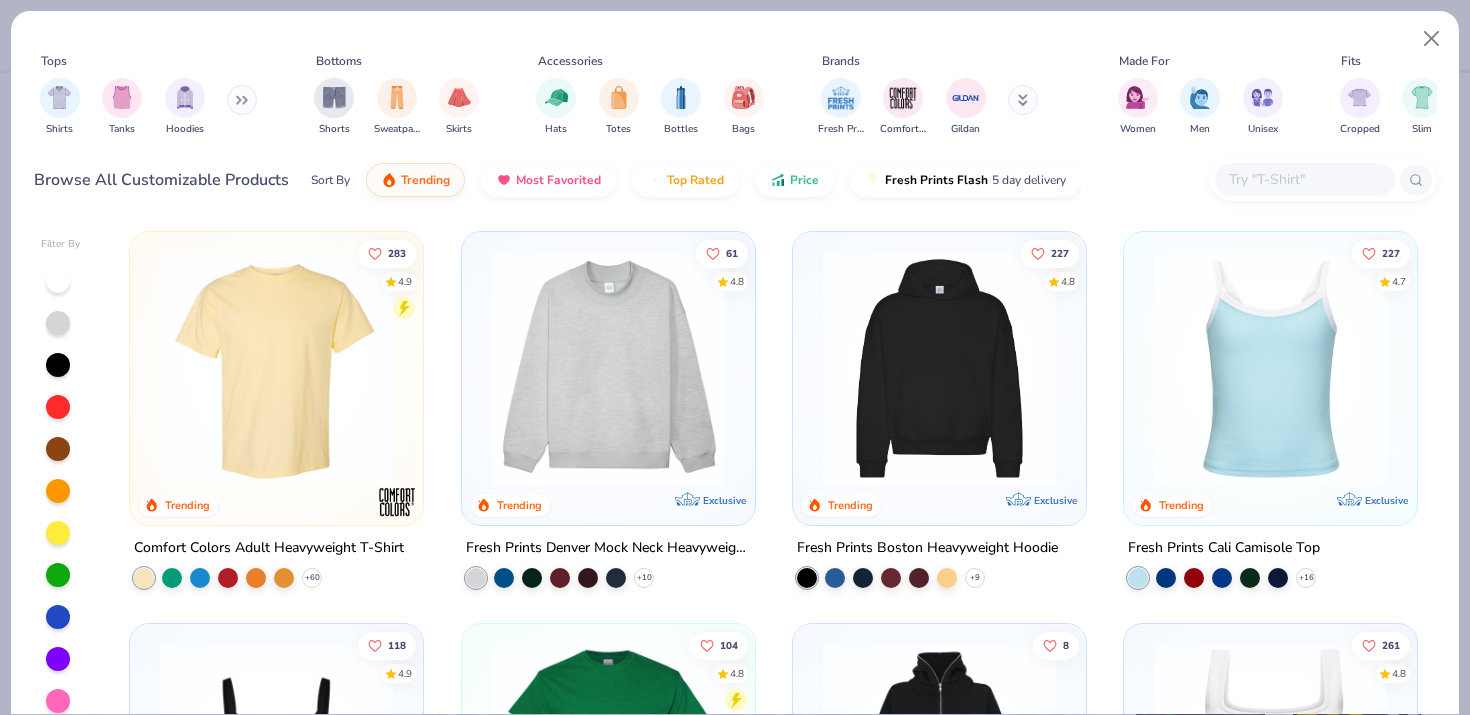 click at bounding box center (1304, 179) 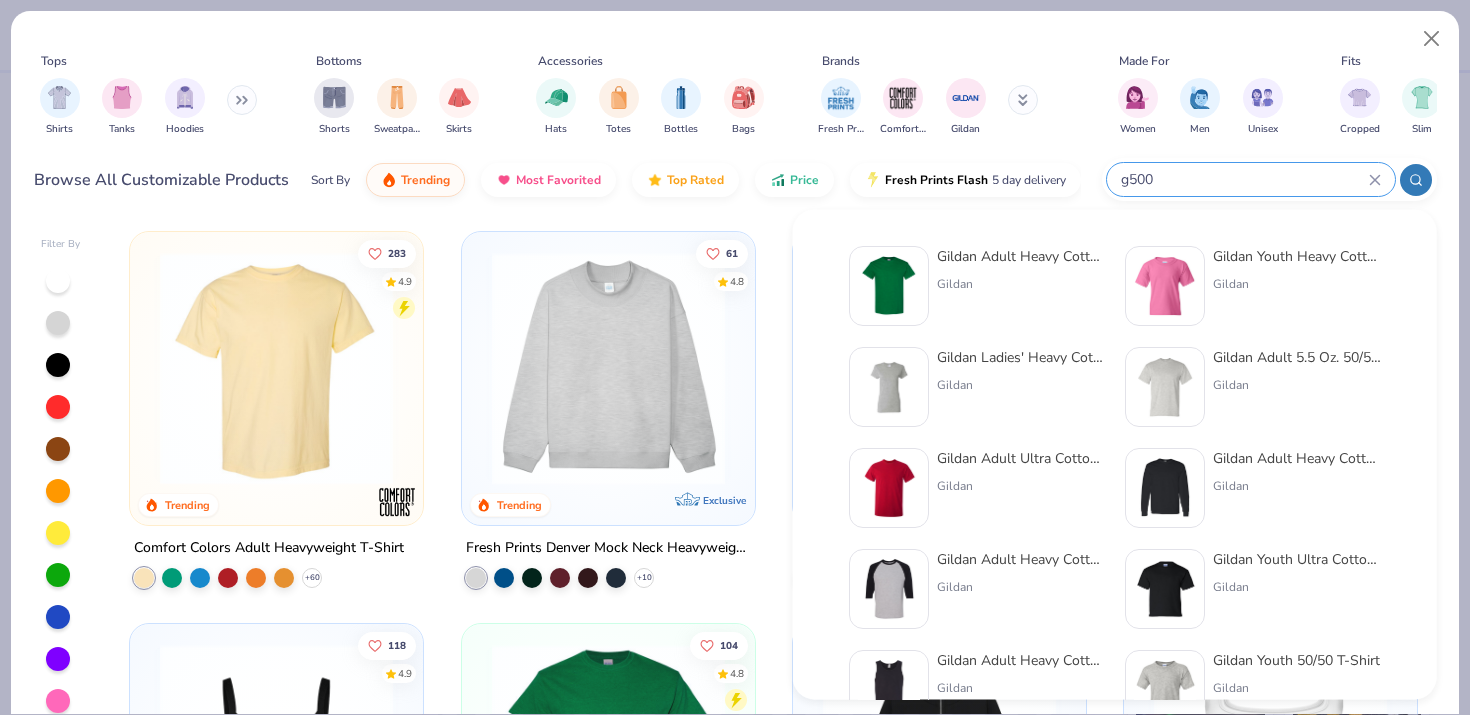 type on "g500" 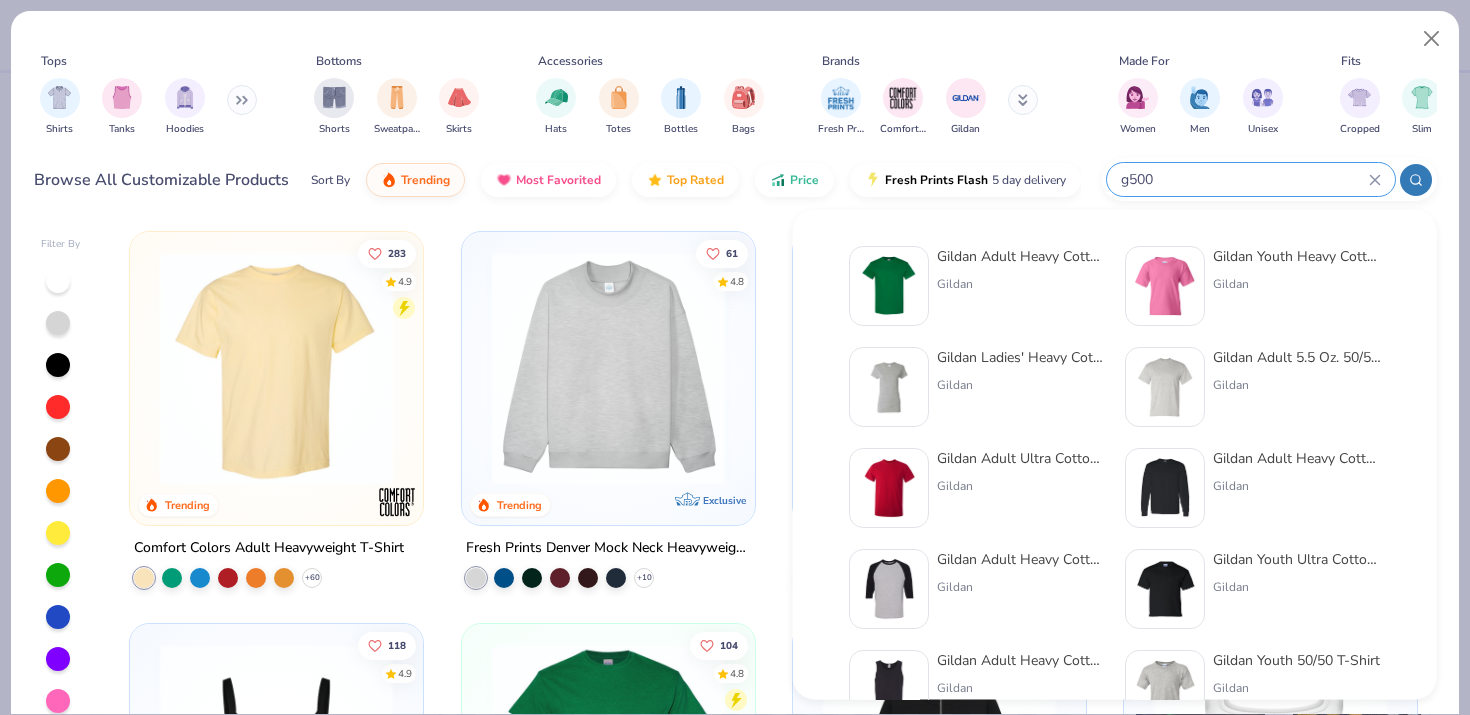 click at bounding box center [889, 286] 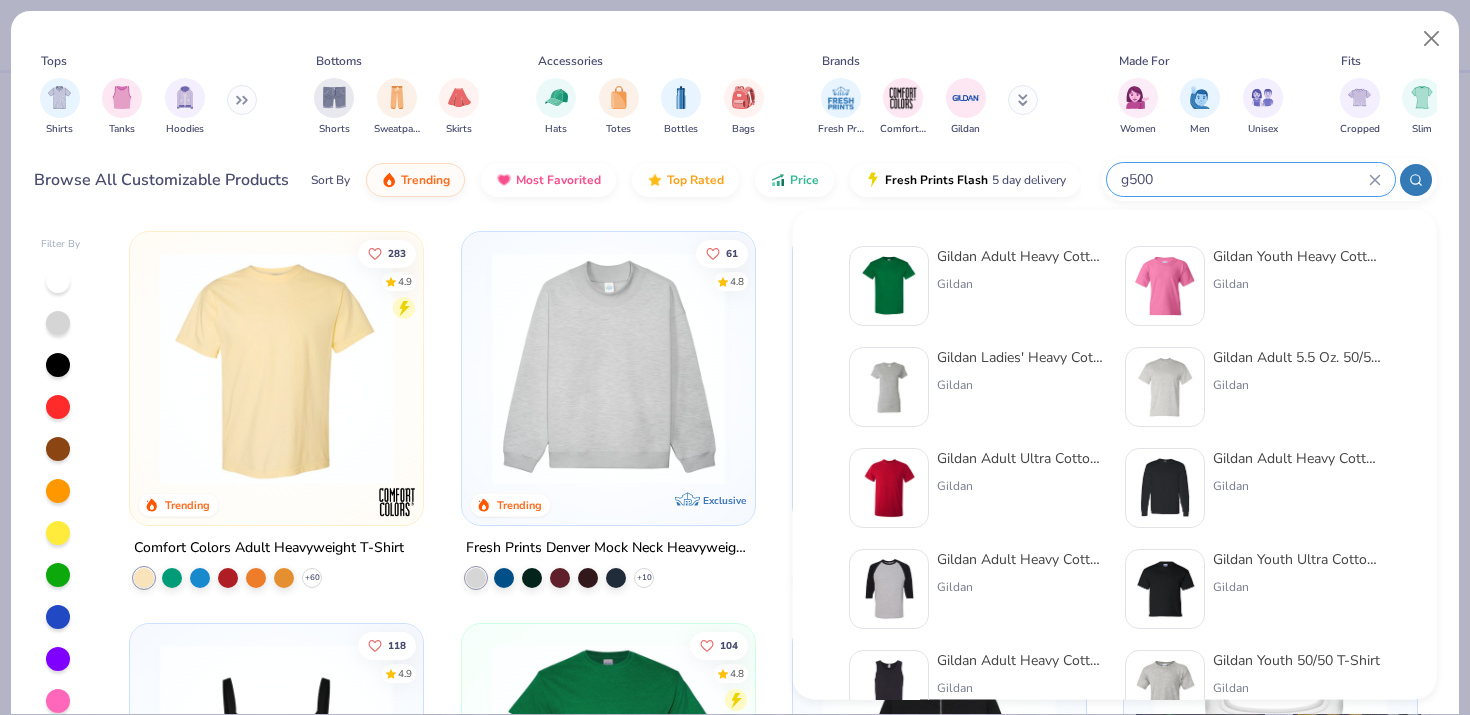 type 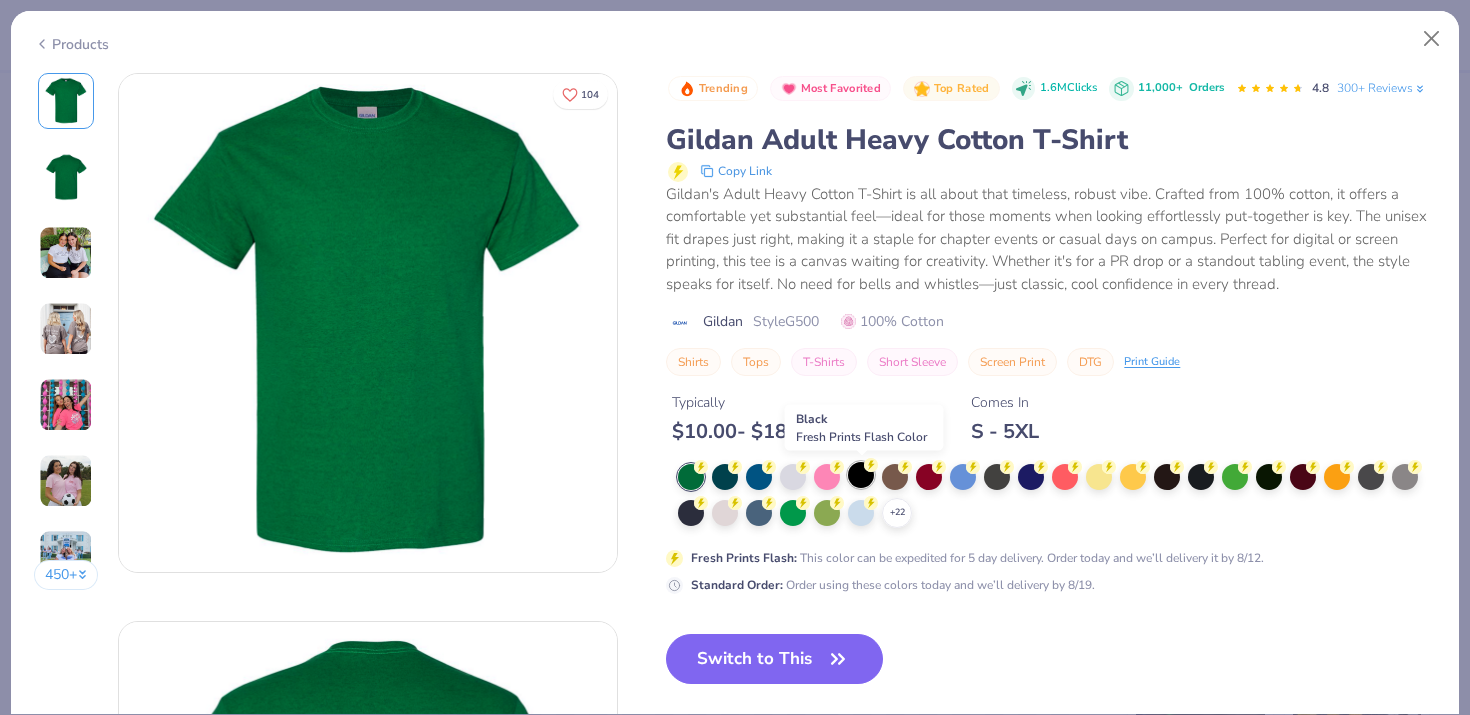 click at bounding box center (861, 475) 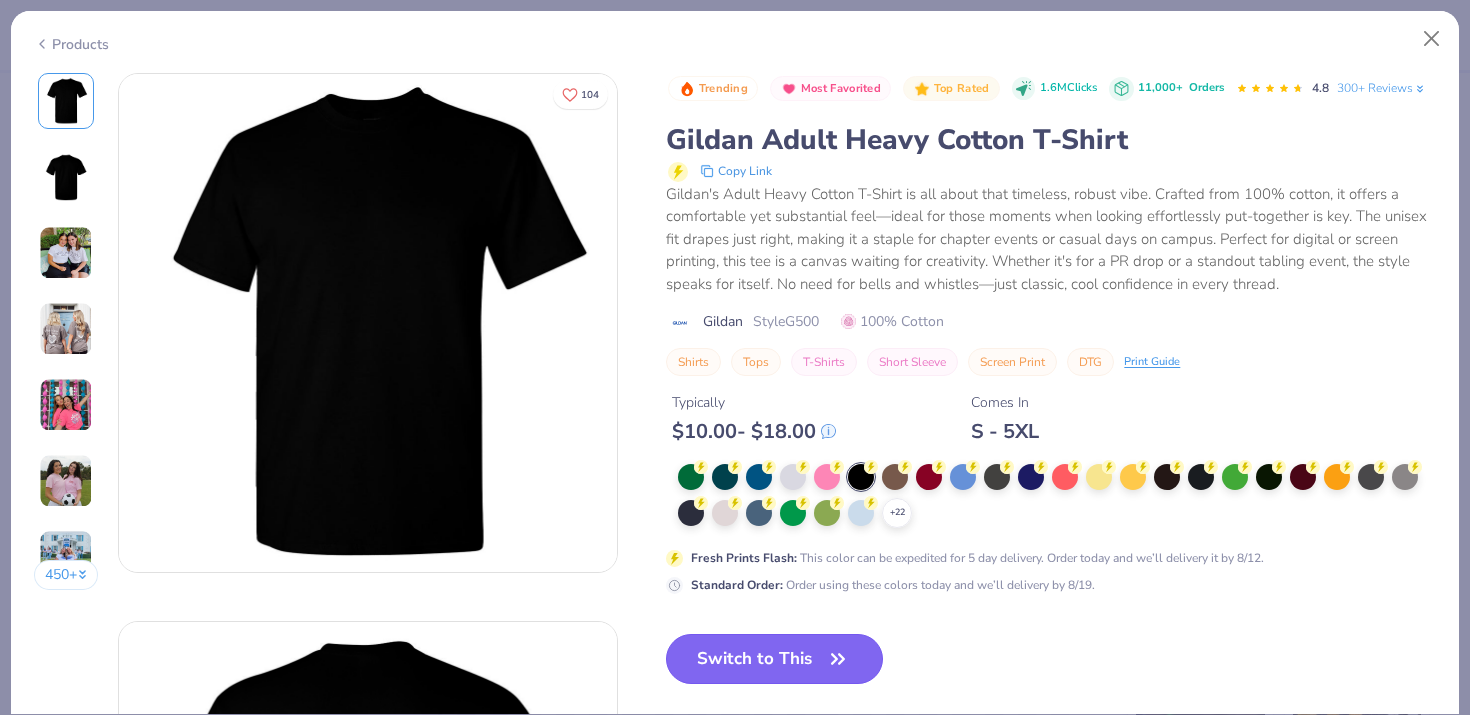 click on "Switch to This" at bounding box center (774, 659) 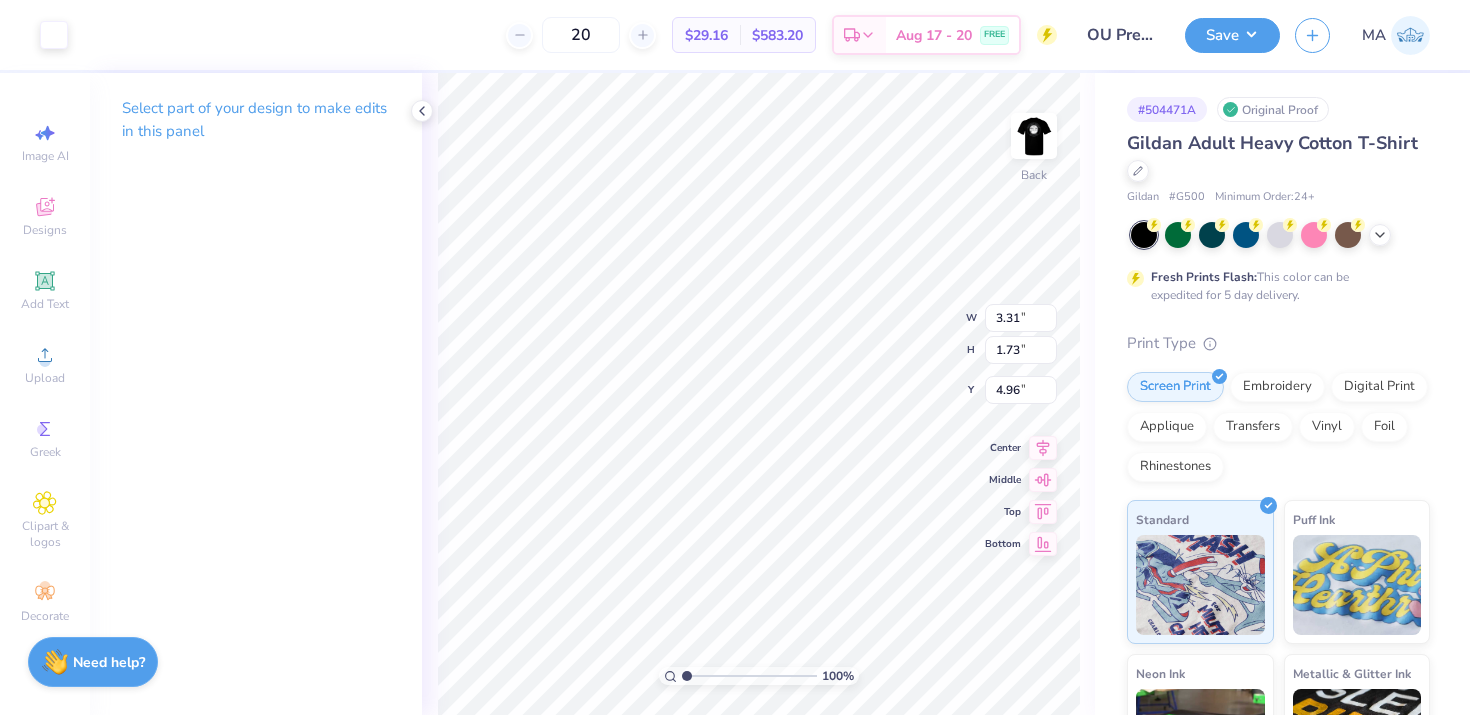 type on "3.50" 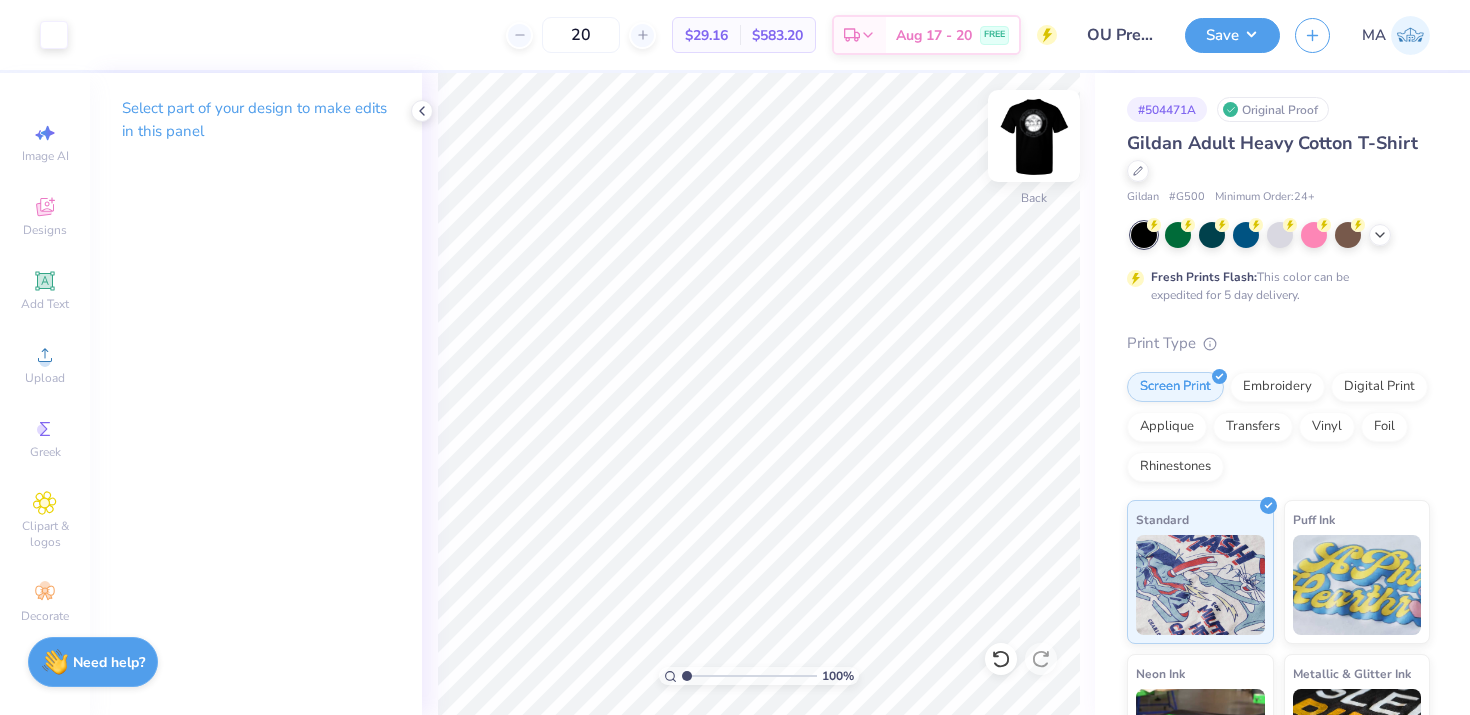 click at bounding box center [1034, 136] 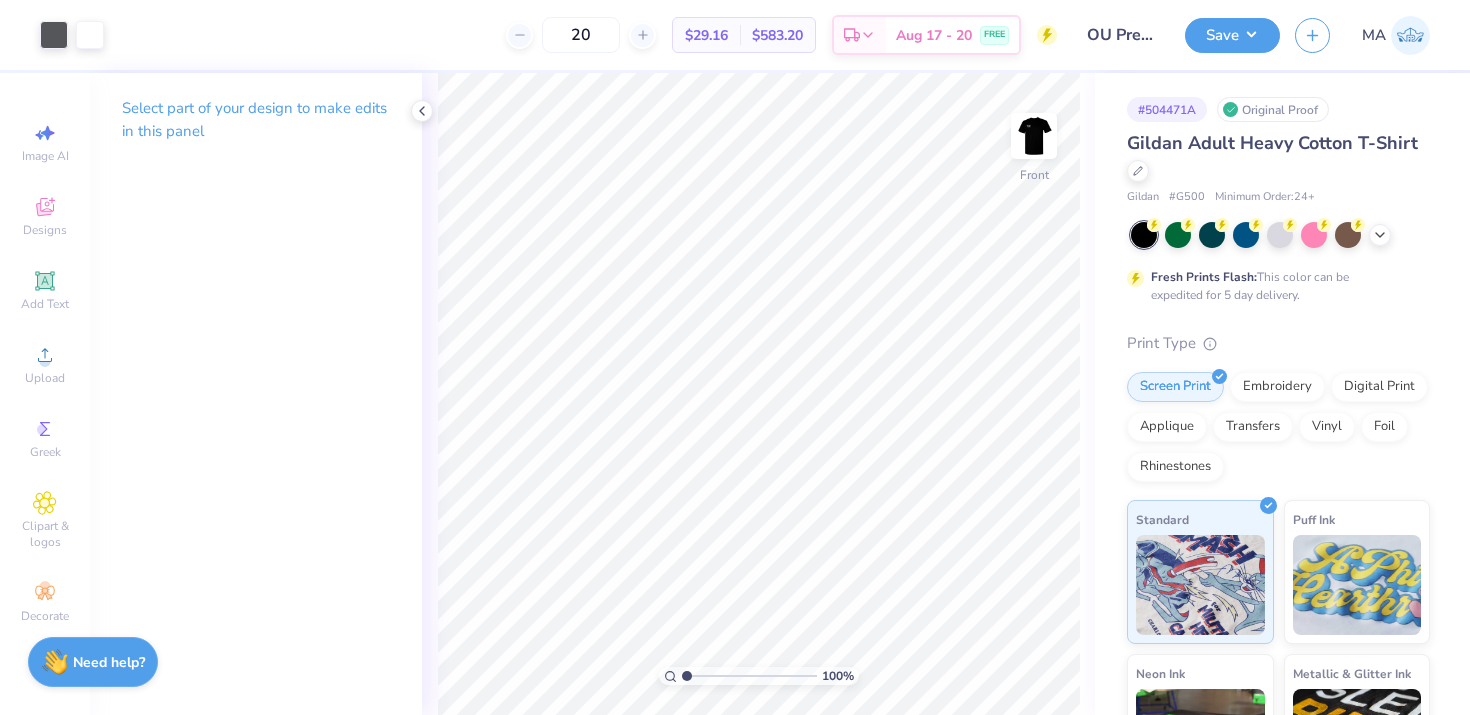 click at bounding box center [1034, 136] 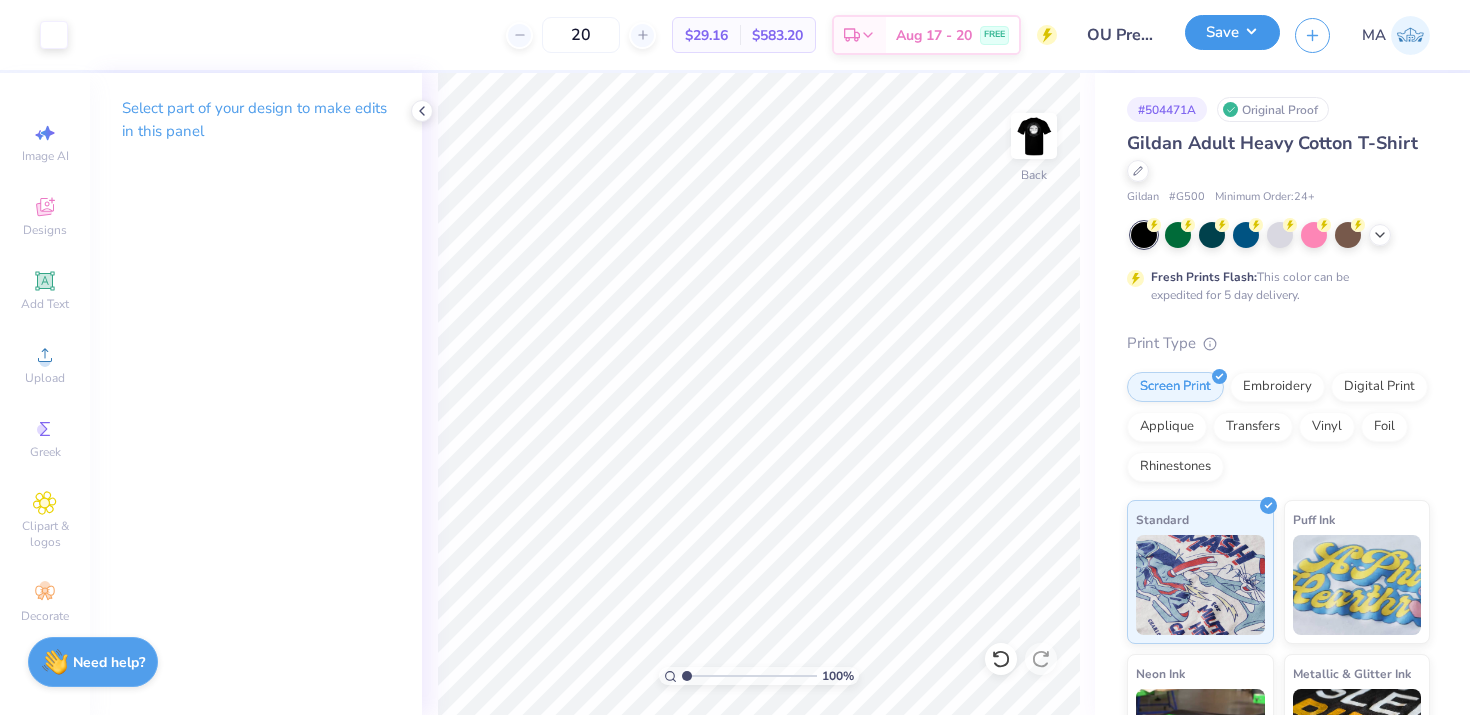 click on "Save" at bounding box center [1232, 32] 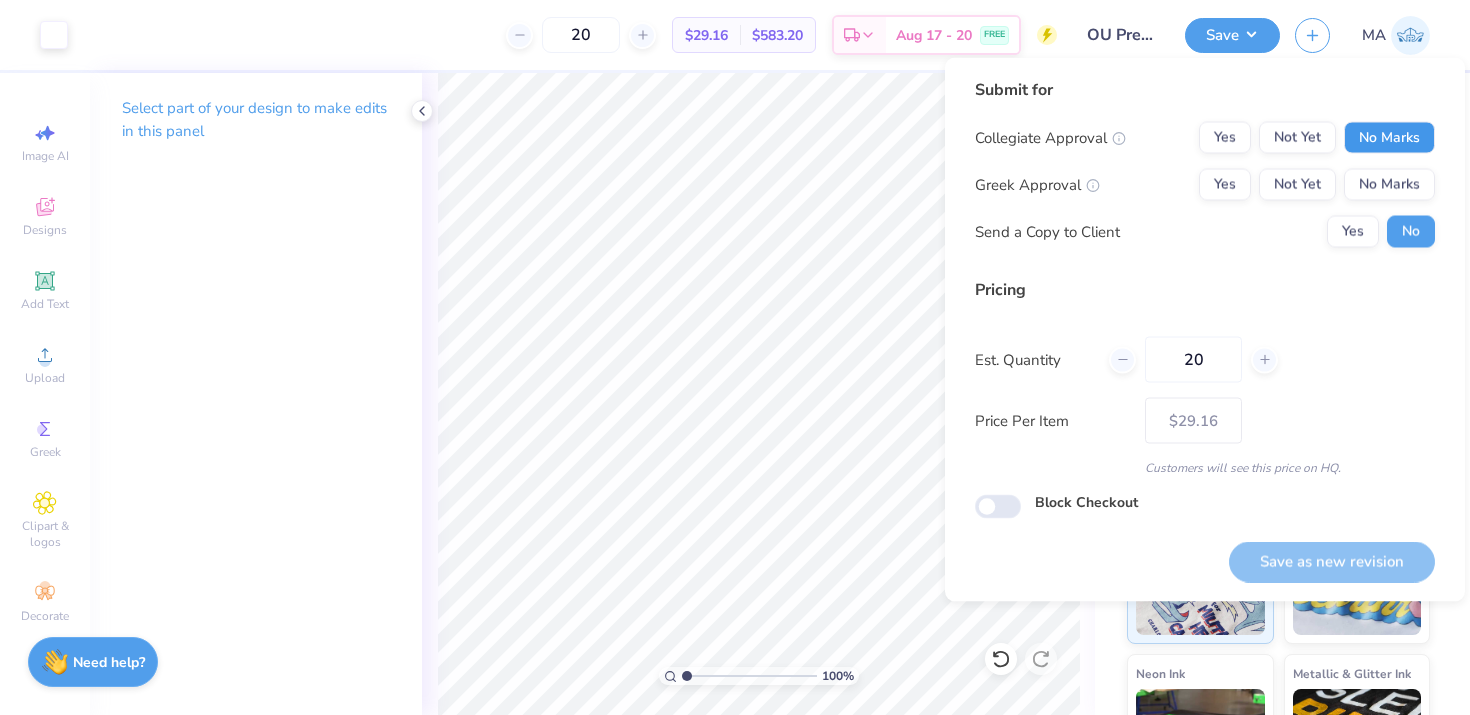 click on "No Marks" at bounding box center (1389, 138) 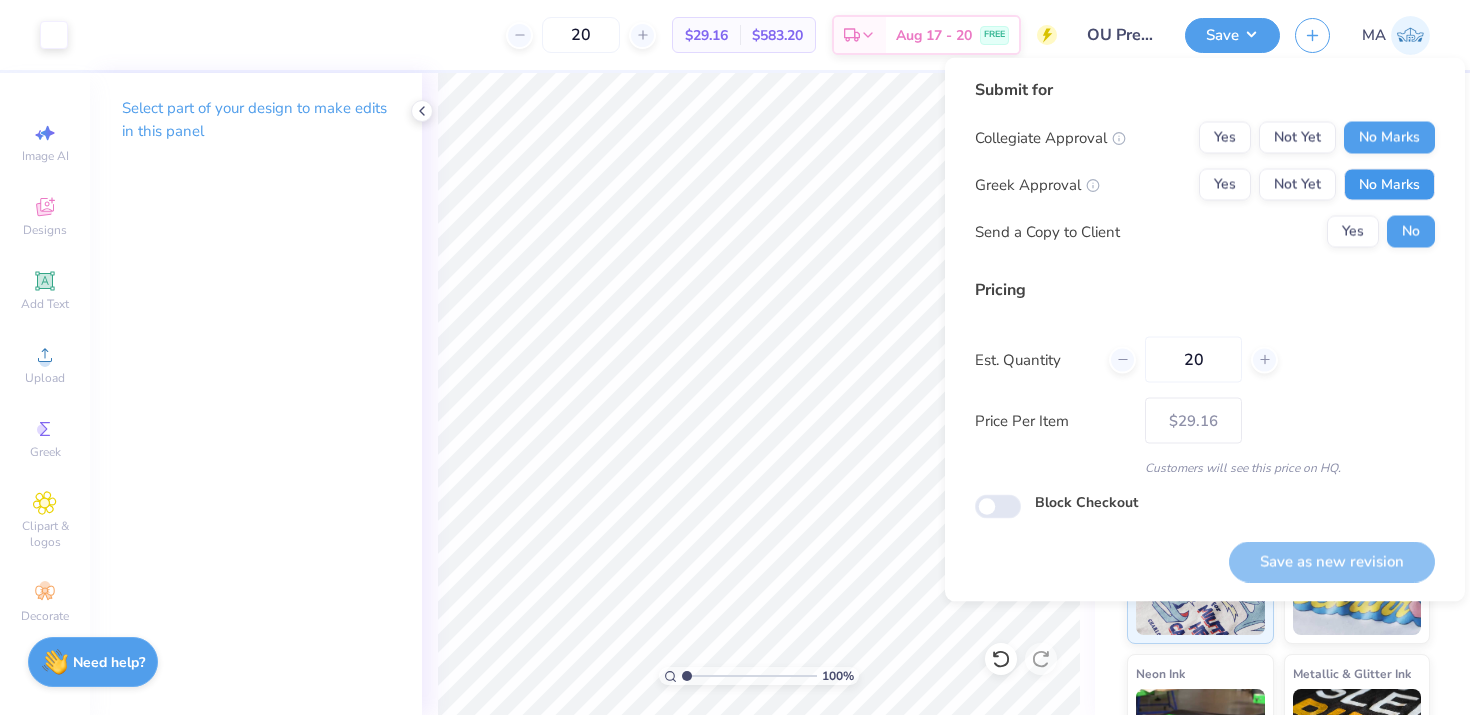 click on "No Marks" at bounding box center (1389, 185) 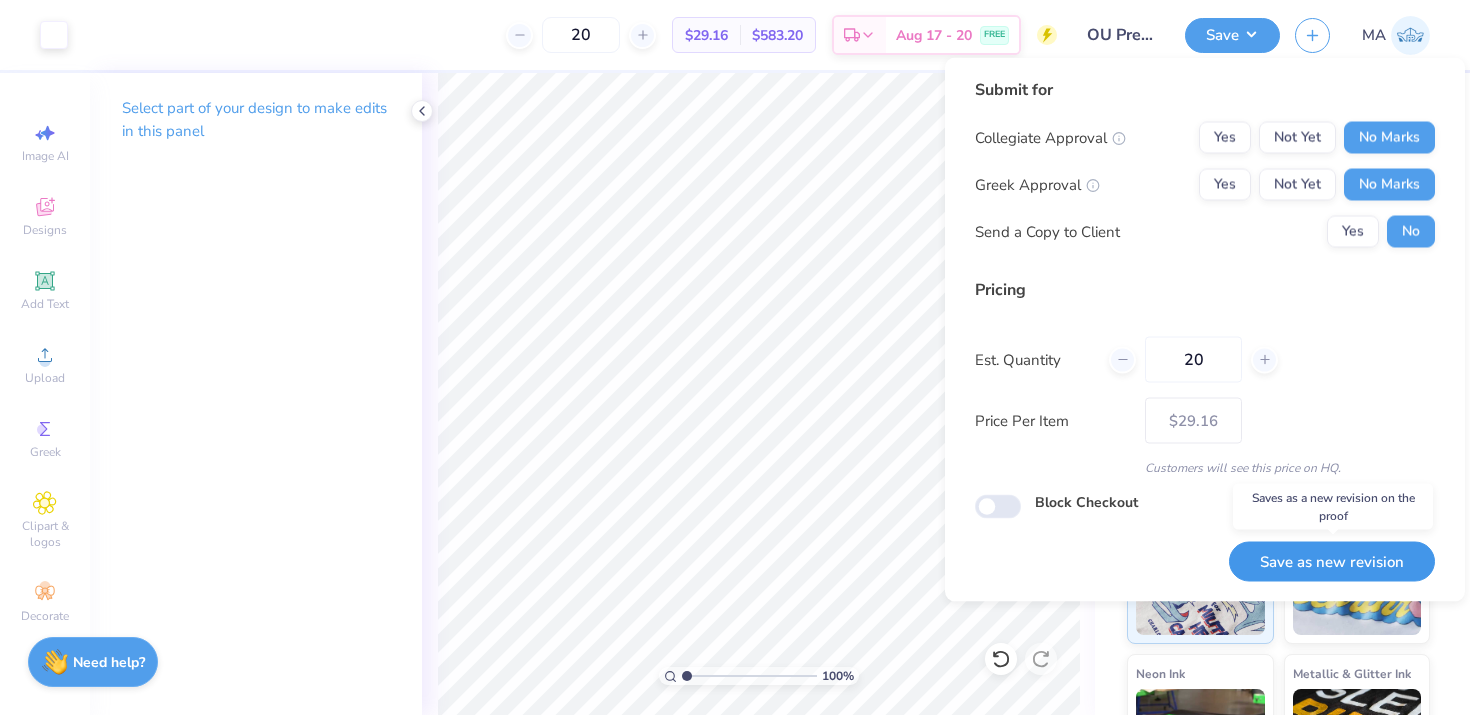 click on "Save as new revision" at bounding box center [1332, 561] 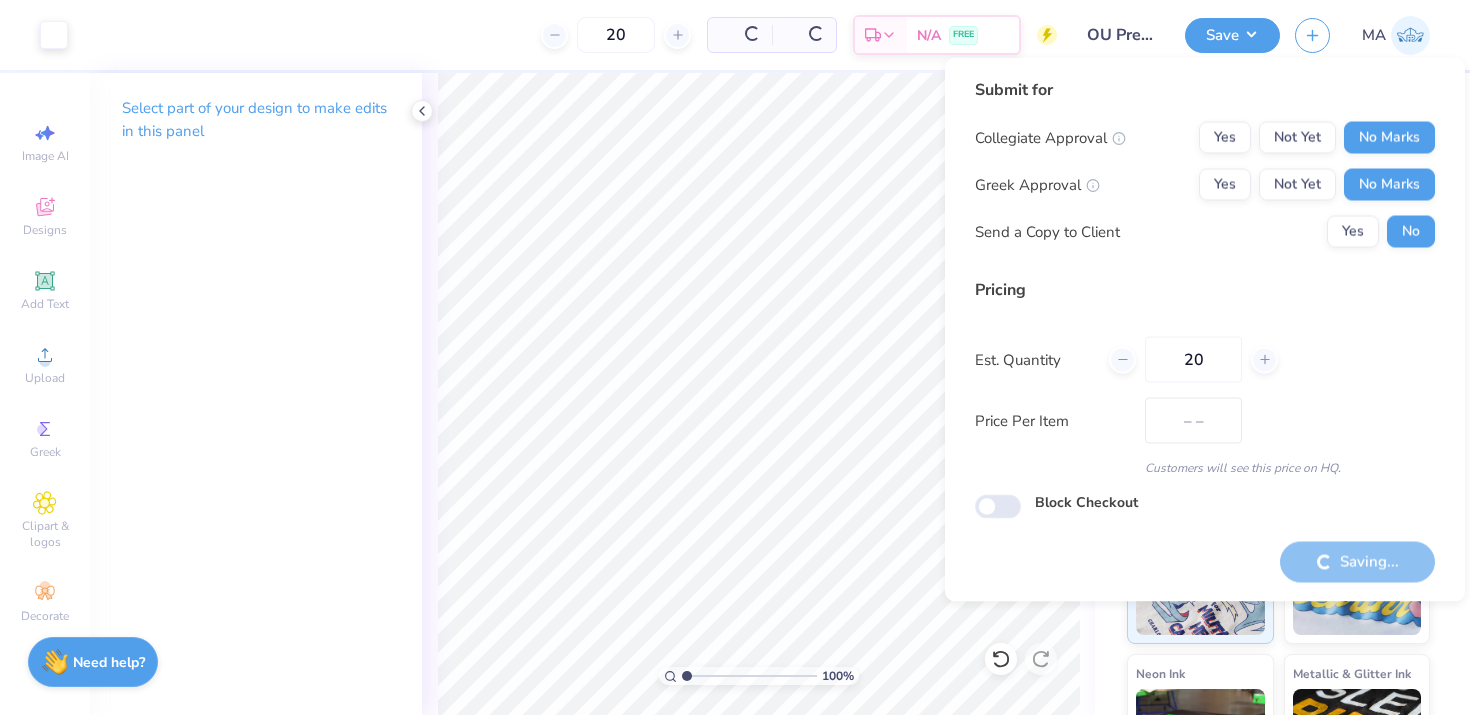 type on "$29.16" 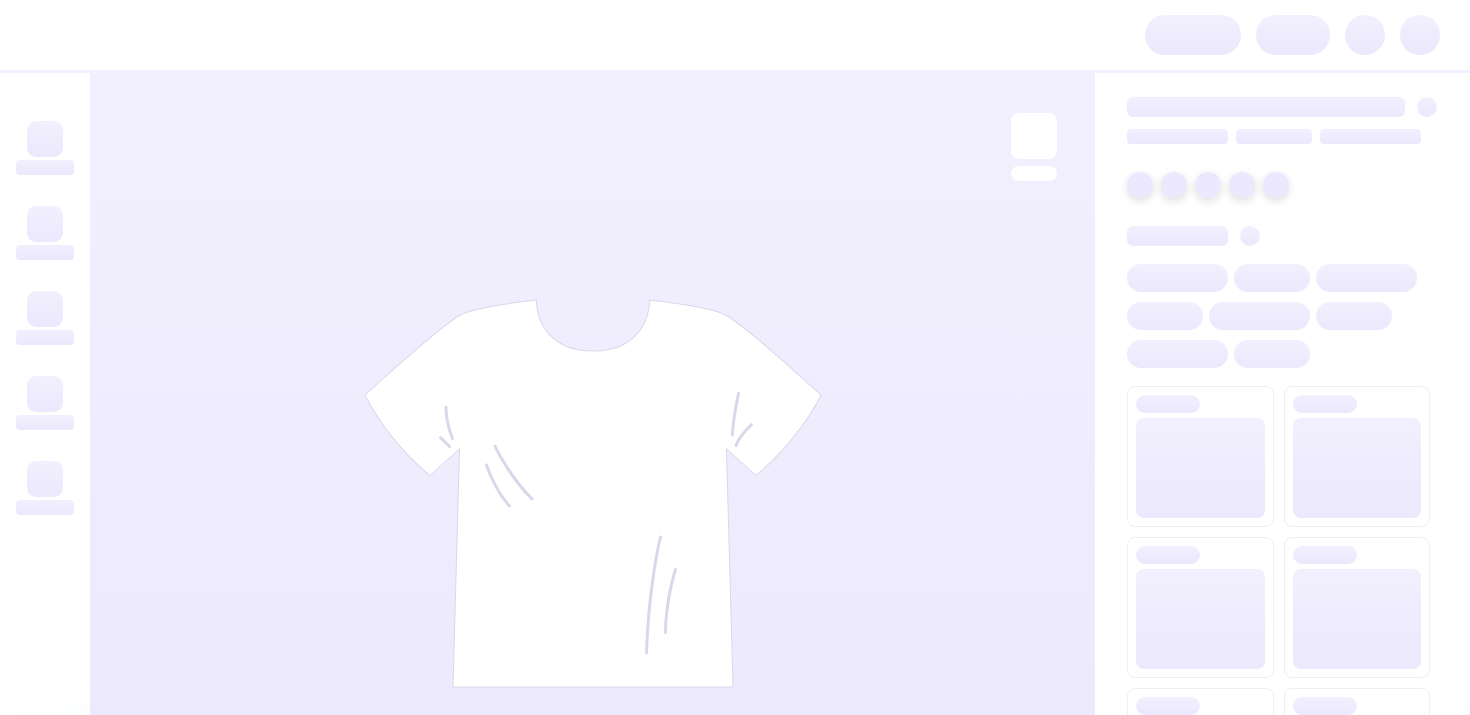 scroll, scrollTop: 0, scrollLeft: 0, axis: both 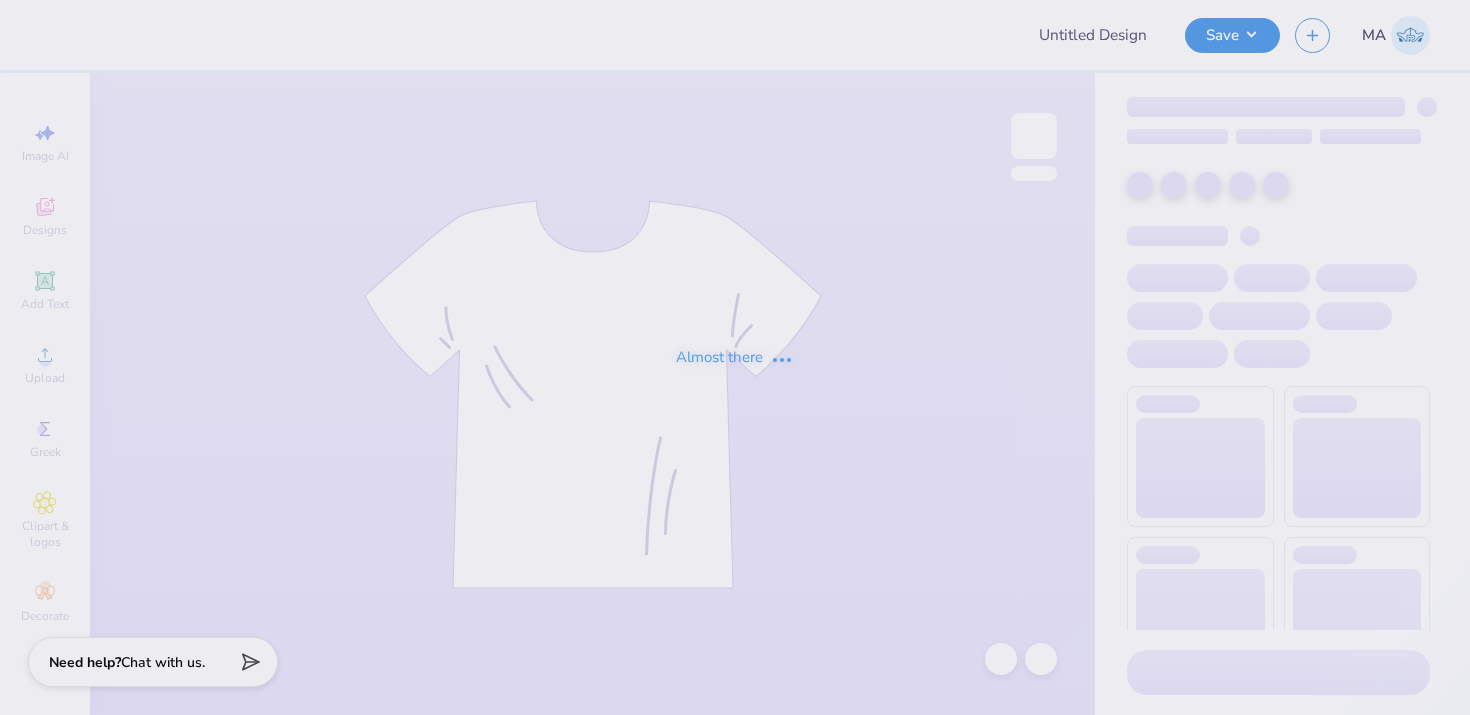 type on "OU Pre-Street" 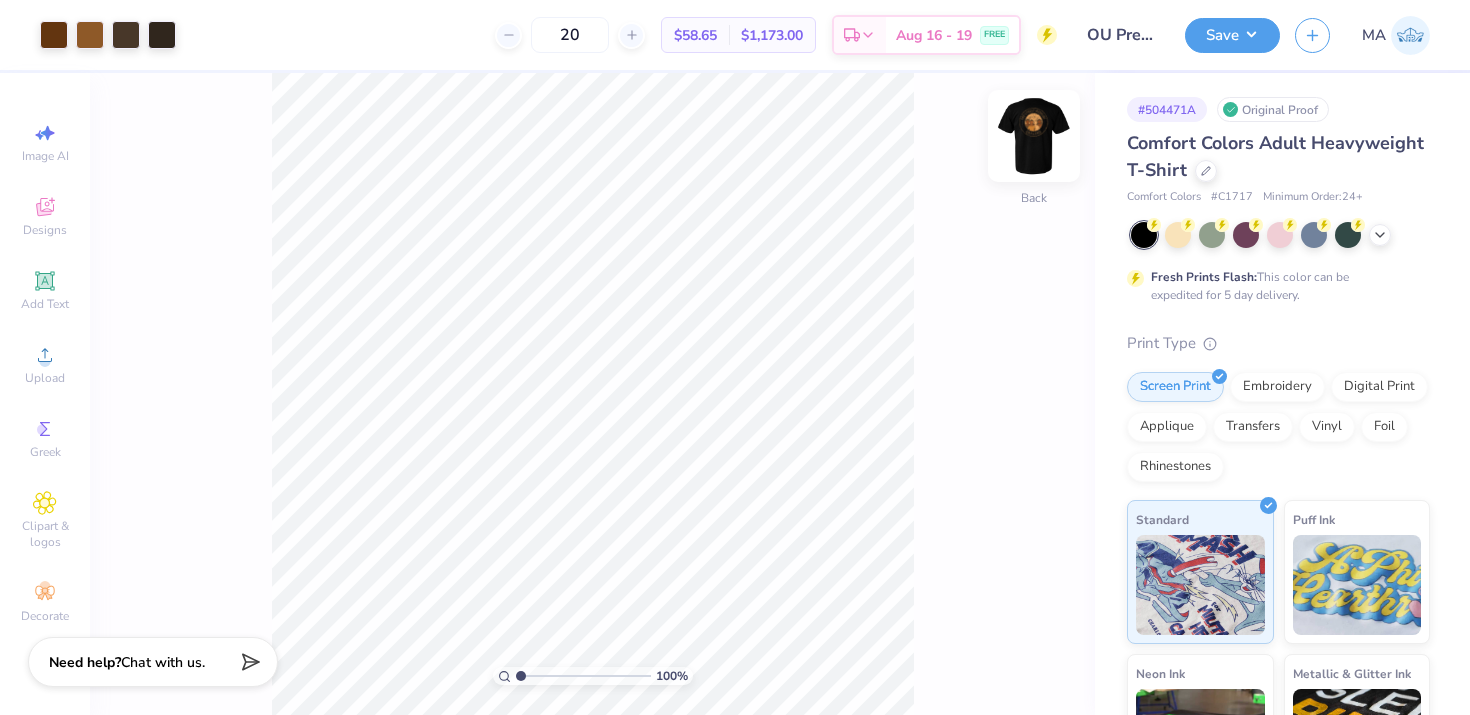 click at bounding box center [1034, 136] 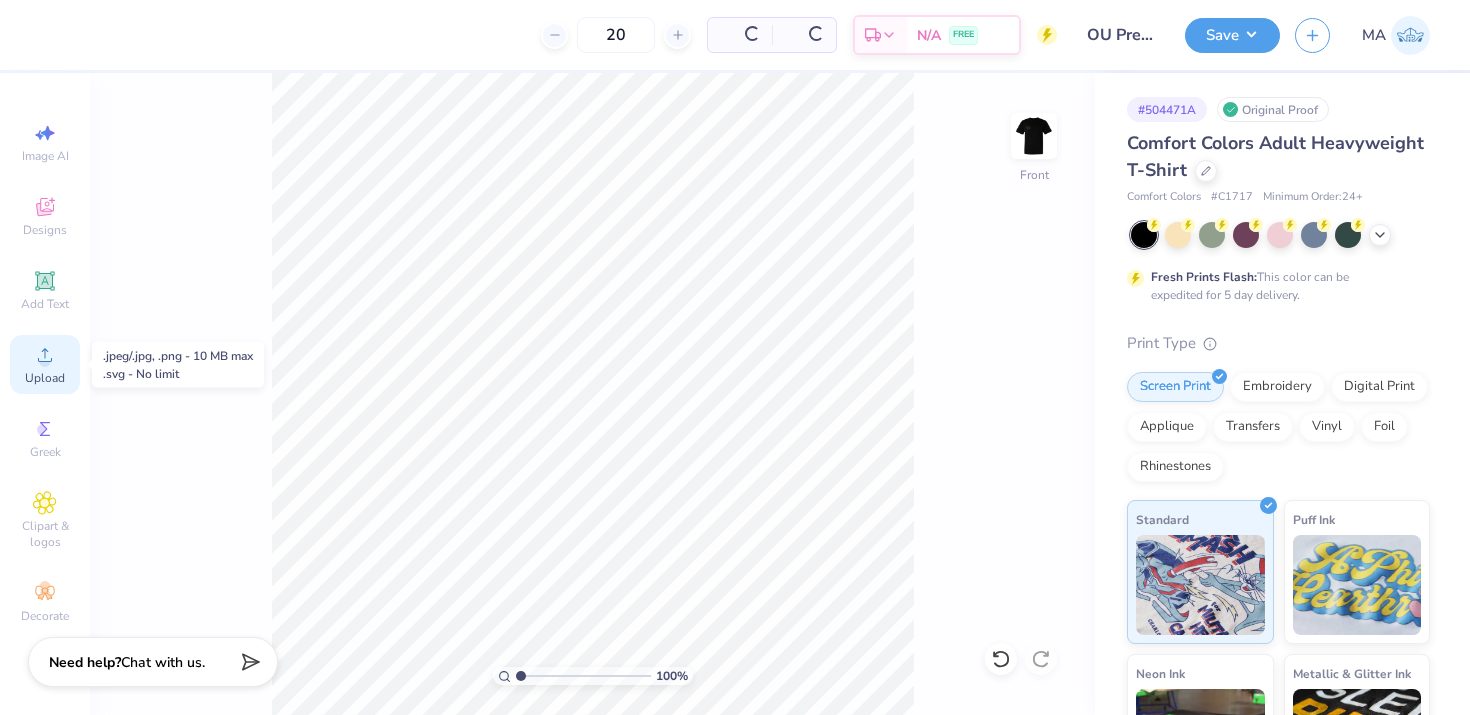 click 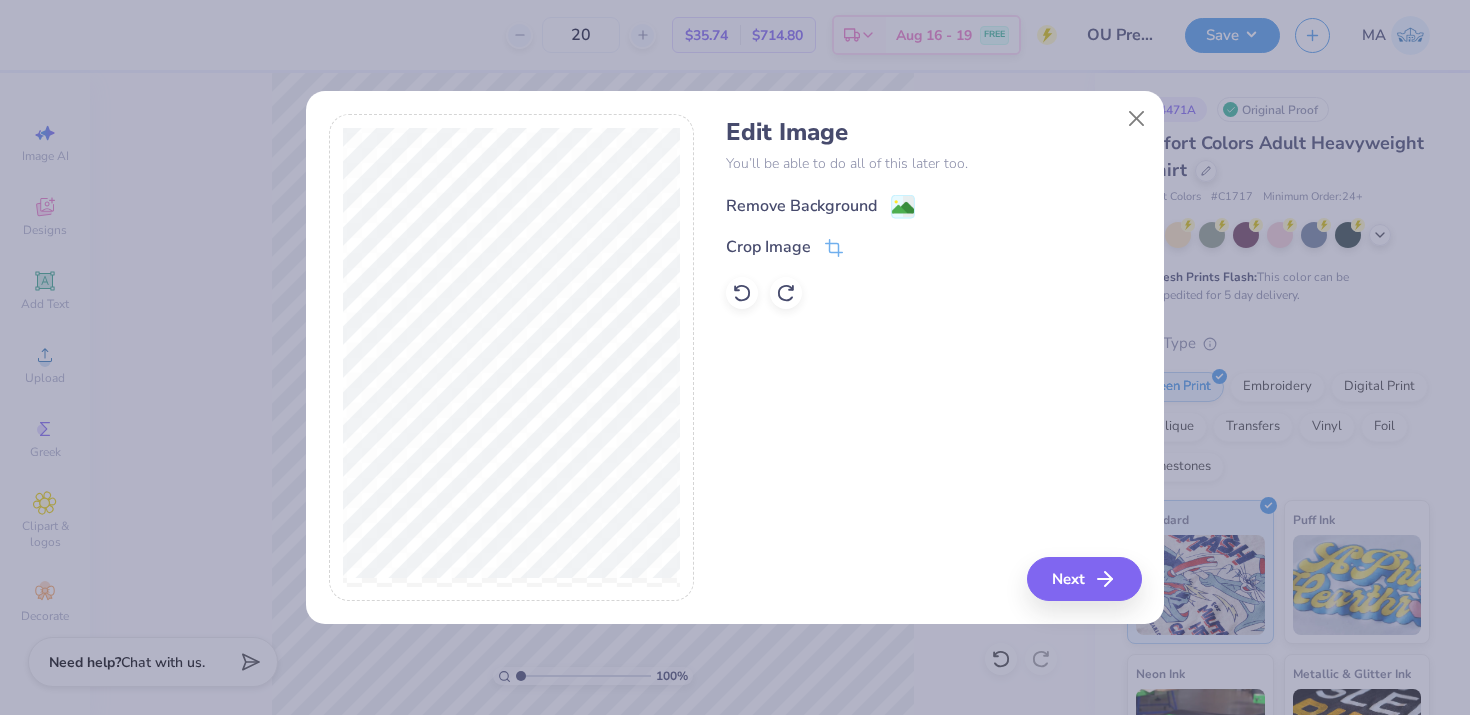 click on "Remove Background" at bounding box center [801, 206] 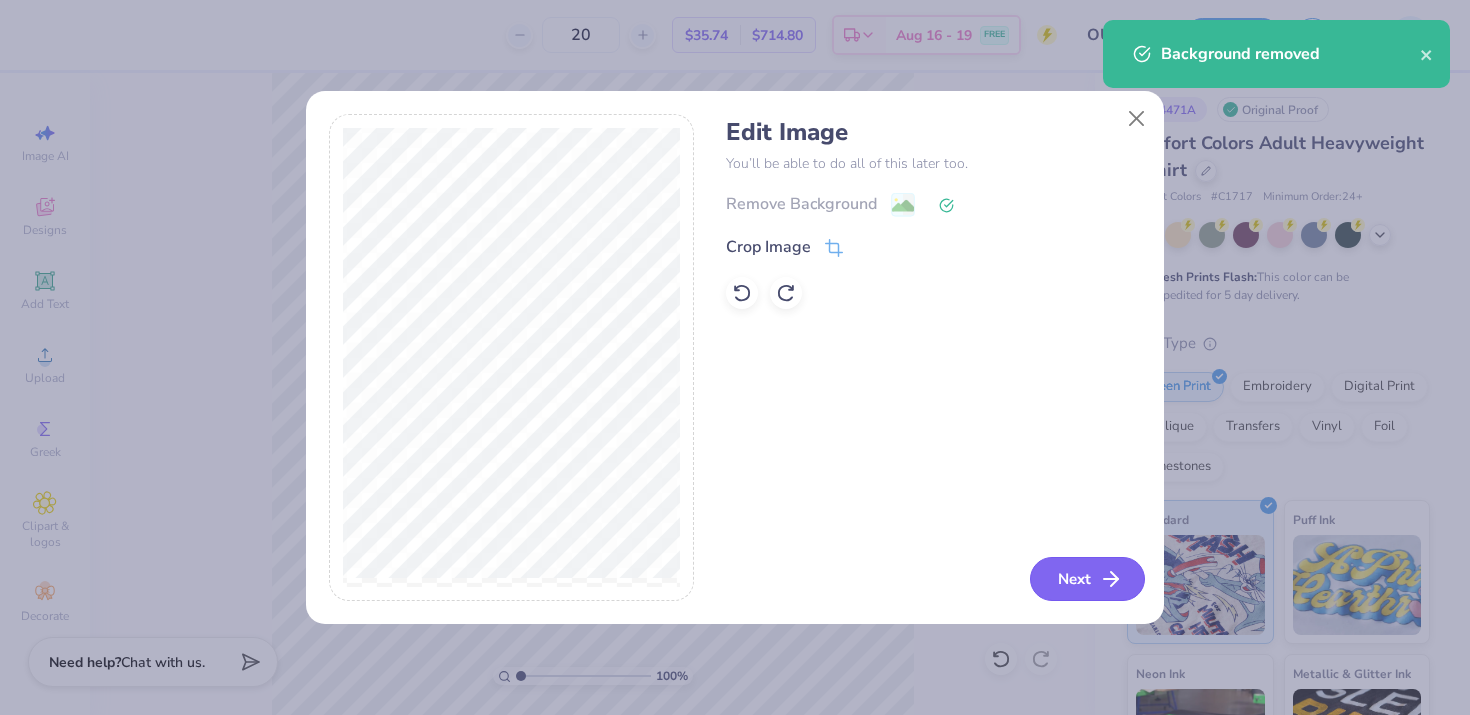 click on "Next" at bounding box center (1087, 579) 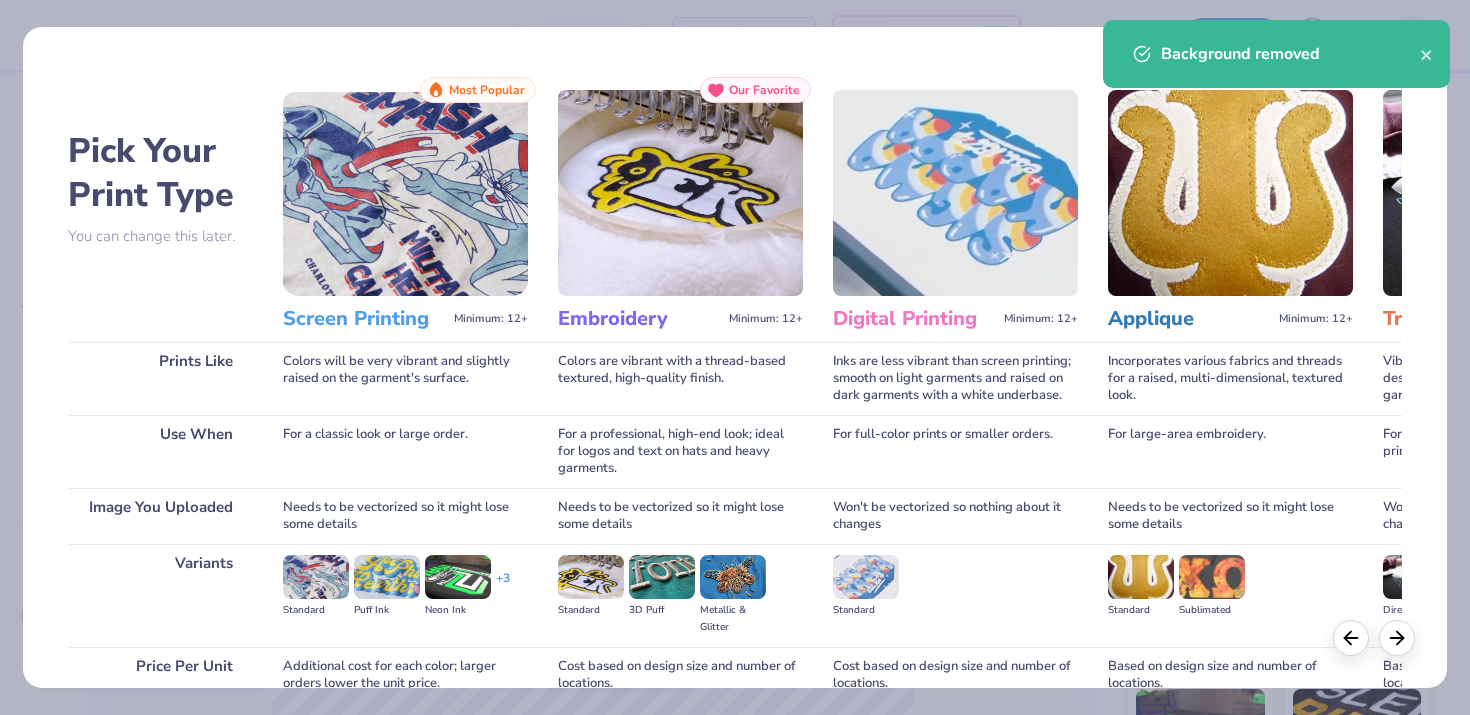 scroll, scrollTop: 182, scrollLeft: 0, axis: vertical 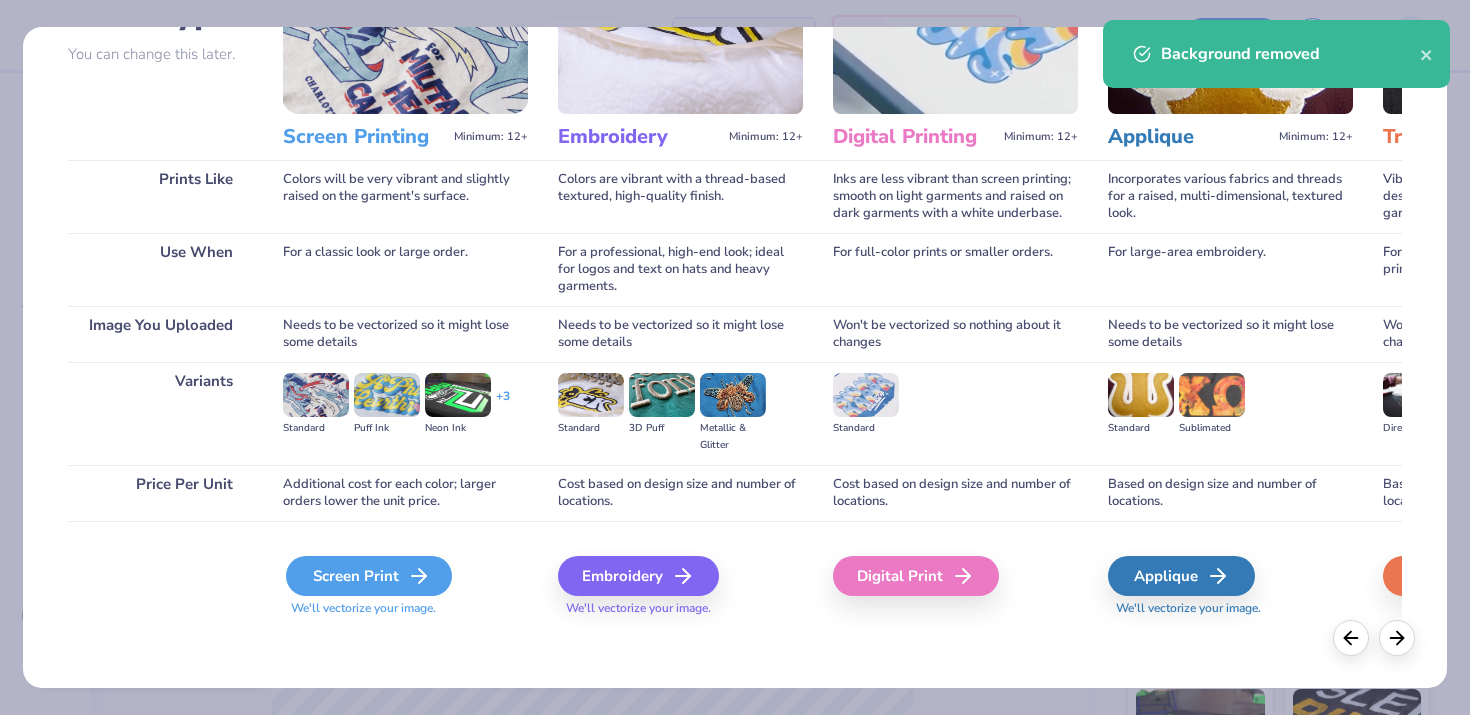 click on "Screen Print" at bounding box center [369, 576] 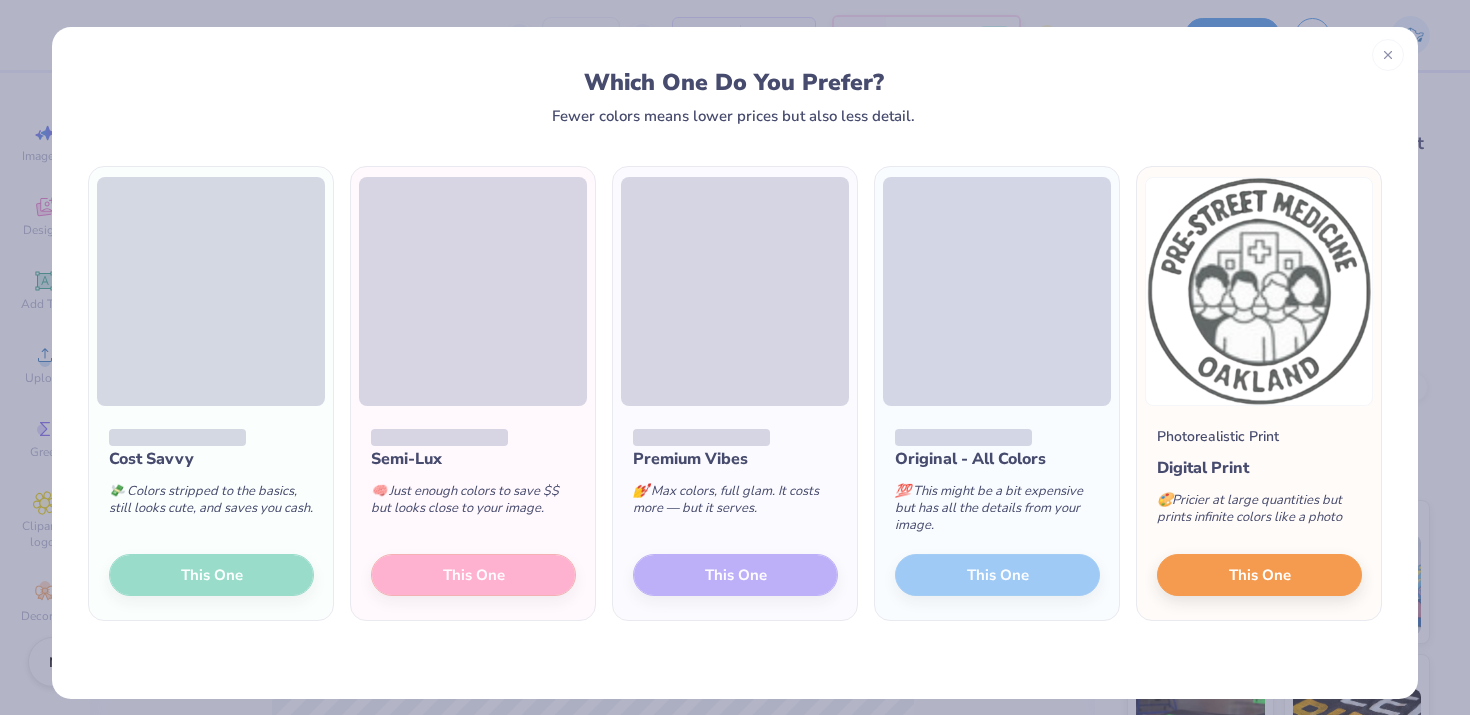 scroll, scrollTop: 11, scrollLeft: 0, axis: vertical 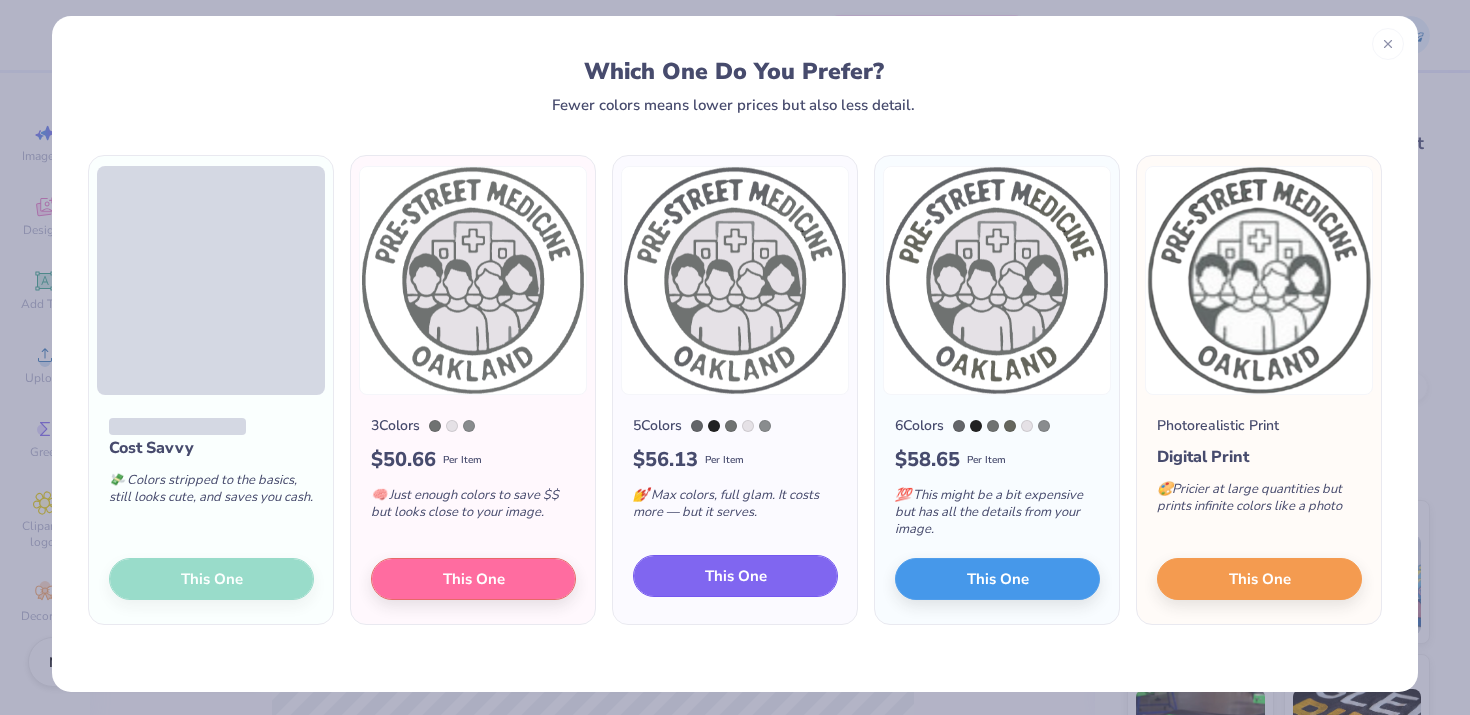 click on "This One" at bounding box center [735, 576] 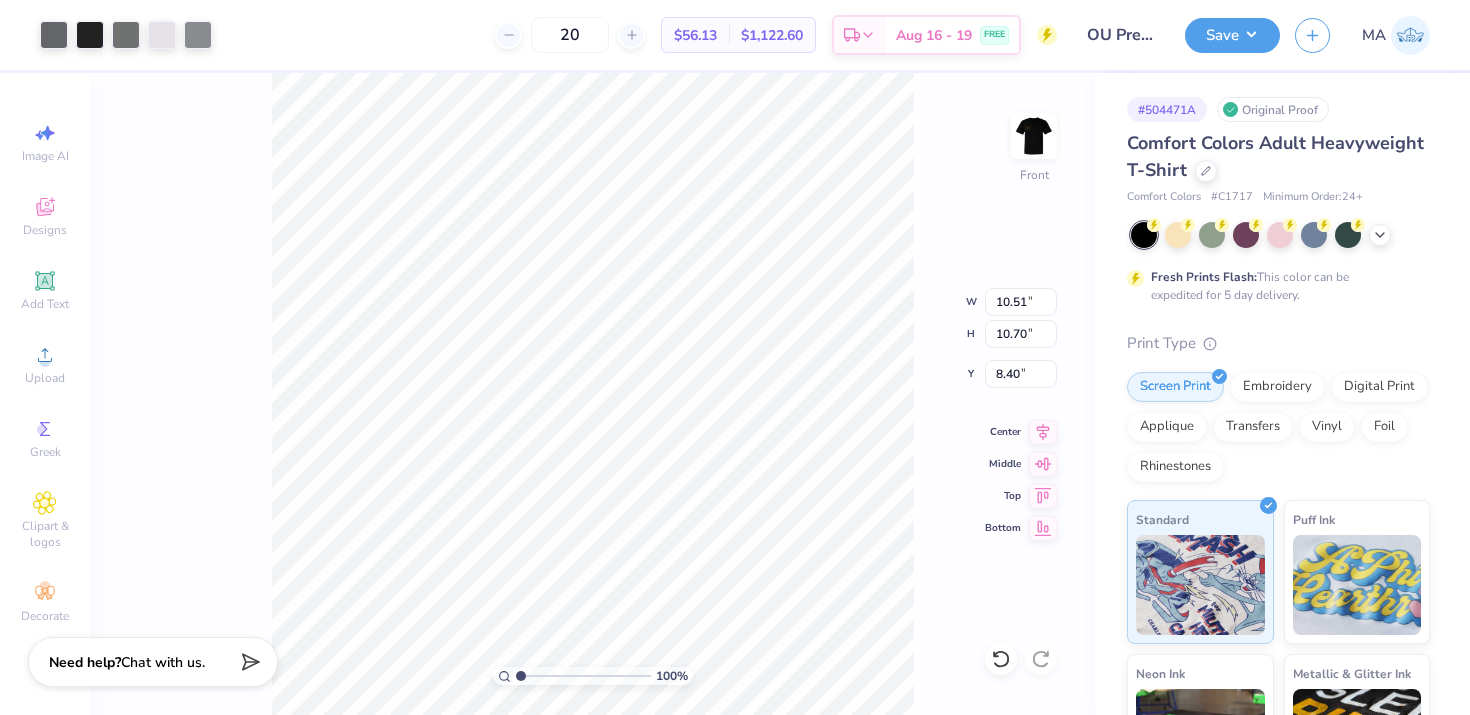 type on "3.96" 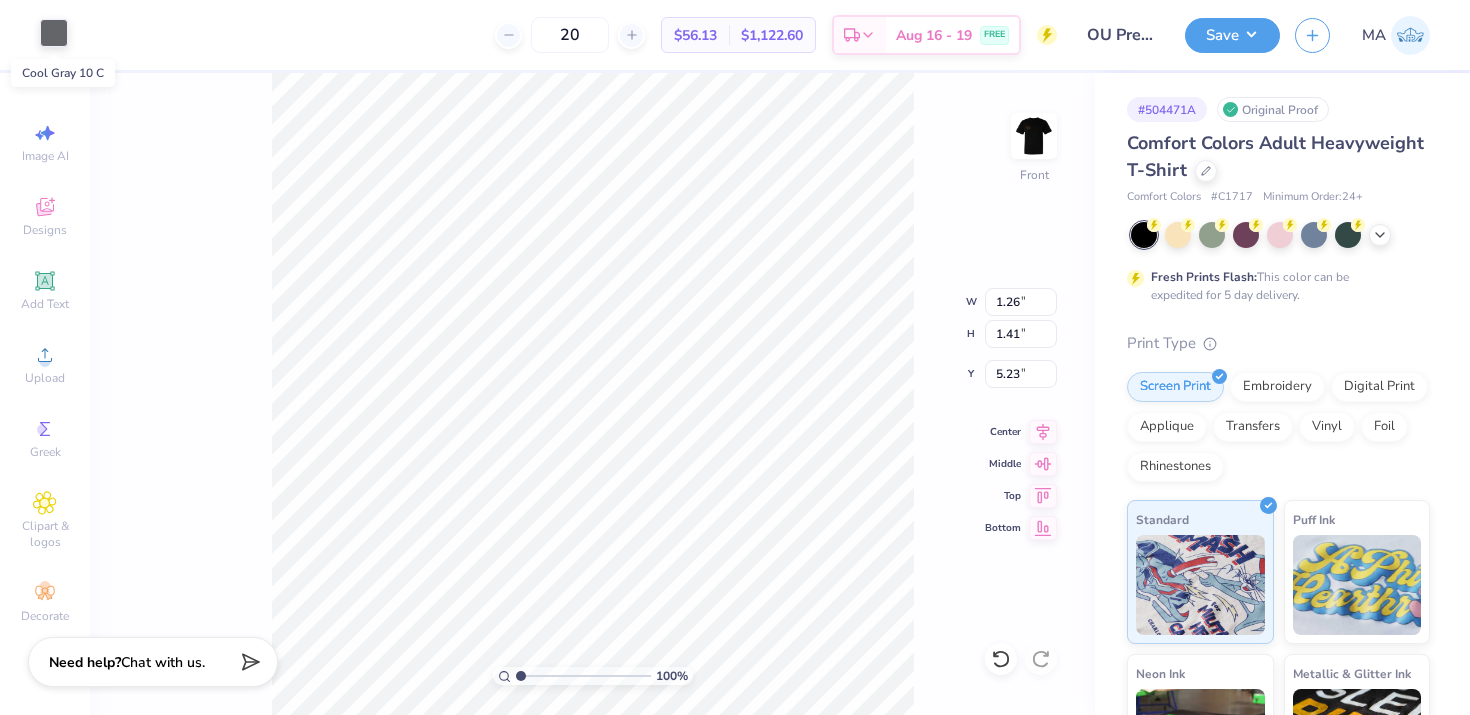click at bounding box center (54, 33) 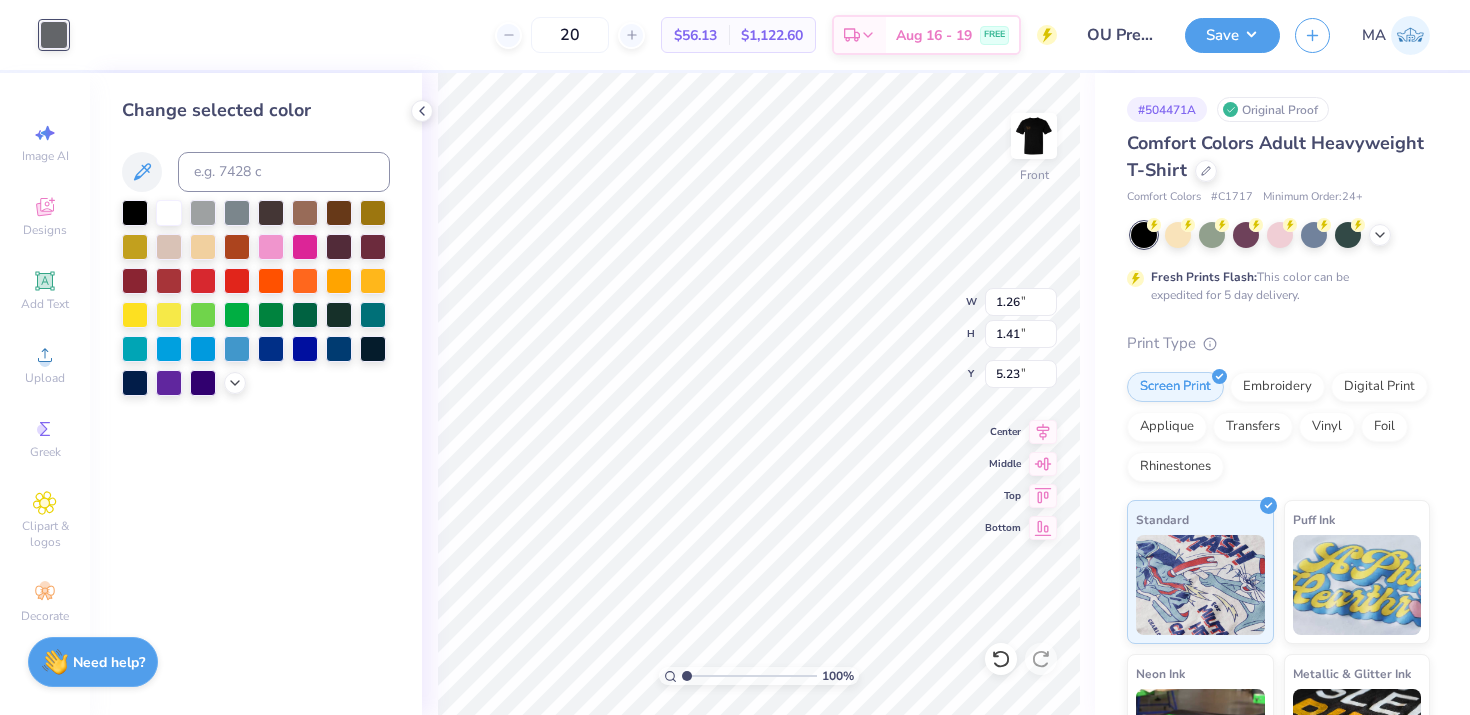 type on "6.73" 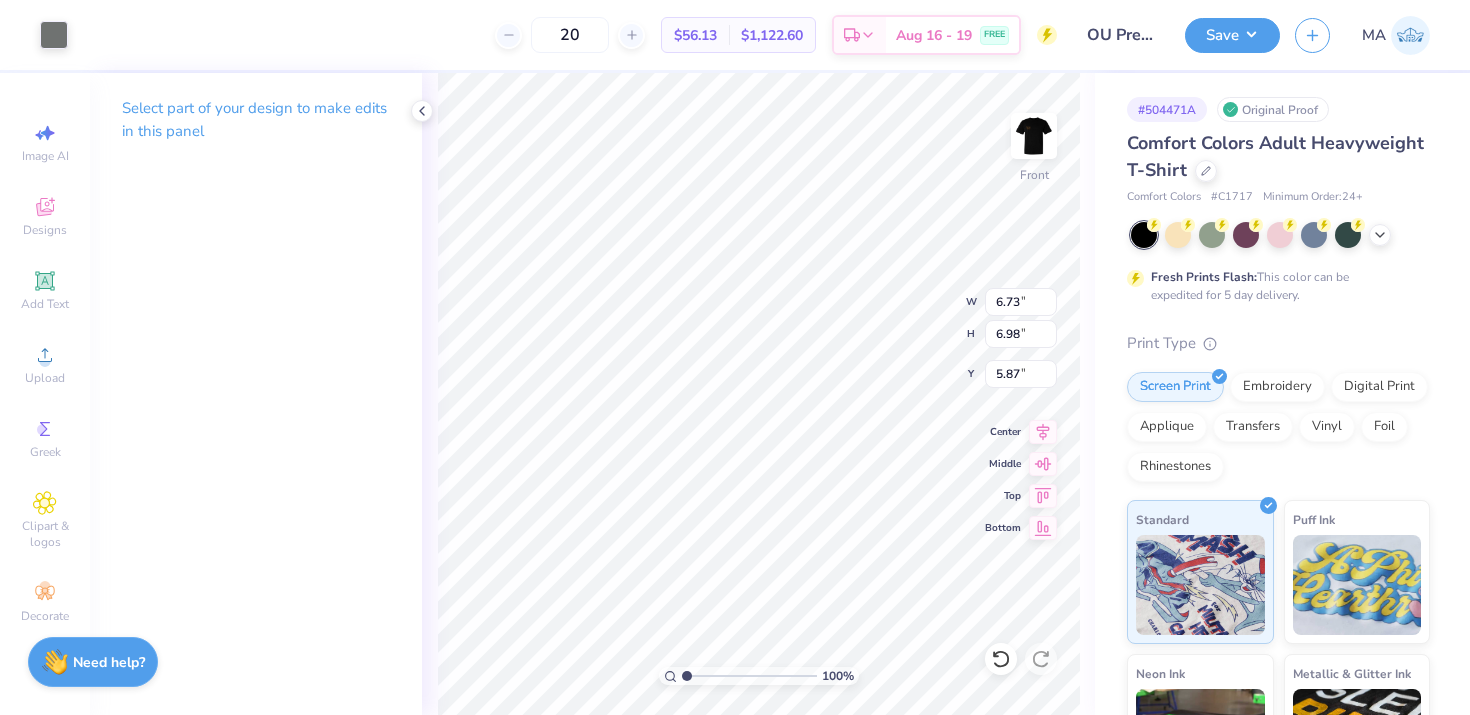 type on "1.35" 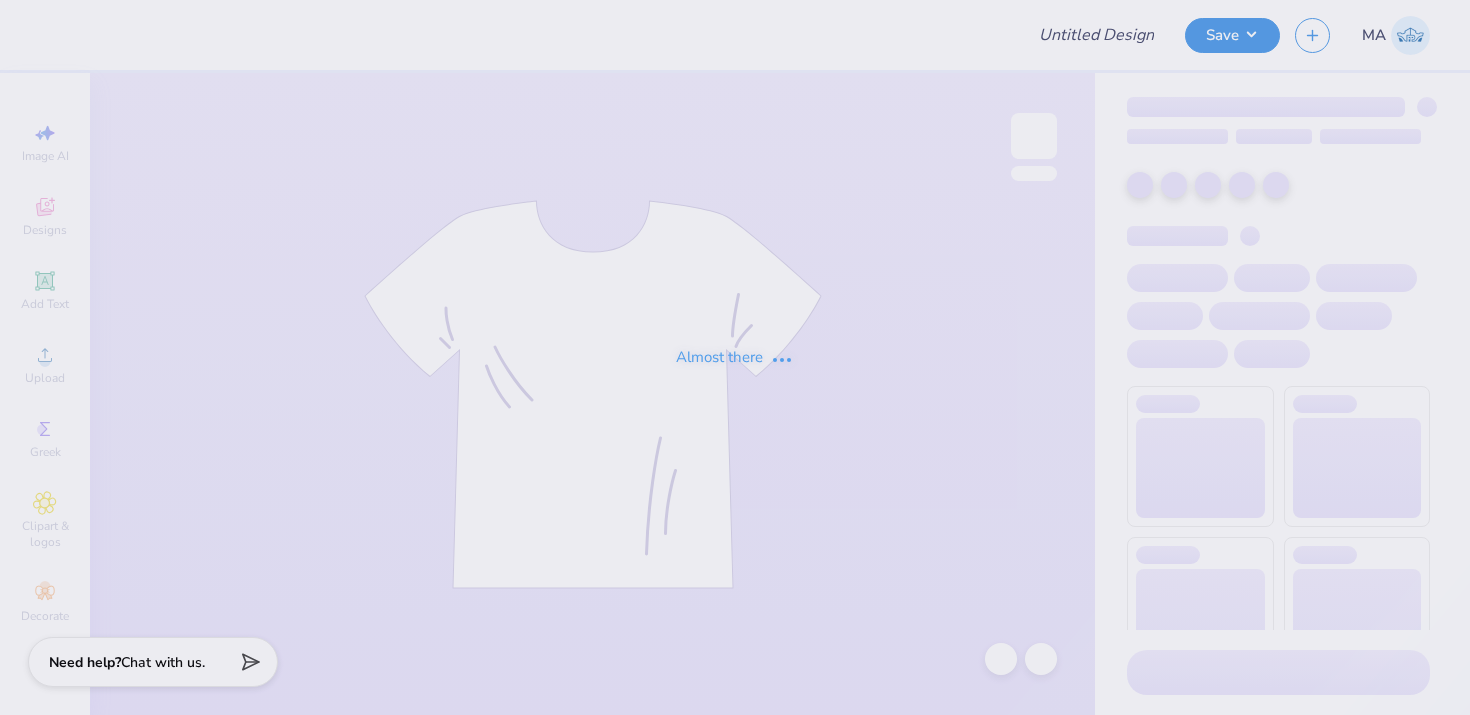 scroll, scrollTop: 0, scrollLeft: 0, axis: both 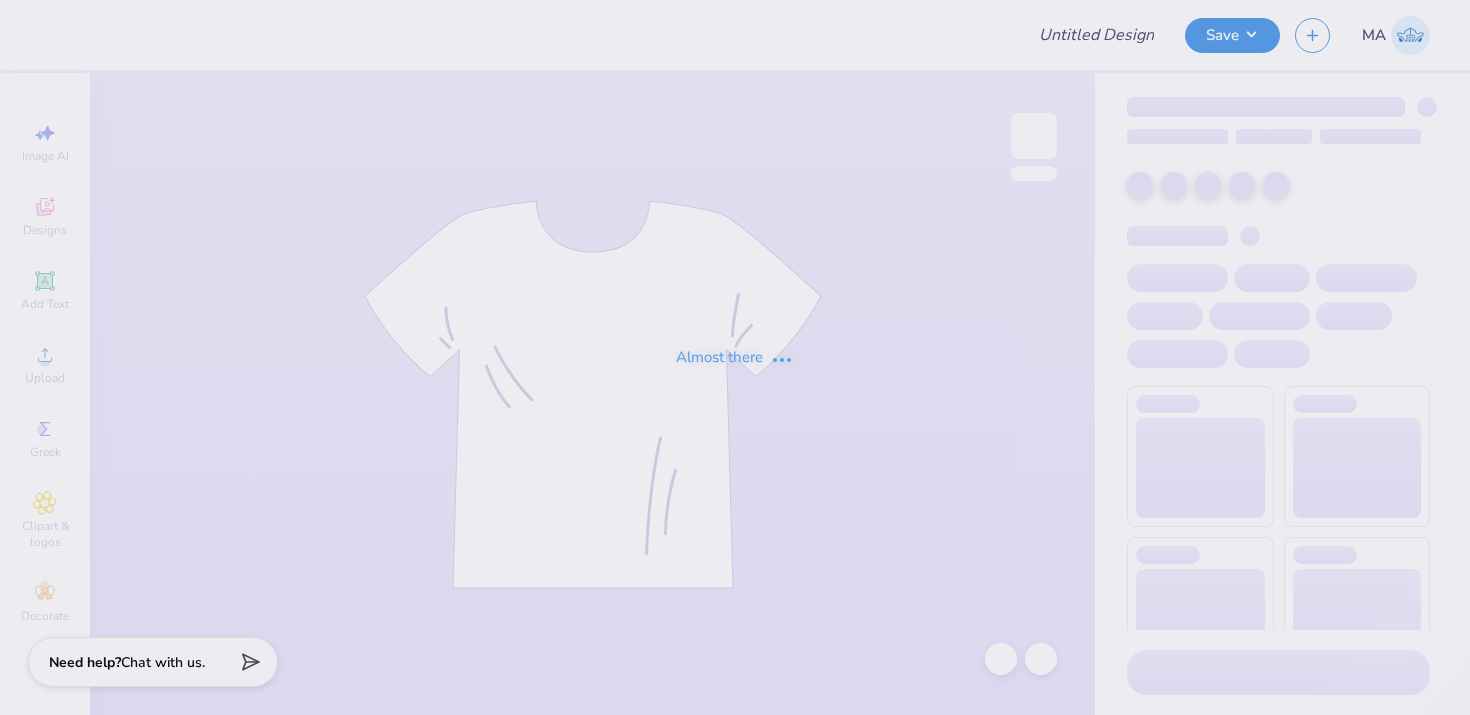 type on "OU Pre-Street" 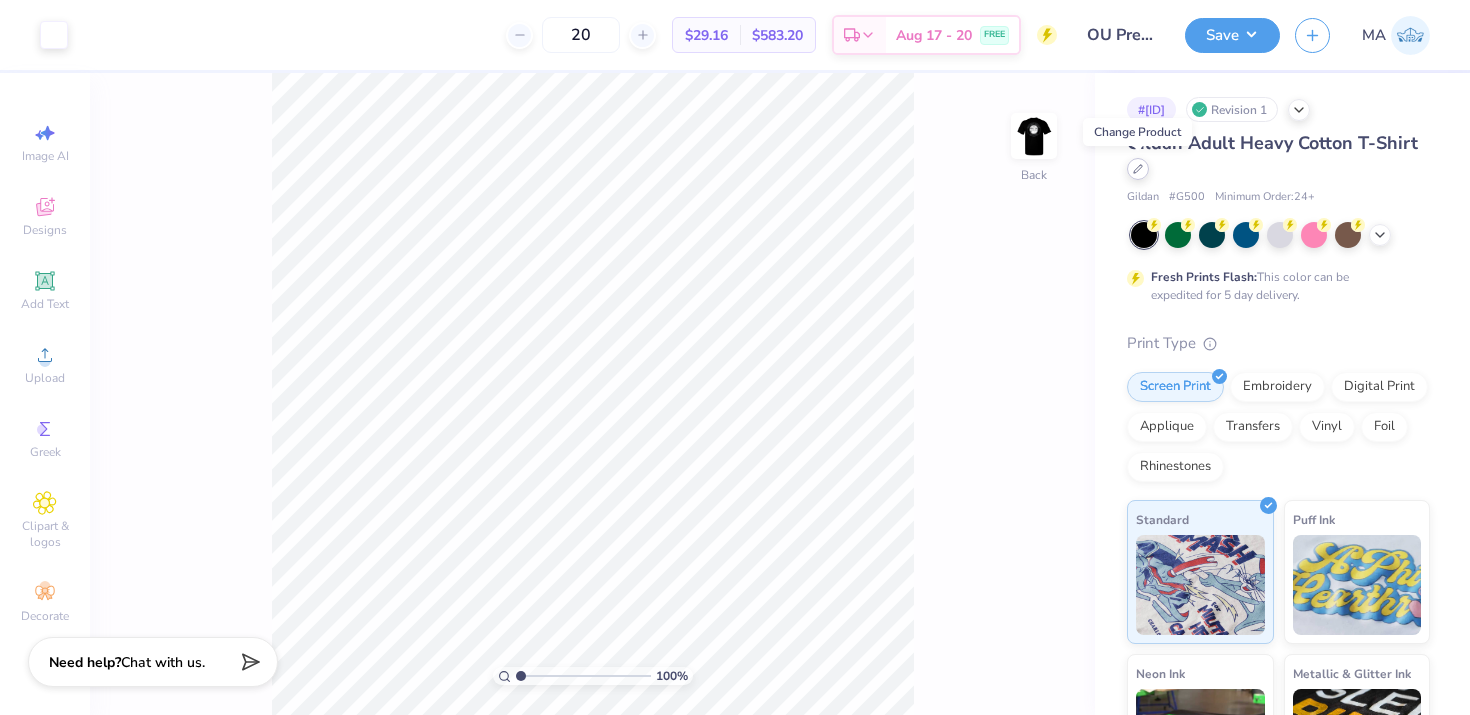 click 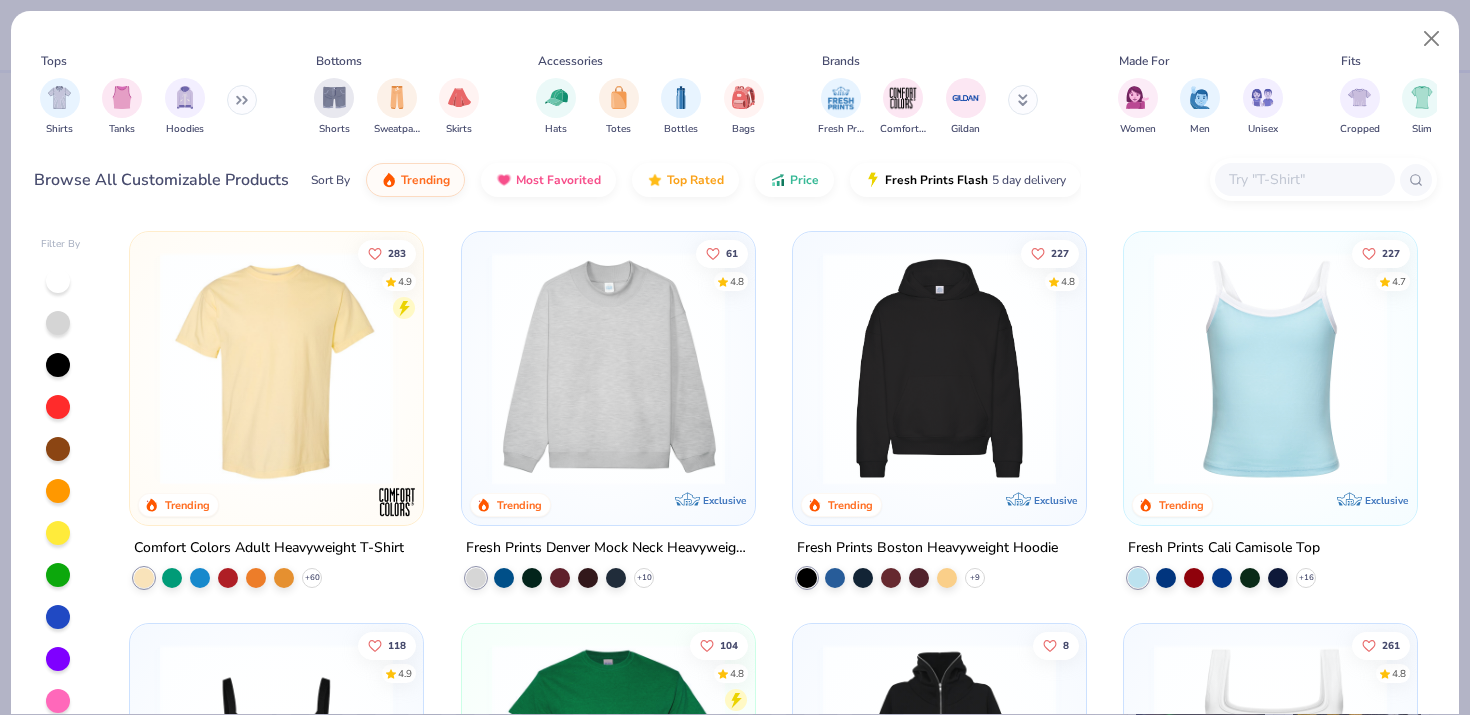 click at bounding box center [1304, 179] 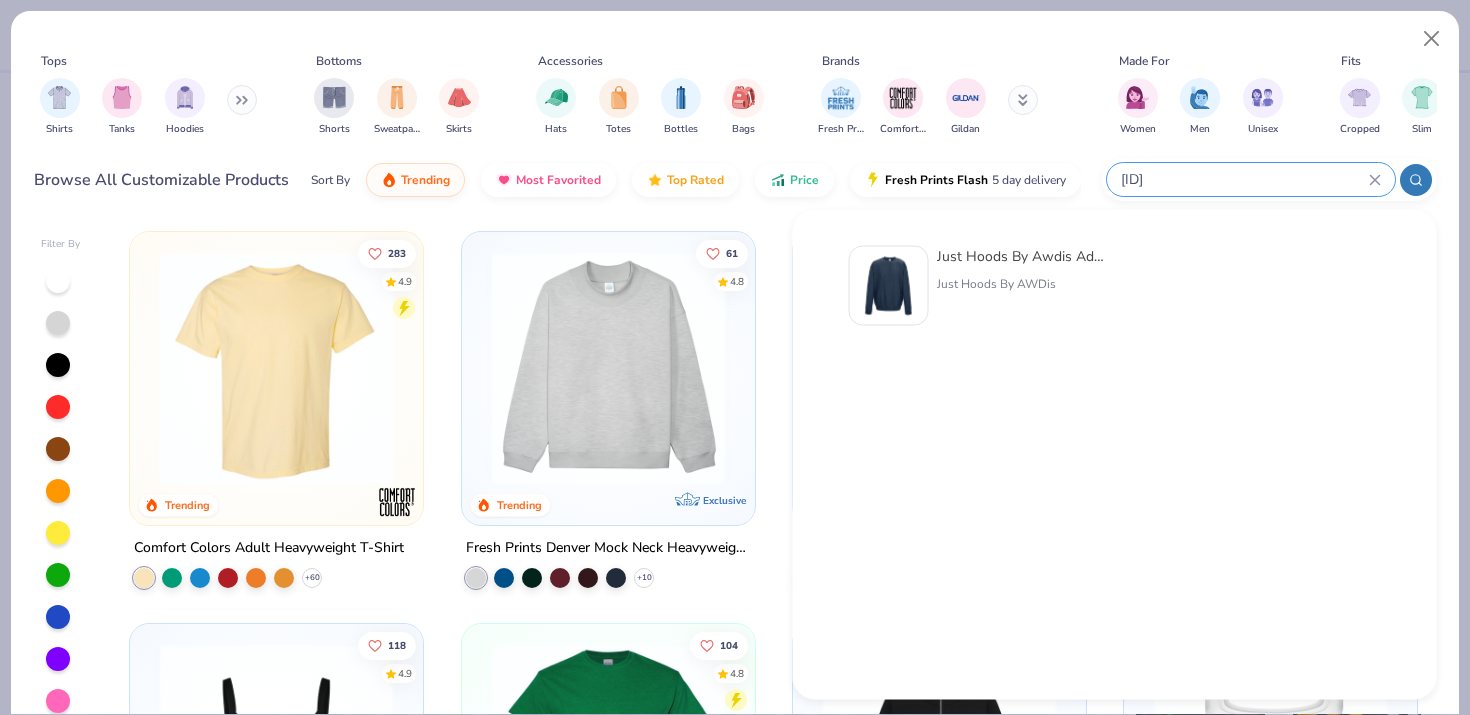 type on "JH030" 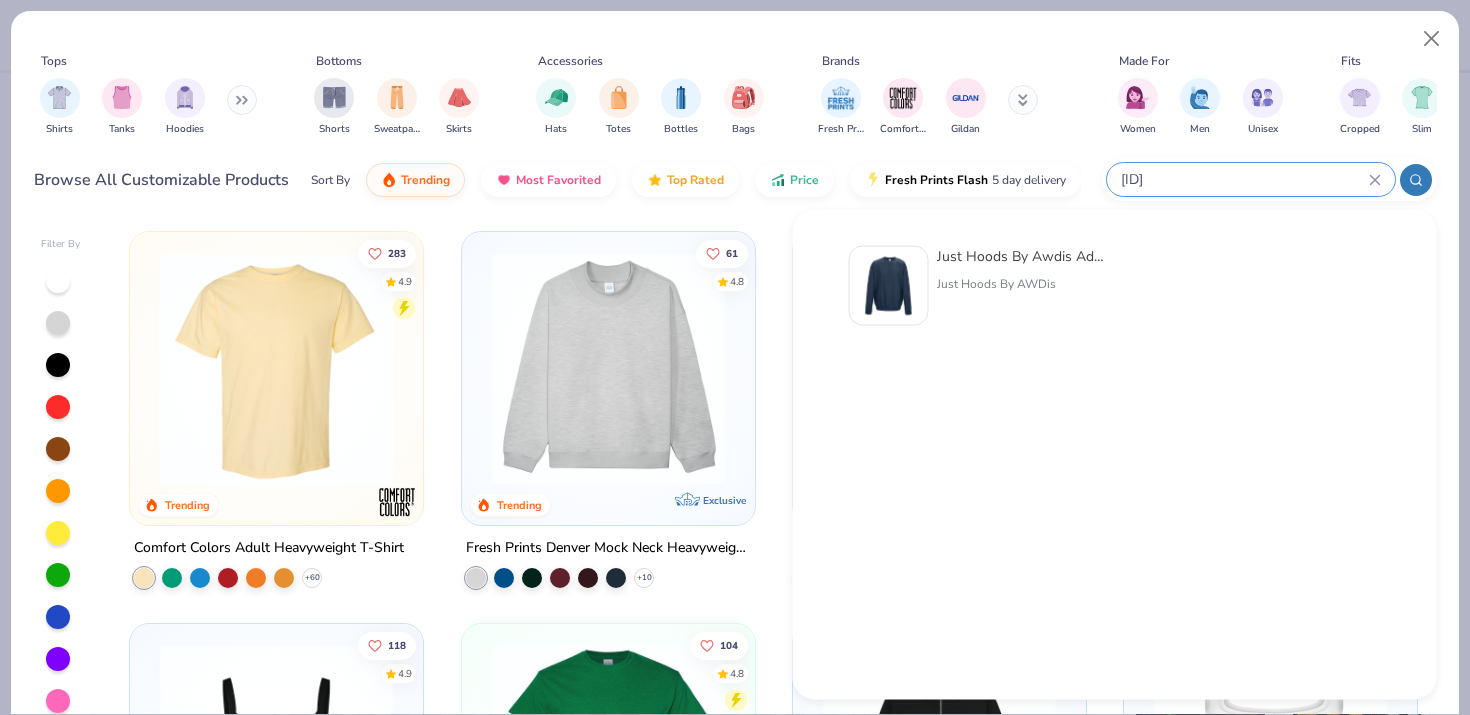 click at bounding box center (889, 286) 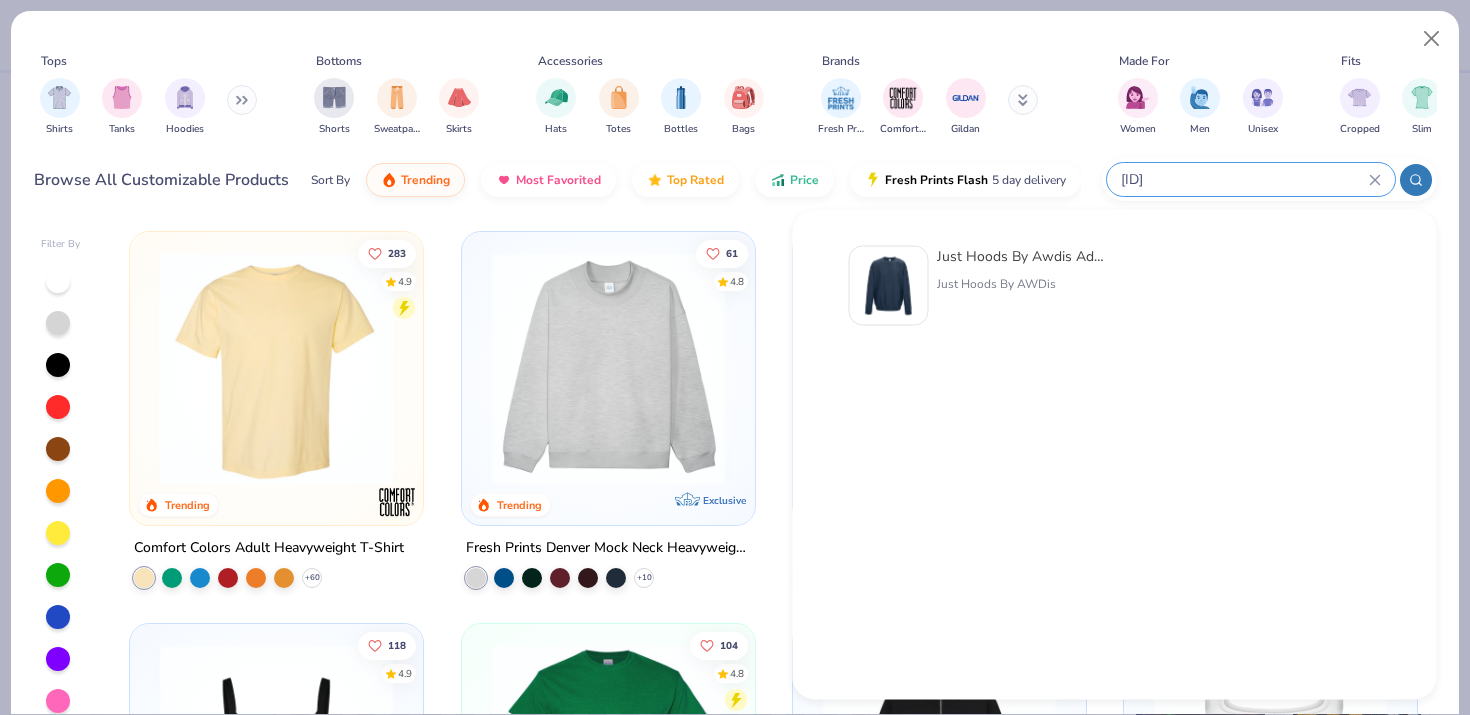type 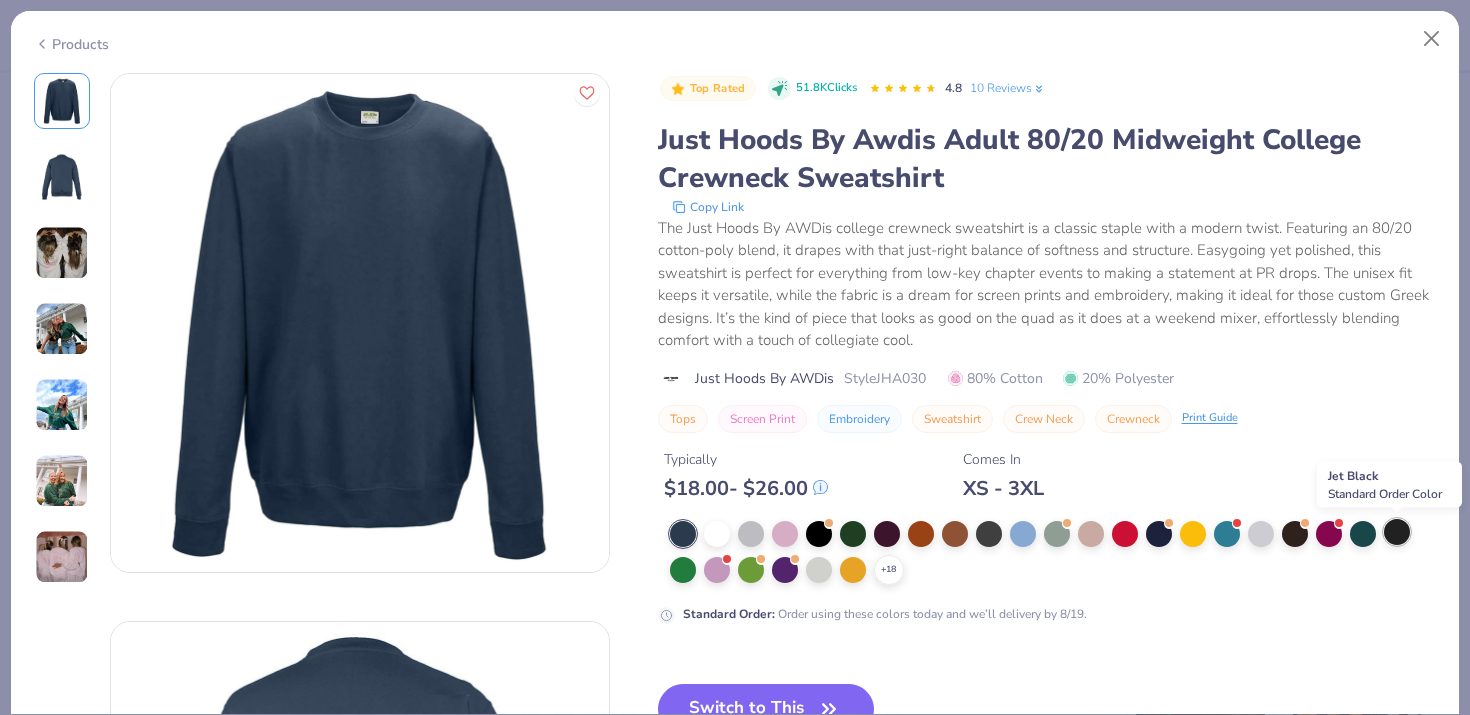 click at bounding box center (1397, 532) 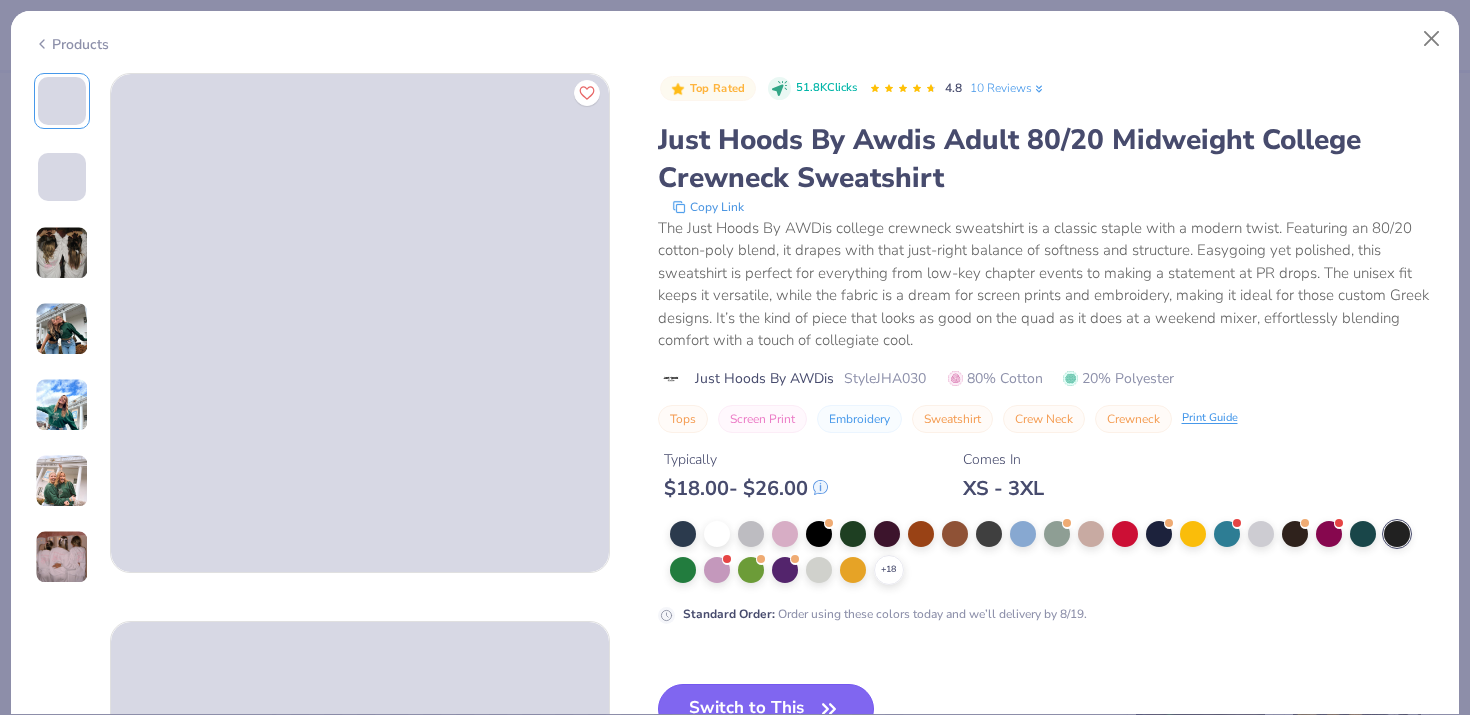 click 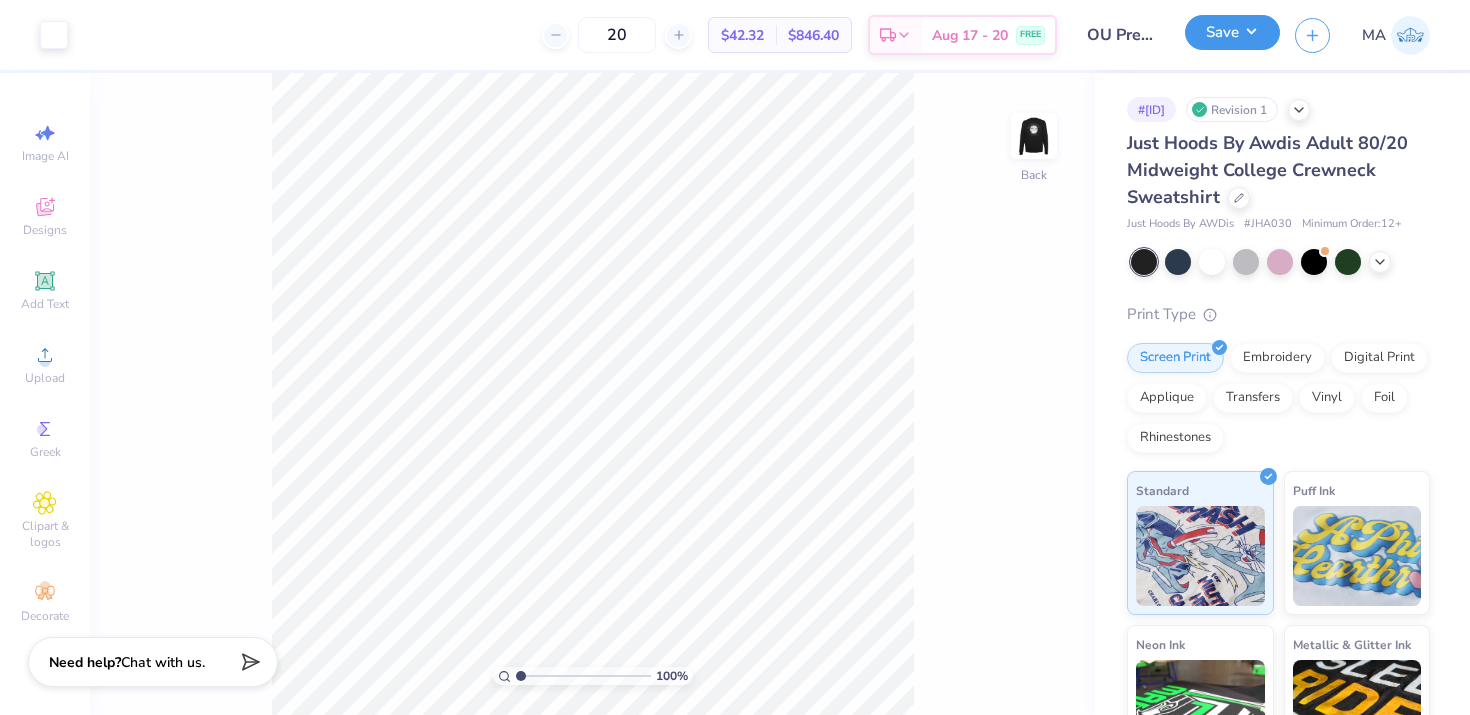 click on "Save" at bounding box center [1232, 32] 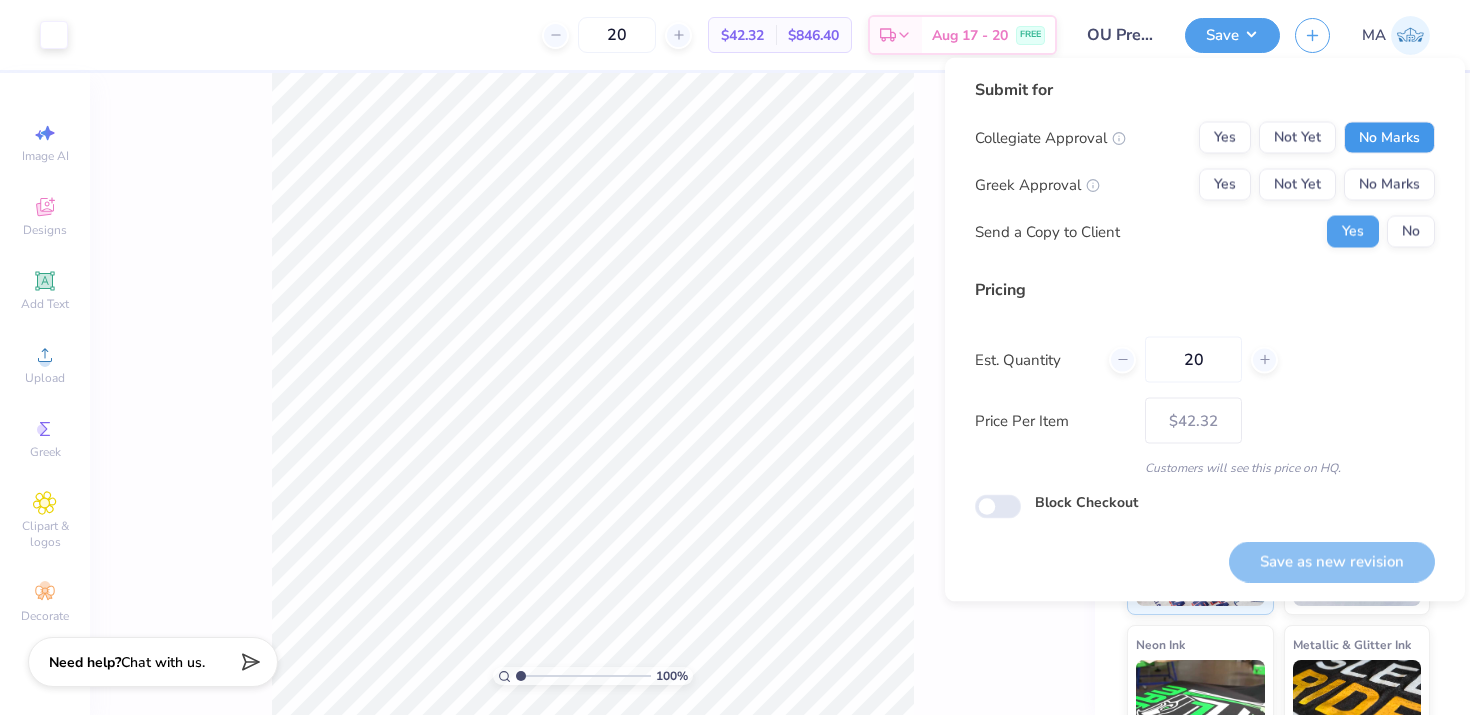 click on "No Marks" at bounding box center [1389, 138] 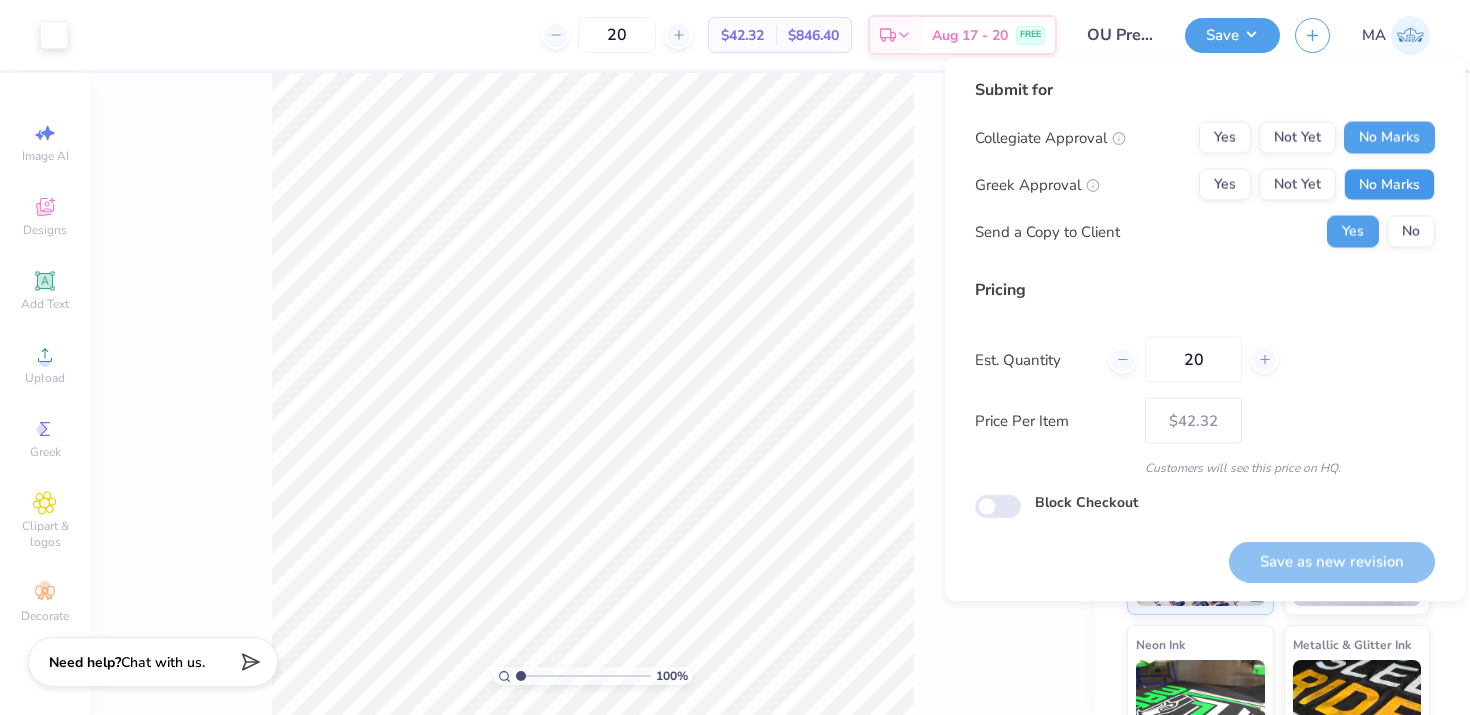click on "No Marks" at bounding box center [1389, 185] 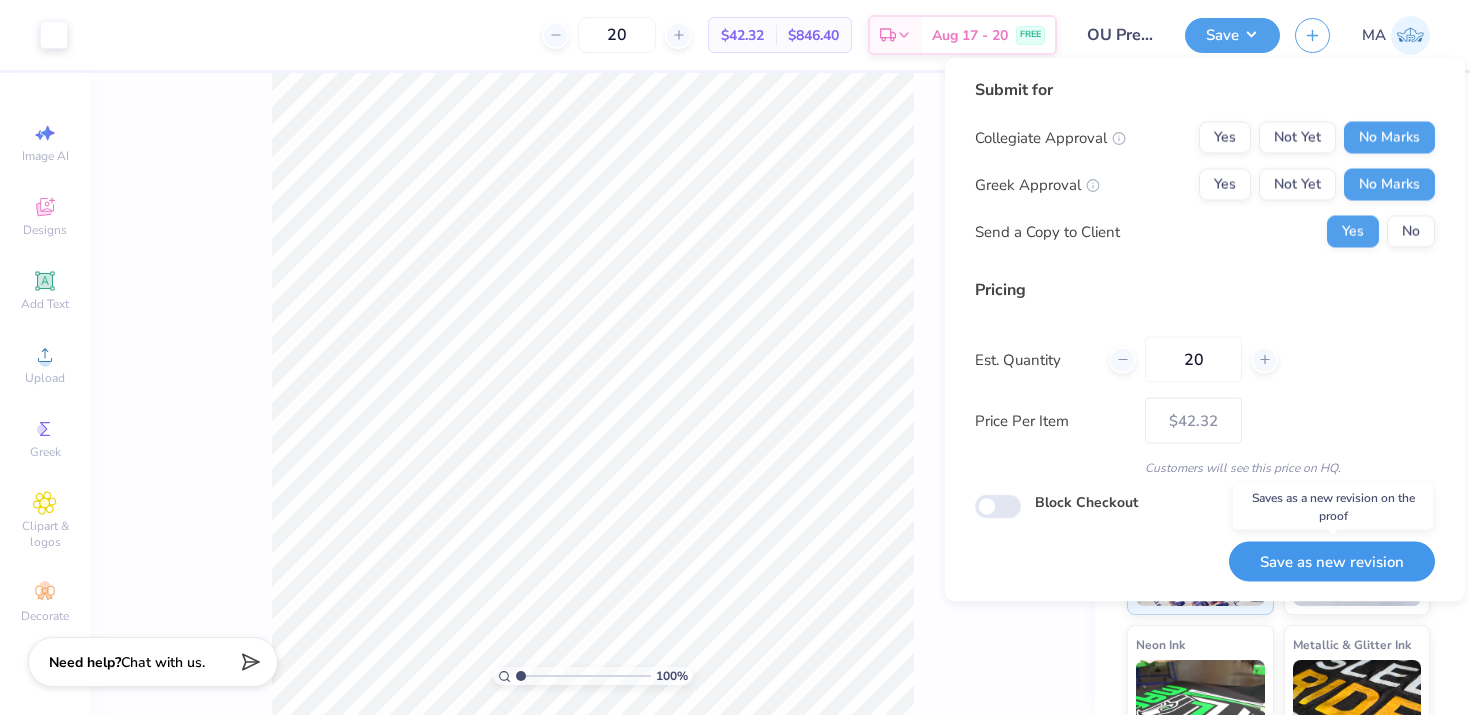 click on "Save as new revision" at bounding box center [1332, 561] 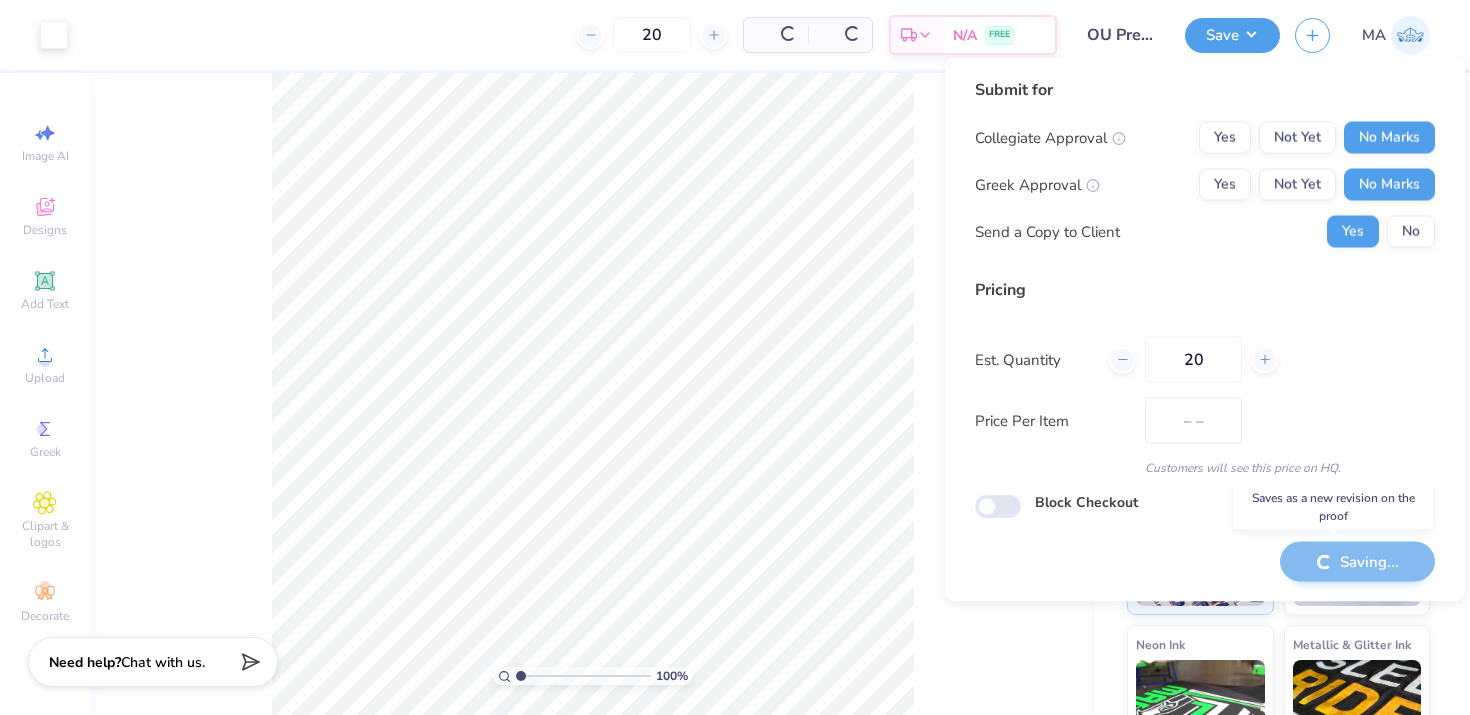 type on "$42.32" 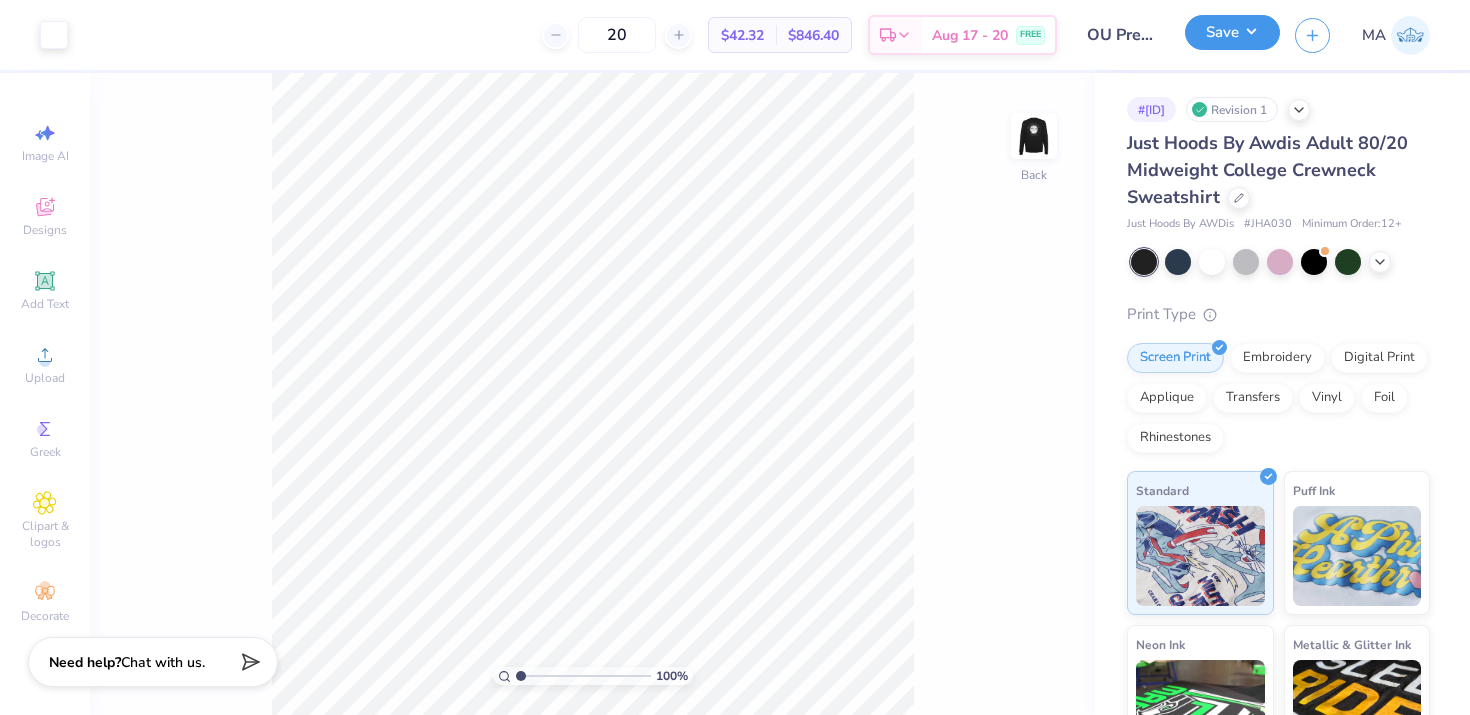 click on "Save" at bounding box center (1232, 32) 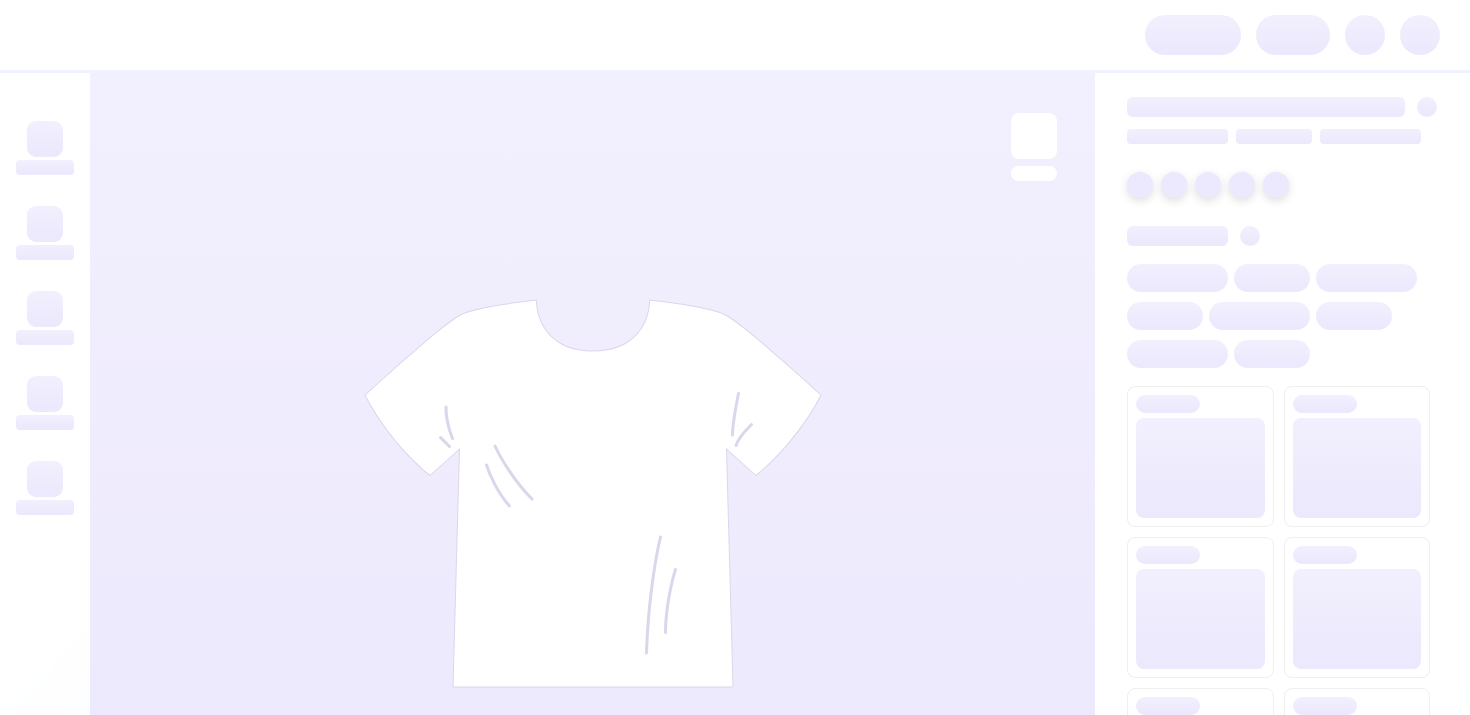 scroll, scrollTop: 0, scrollLeft: 0, axis: both 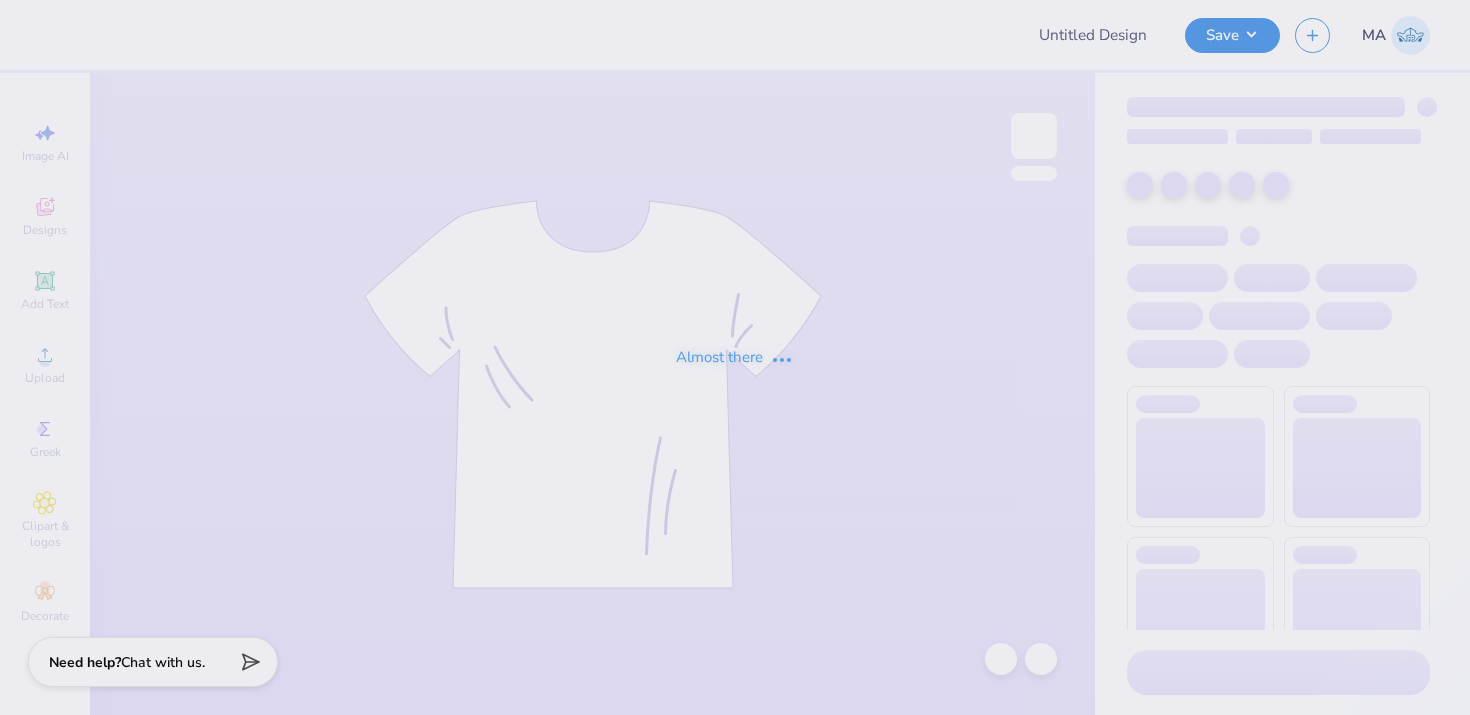 type on "Pickleball Club Baylor University" 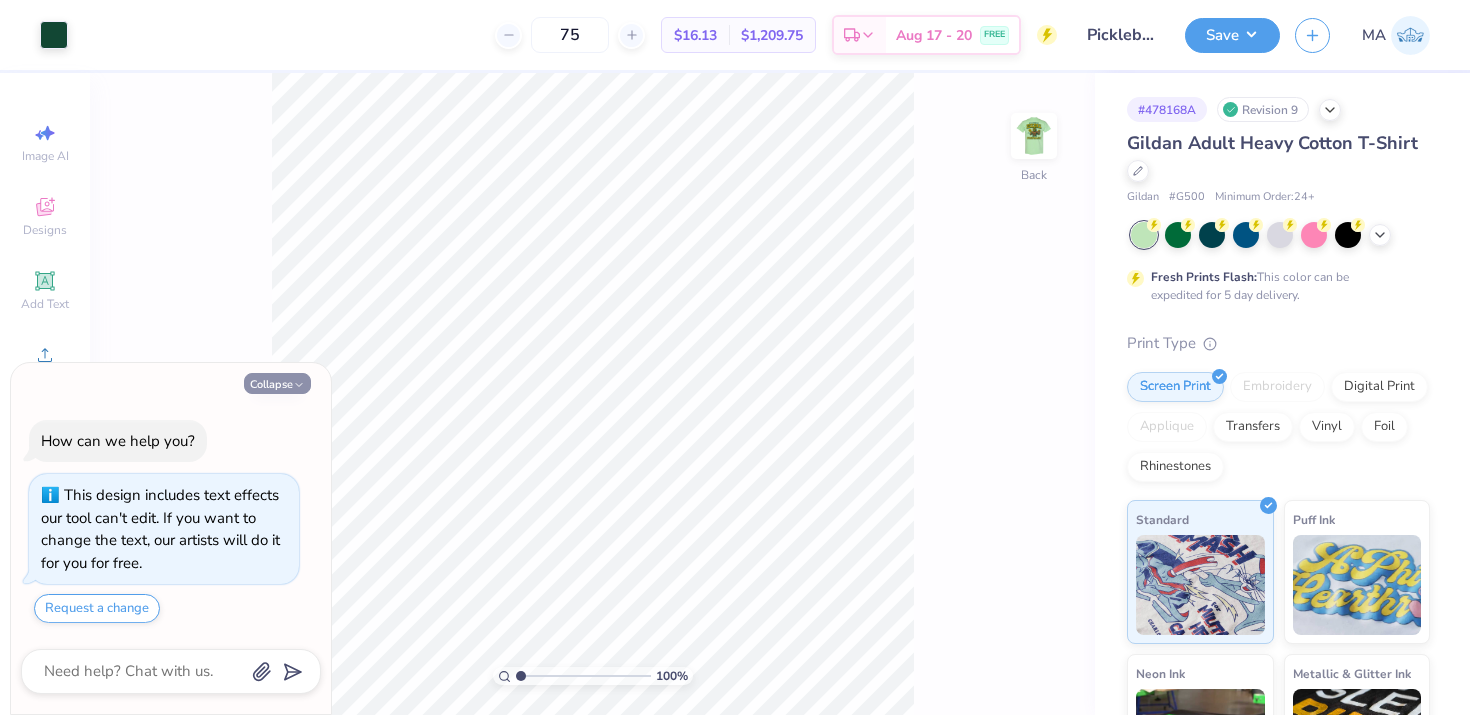click on "Collapse" at bounding box center [277, 383] 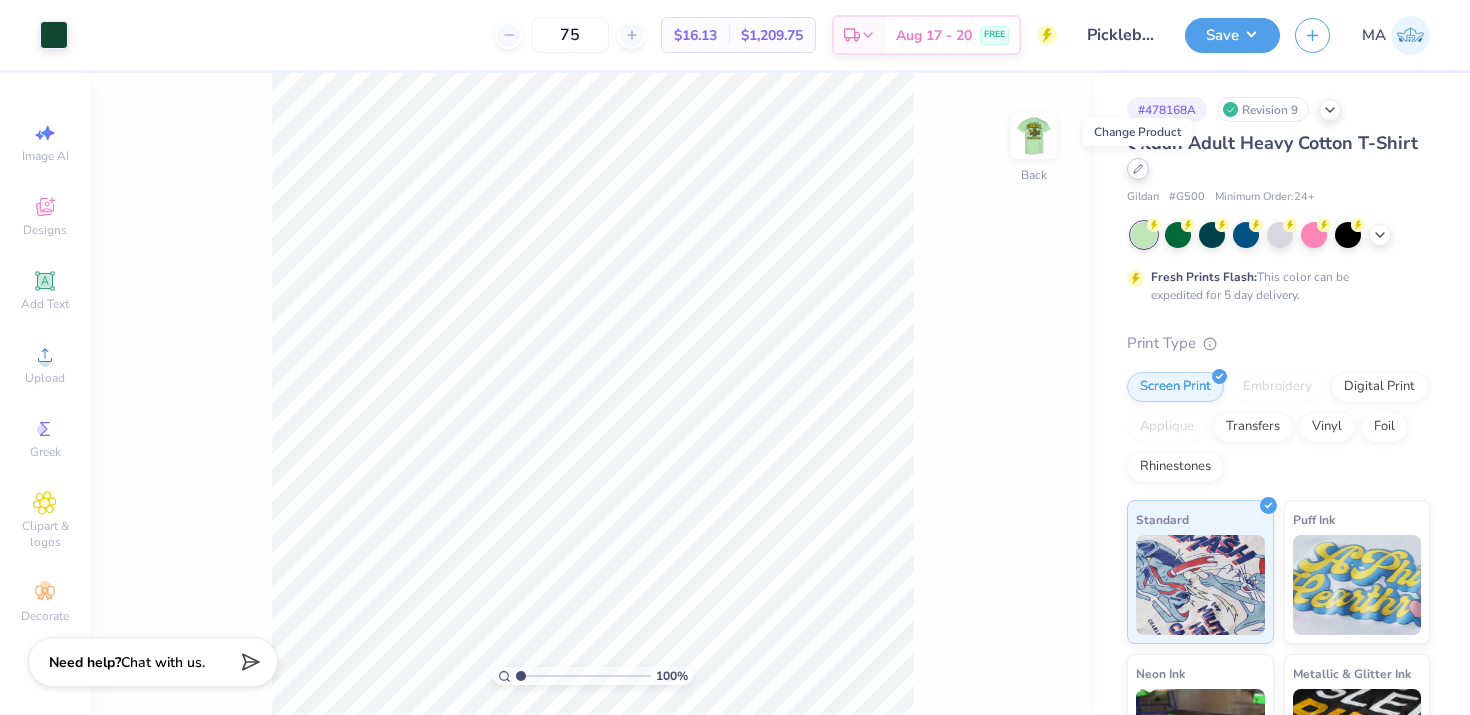 click 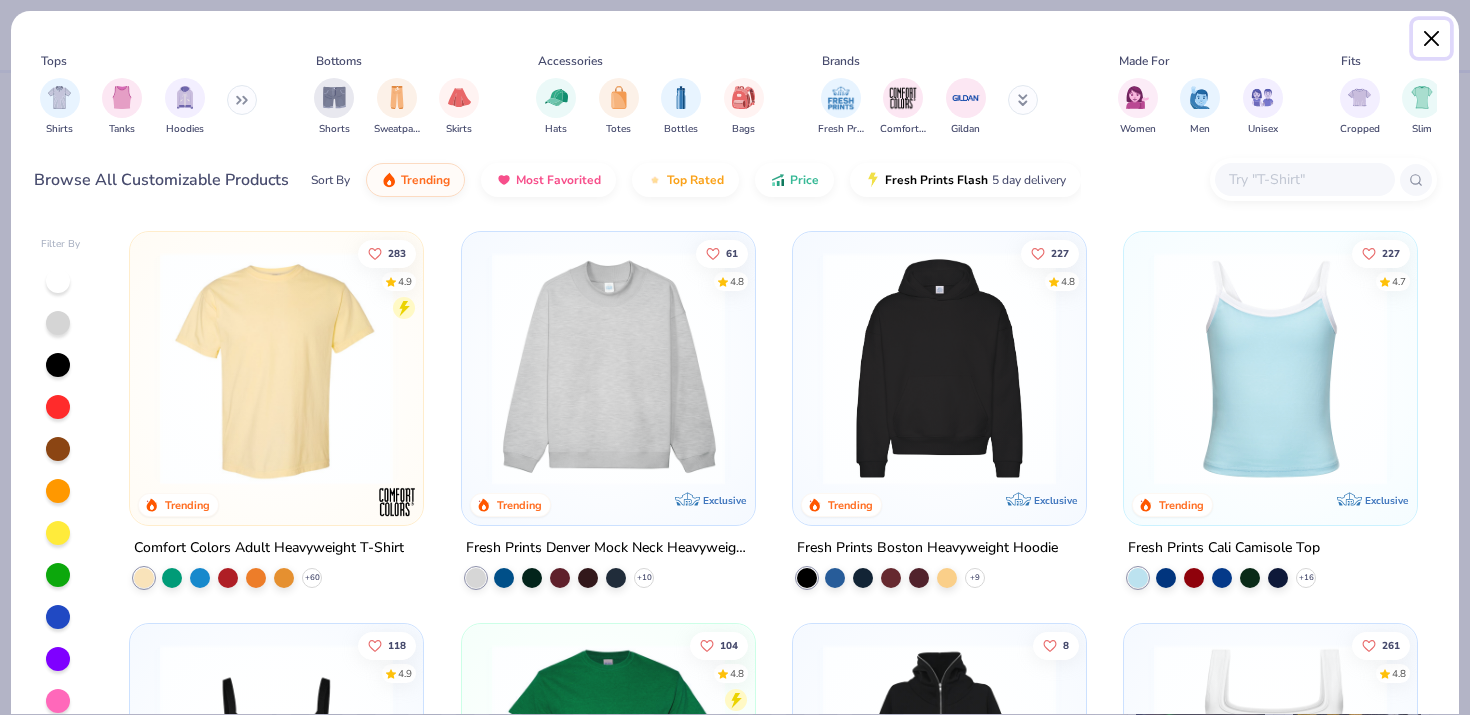 click at bounding box center (1432, 39) 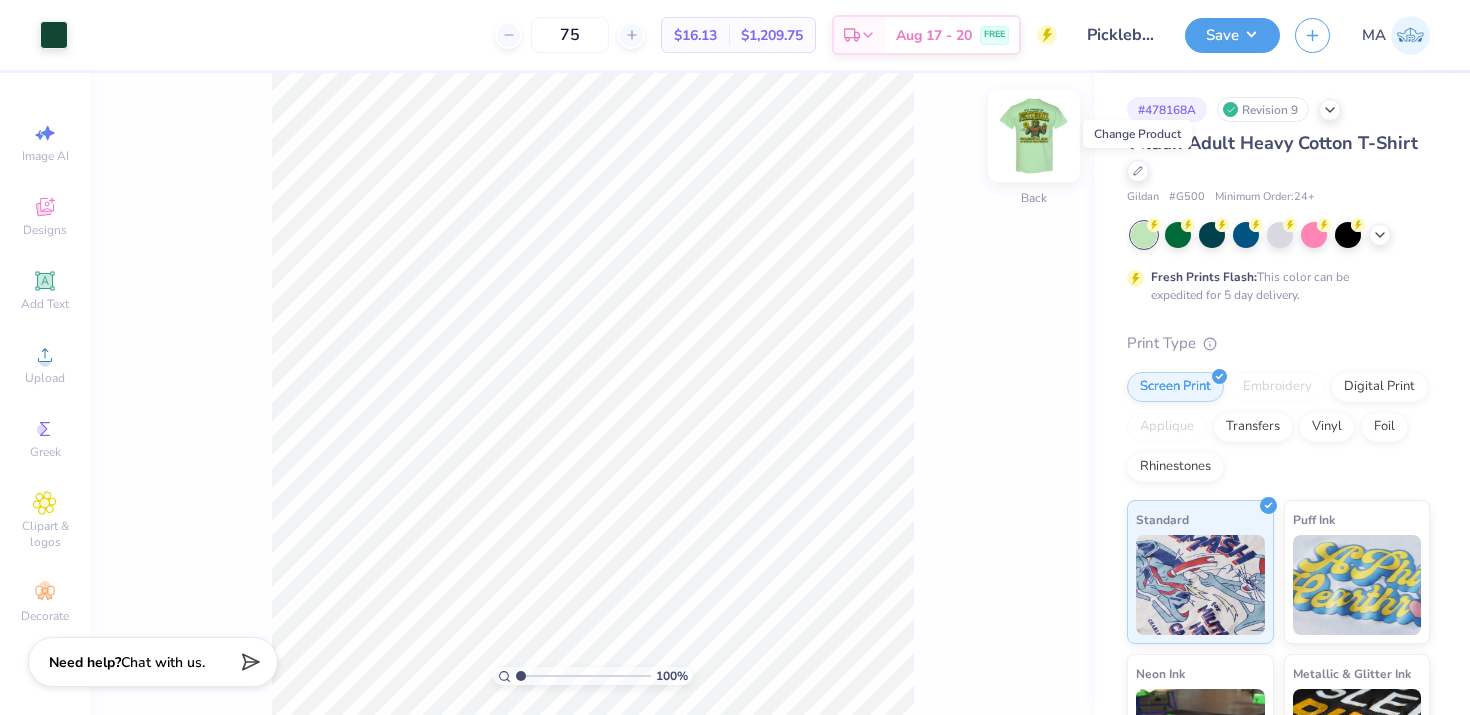 click at bounding box center (1034, 136) 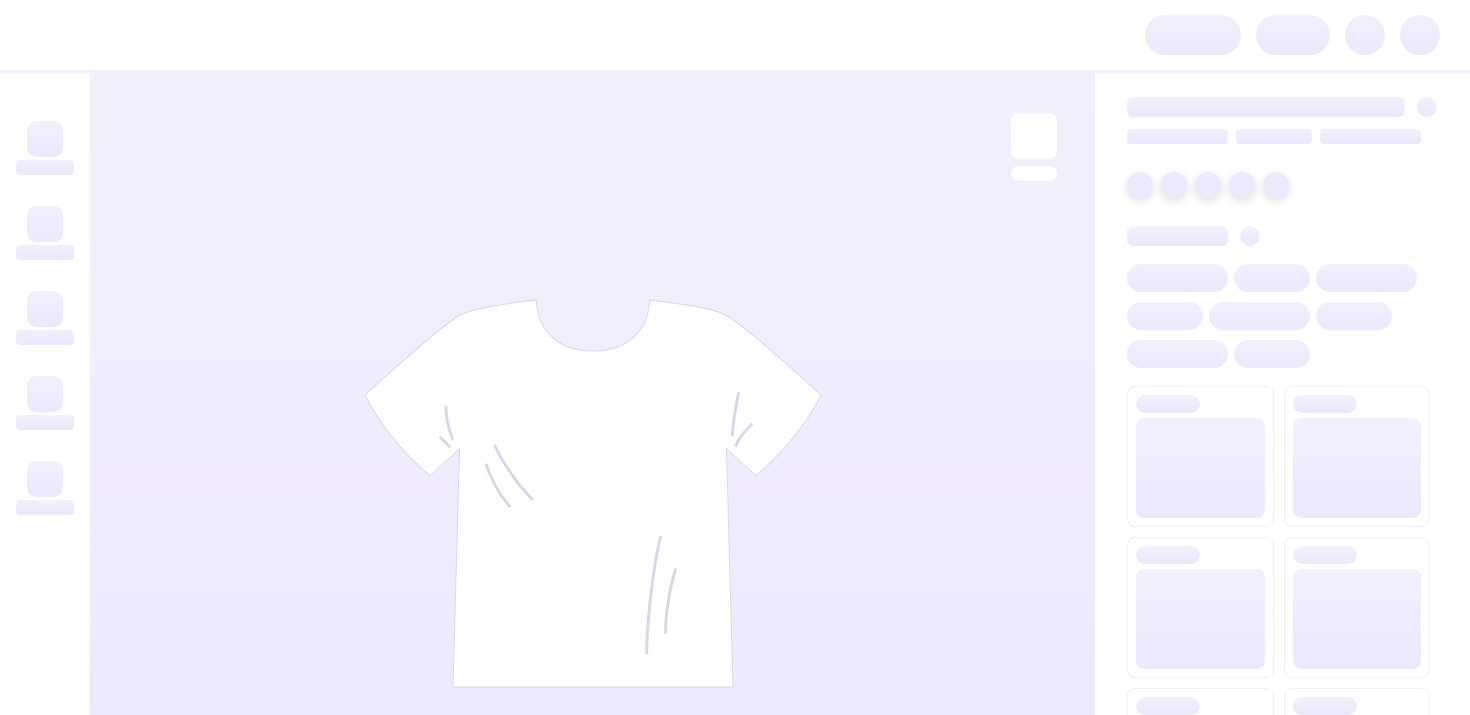 scroll, scrollTop: 0, scrollLeft: 0, axis: both 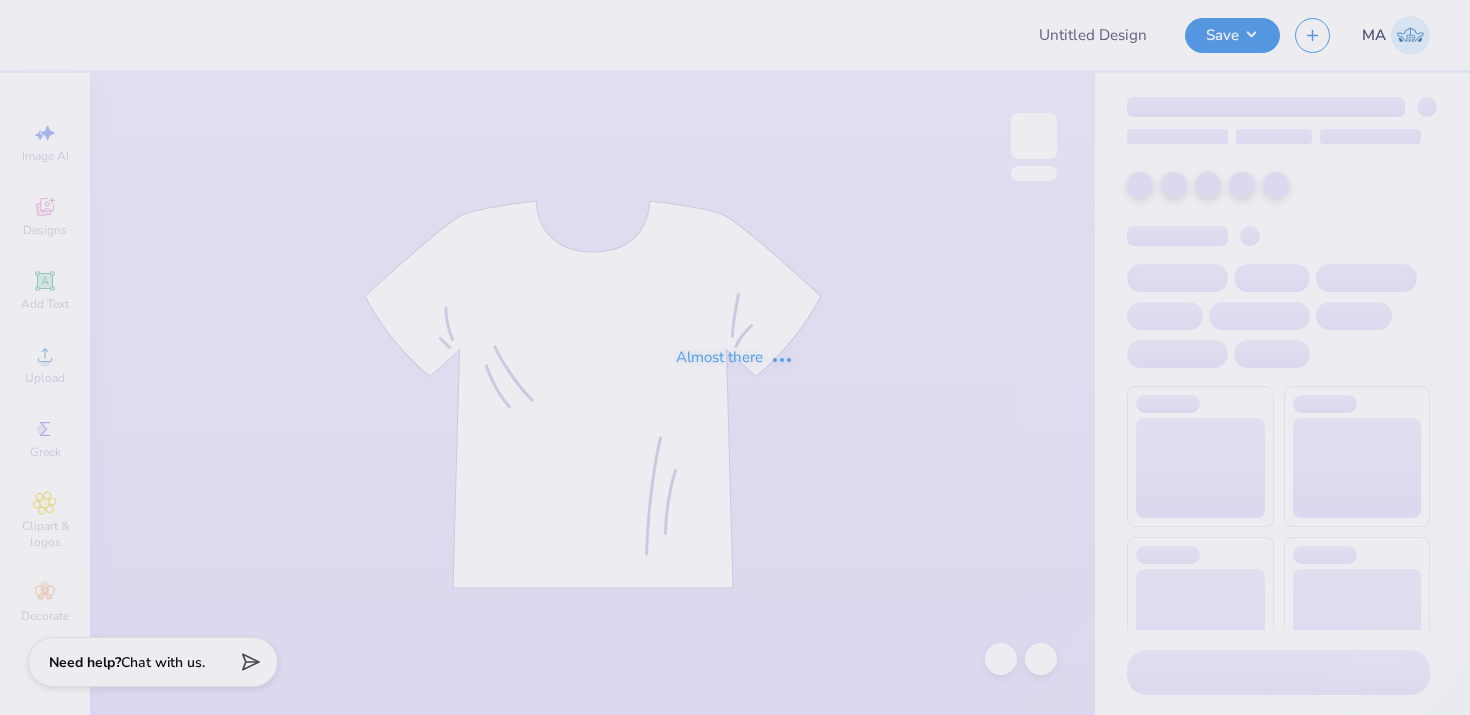 type on "Pickleball Club Baylor University" 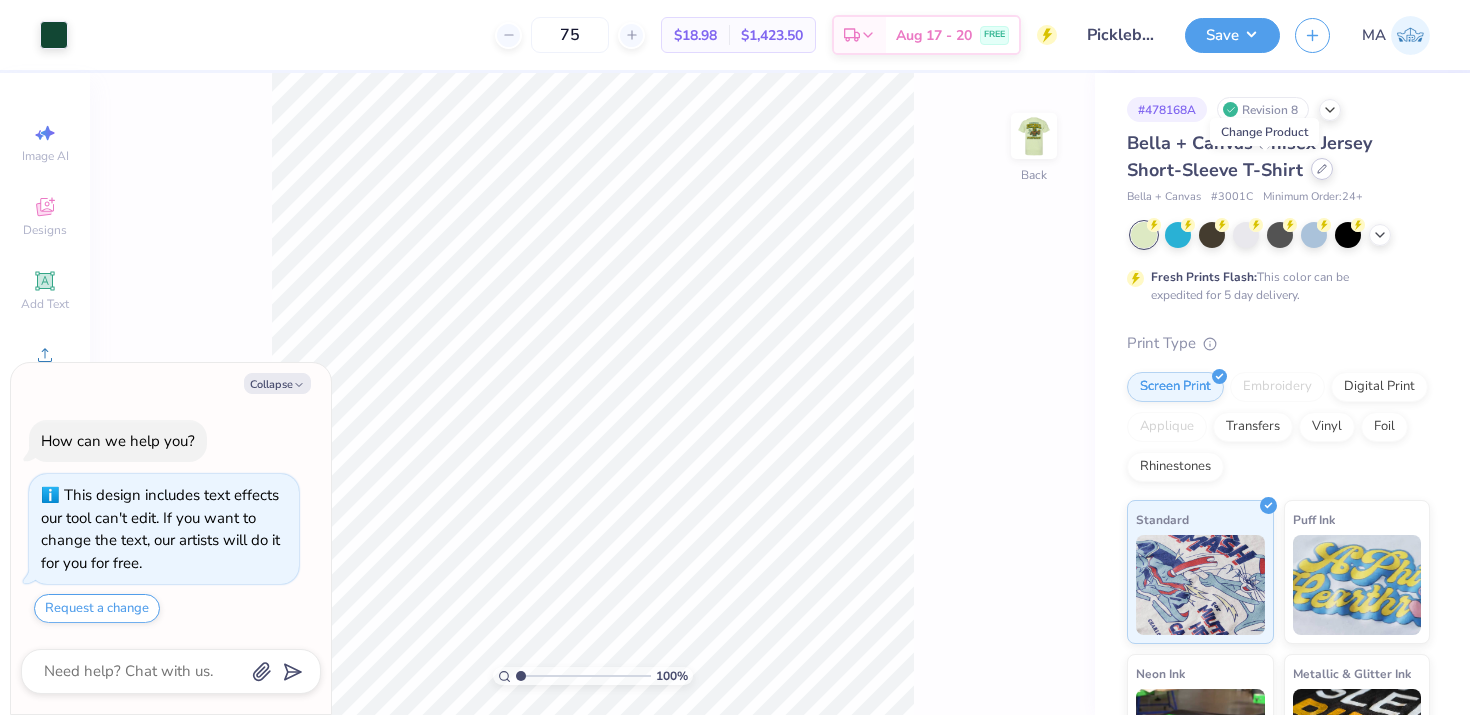 click 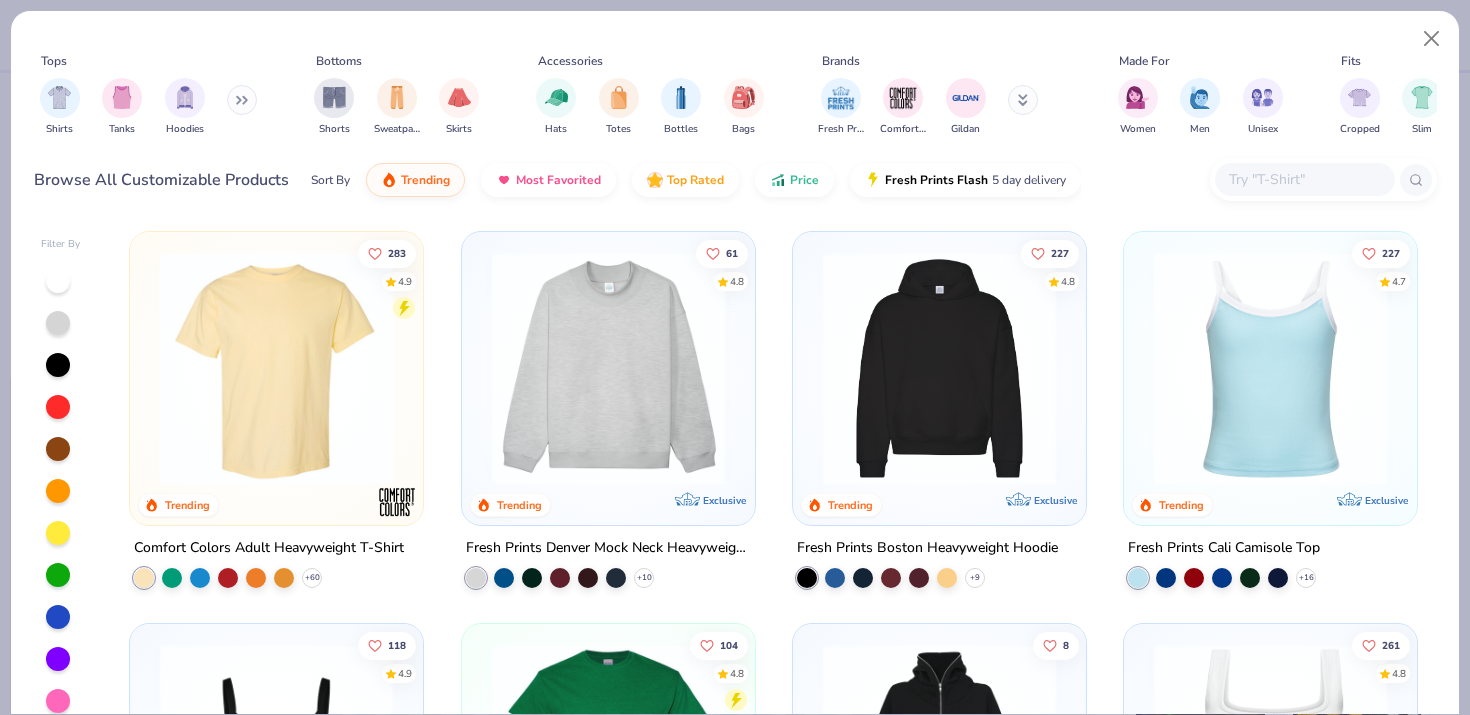 click at bounding box center [1304, 179] 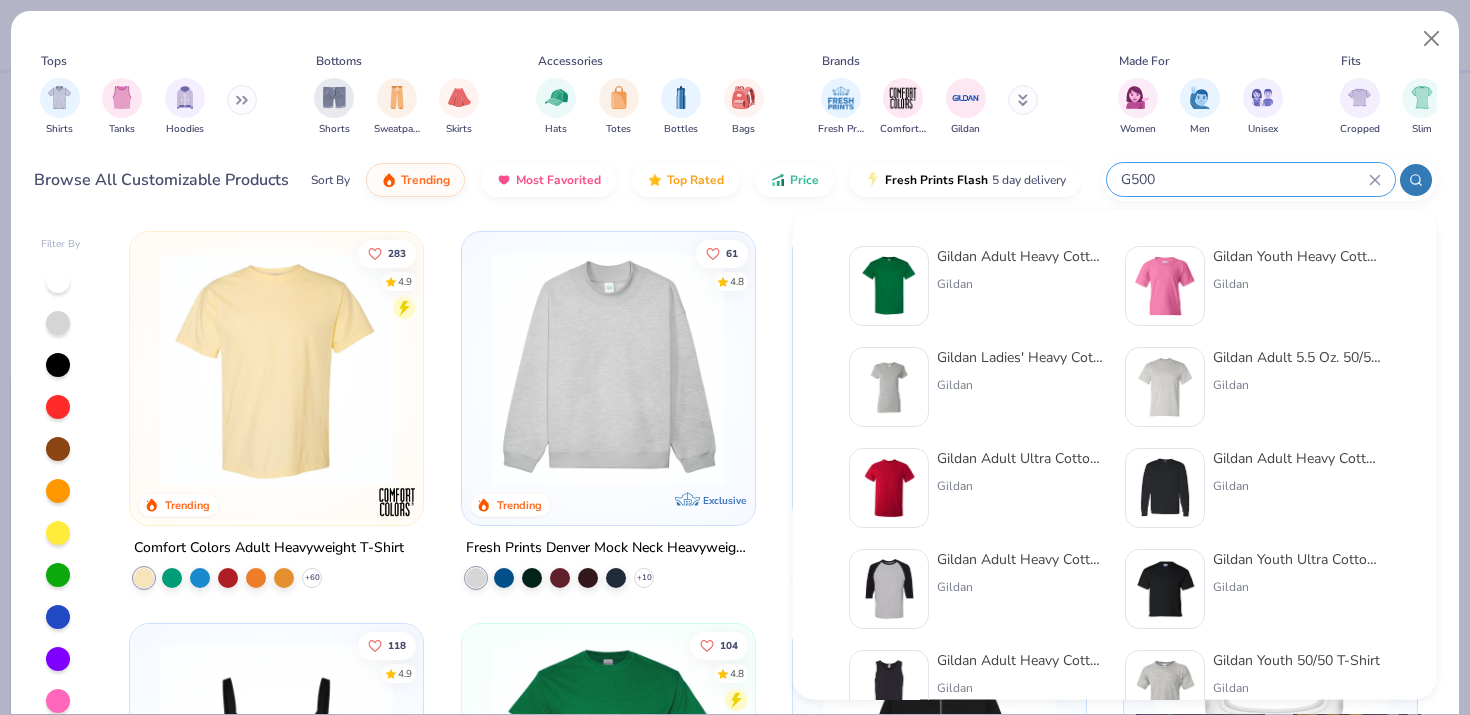 type on "G500" 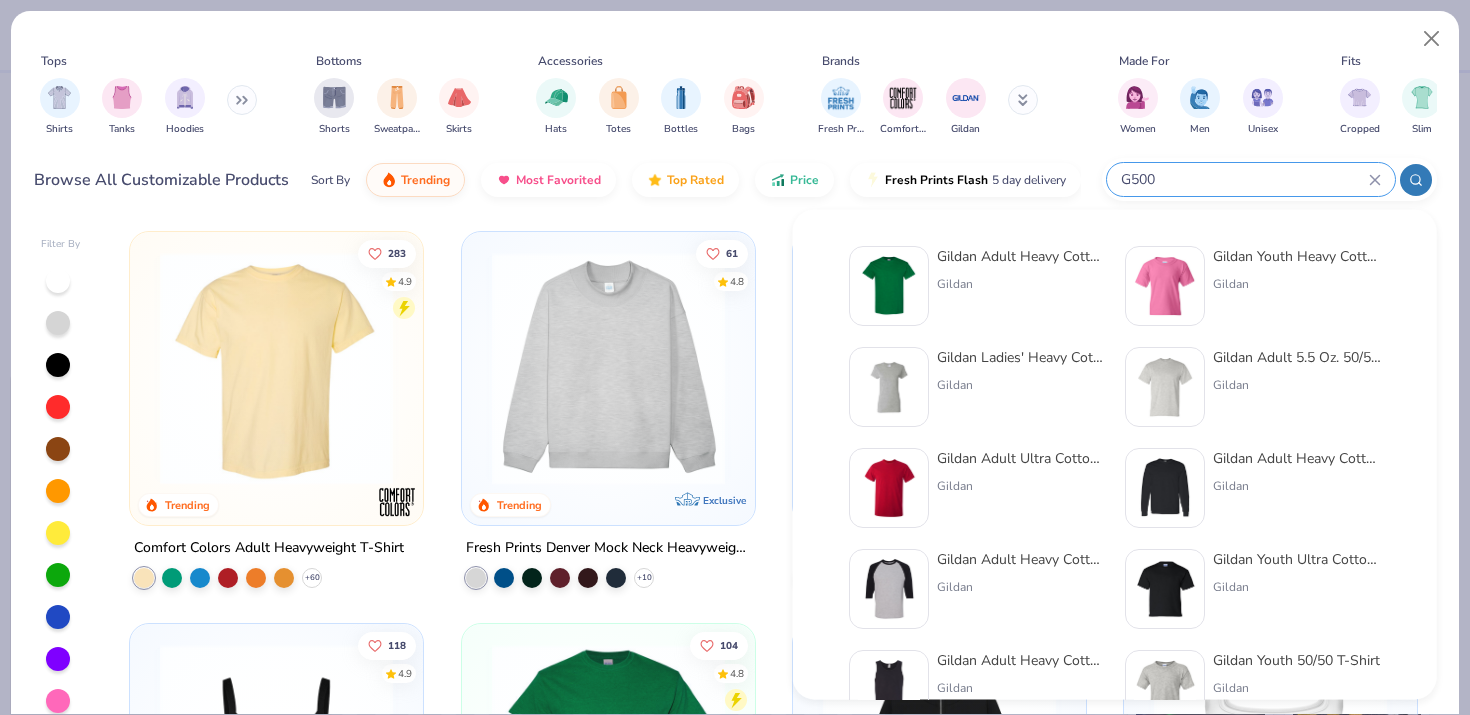 click at bounding box center [889, 286] 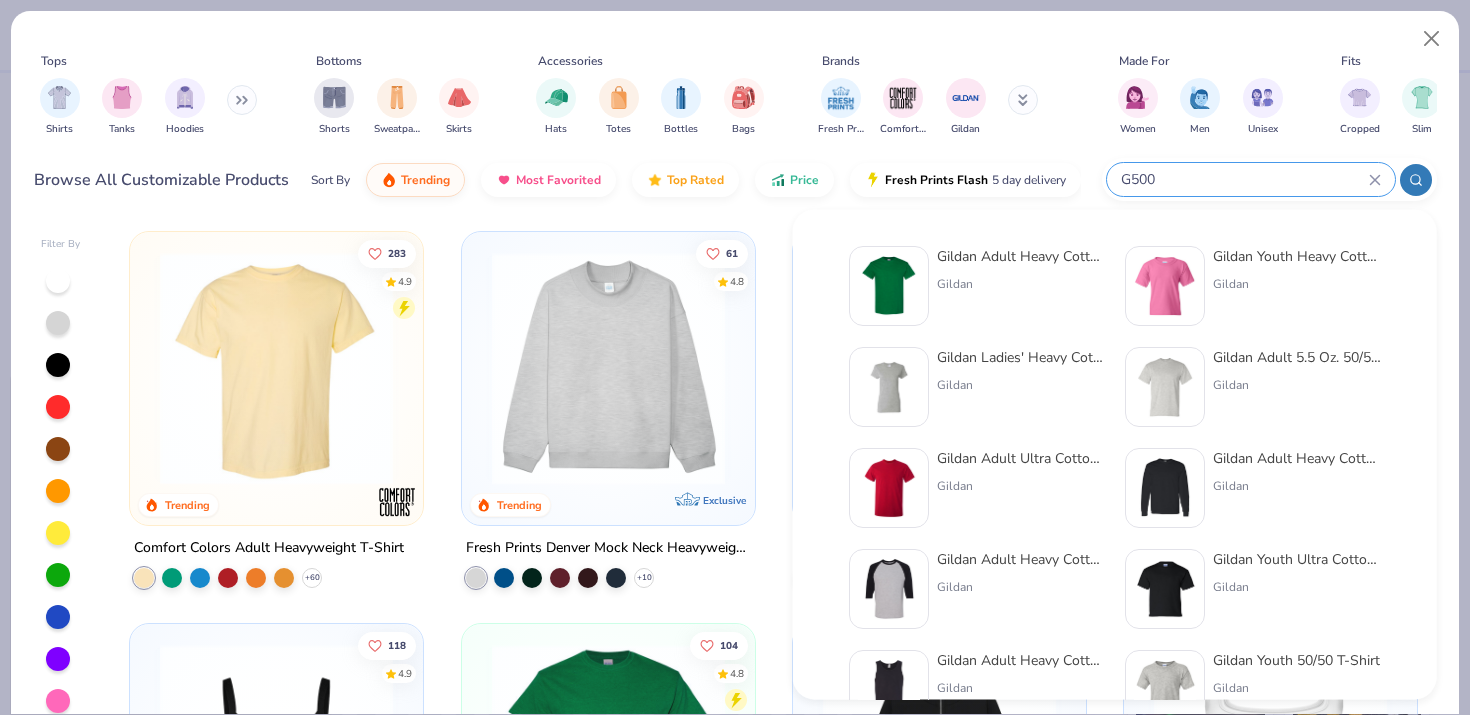 type 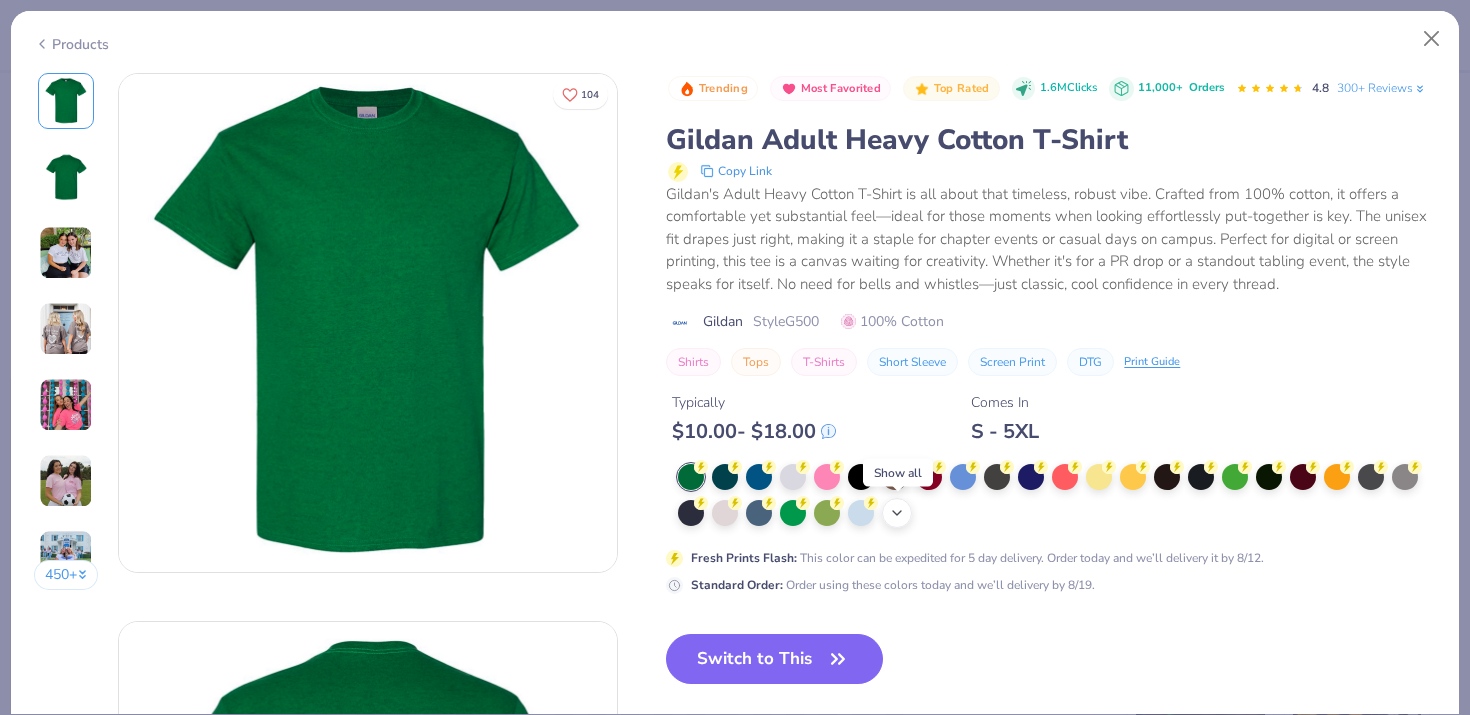 click 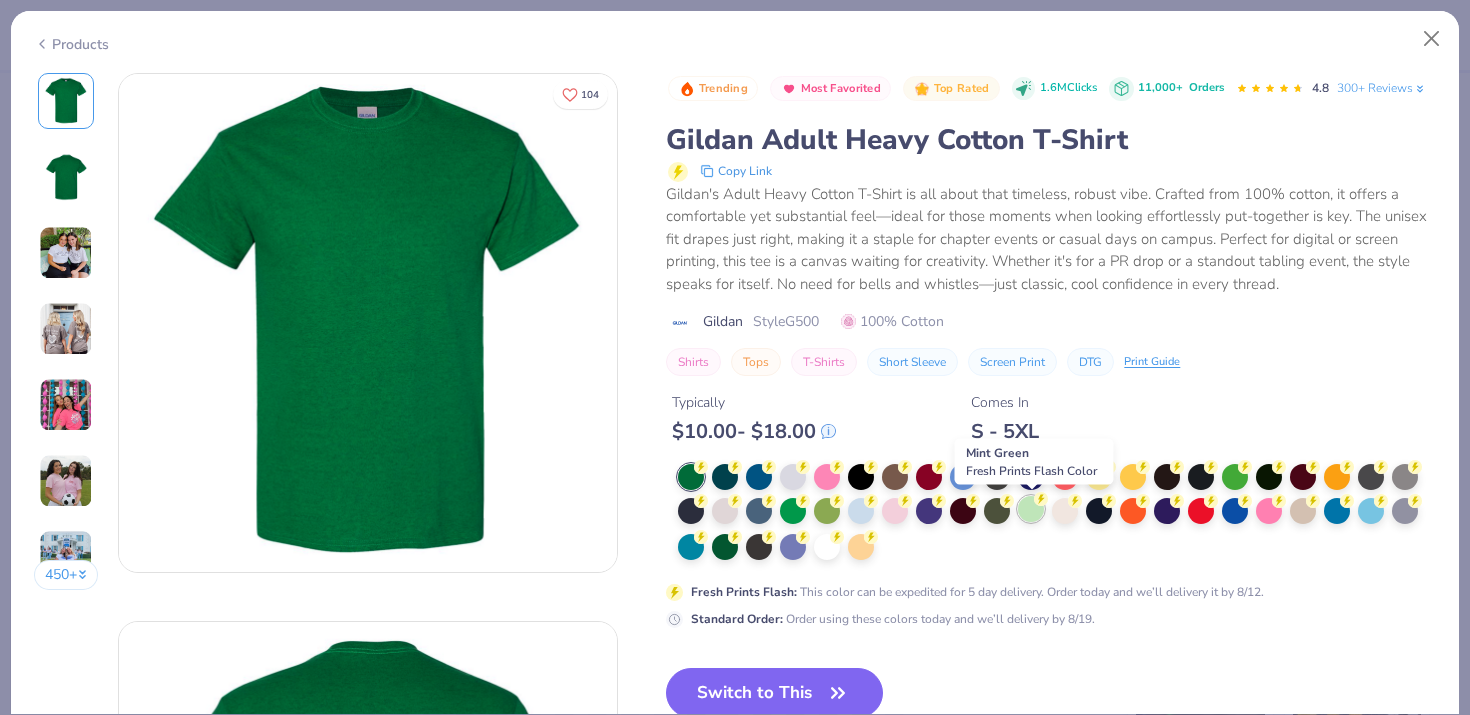 click at bounding box center [1031, 509] 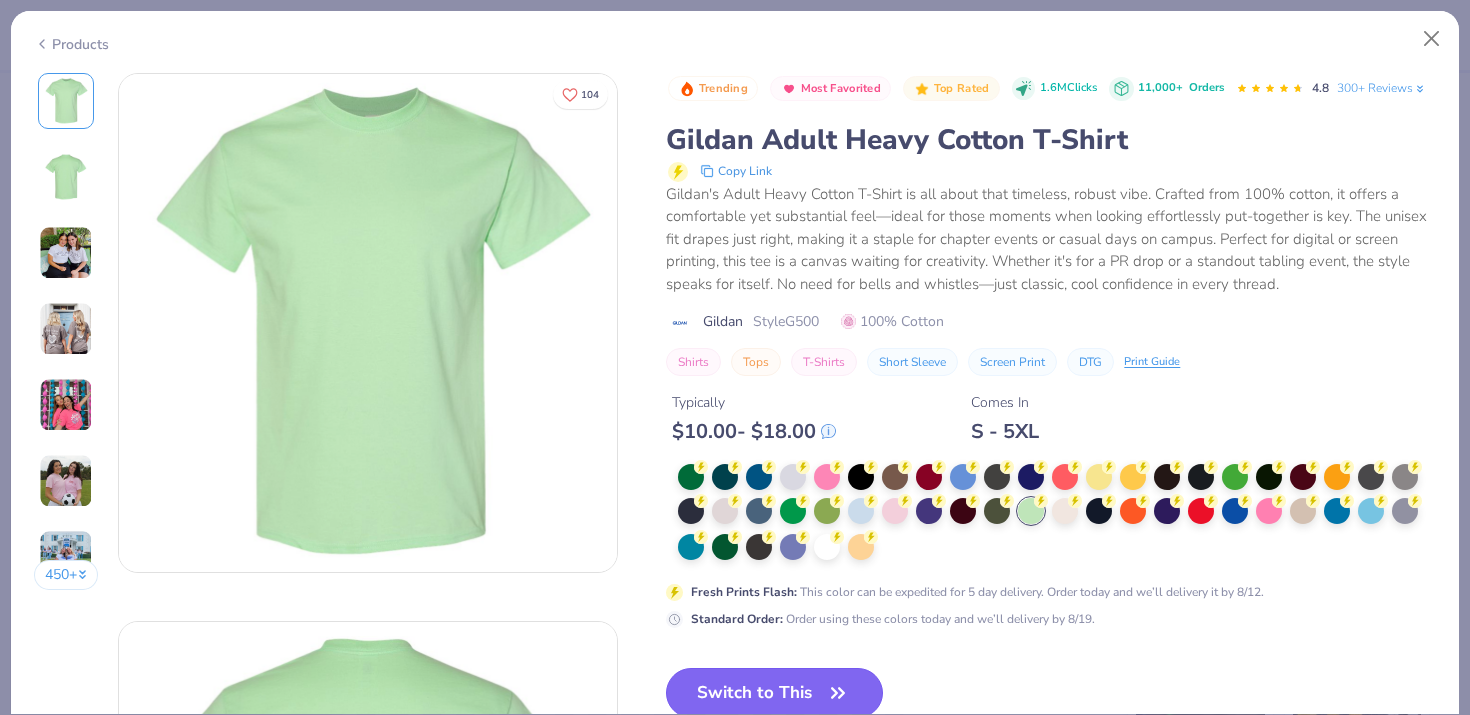 click 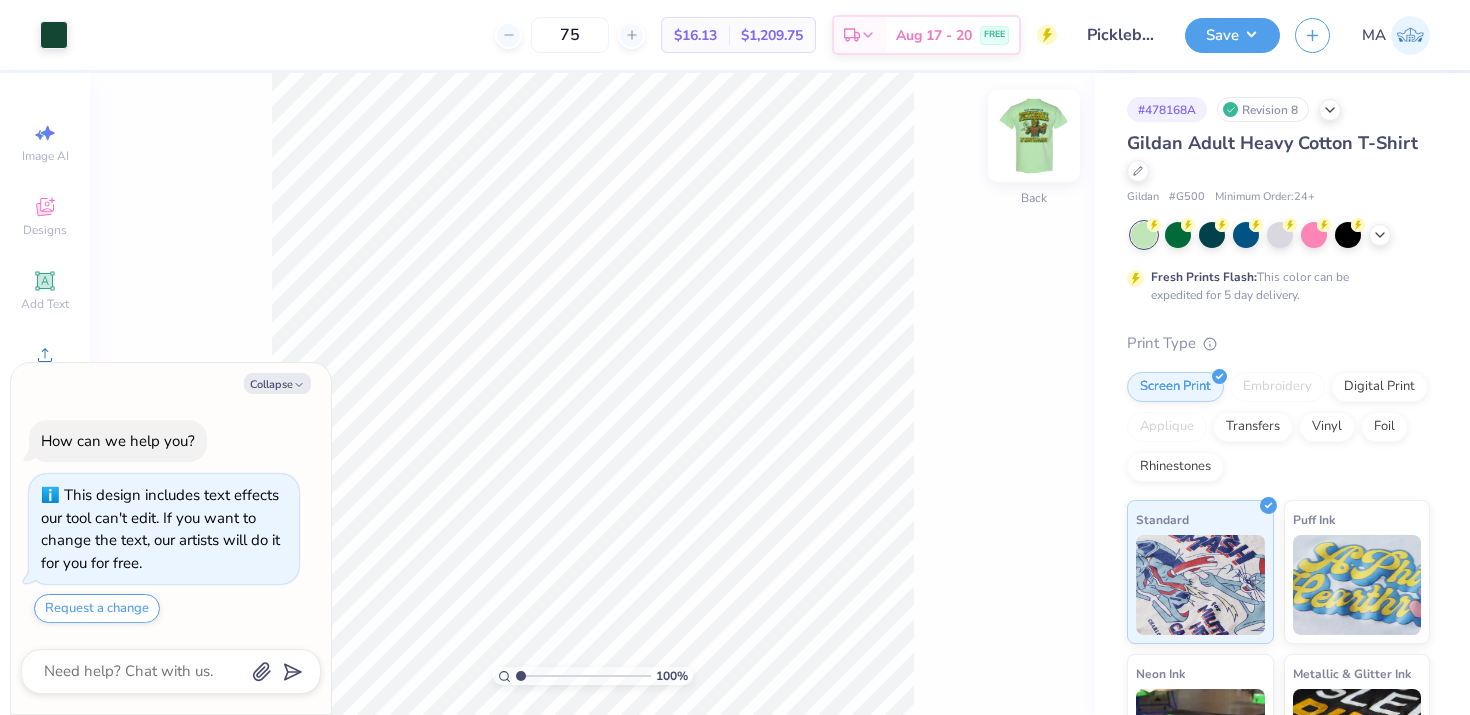 click at bounding box center [1034, 136] 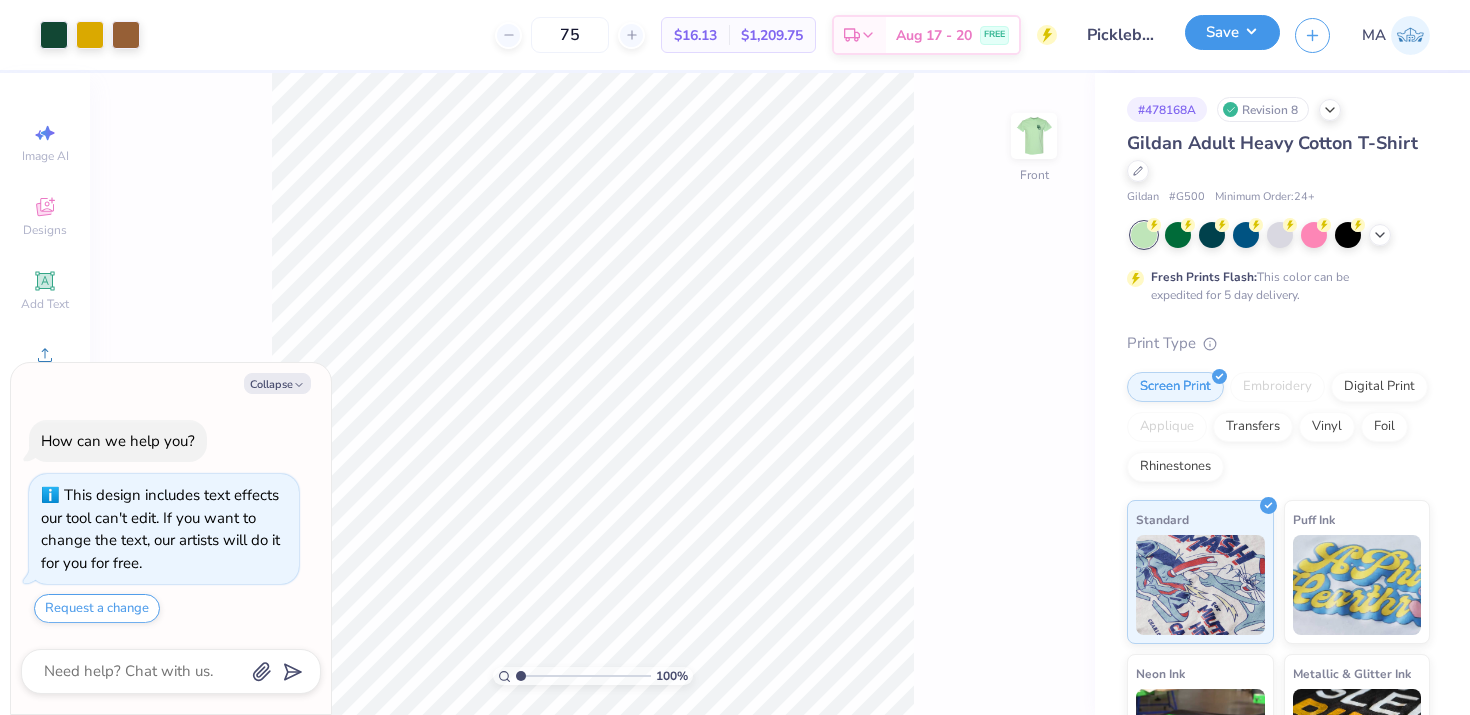 click on "Save" at bounding box center (1232, 32) 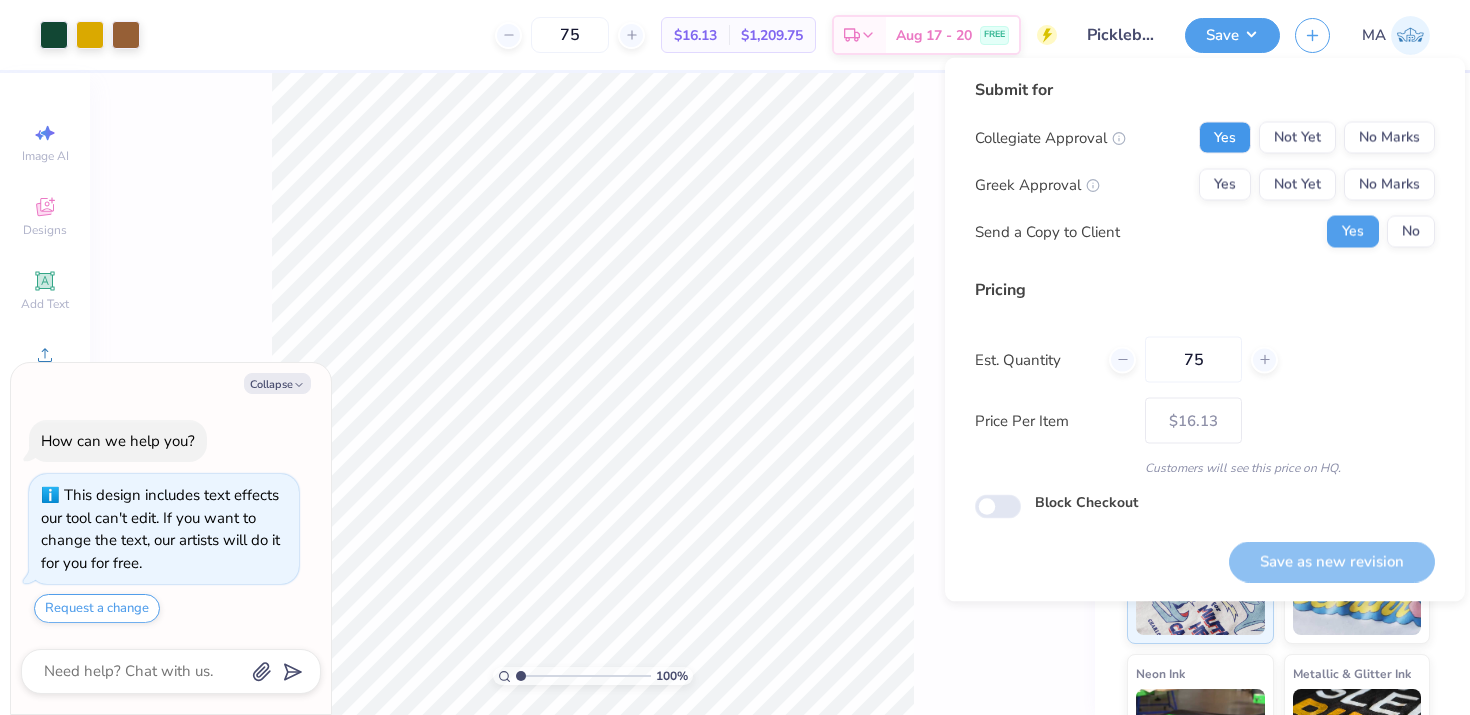click on "Yes" at bounding box center [1225, 138] 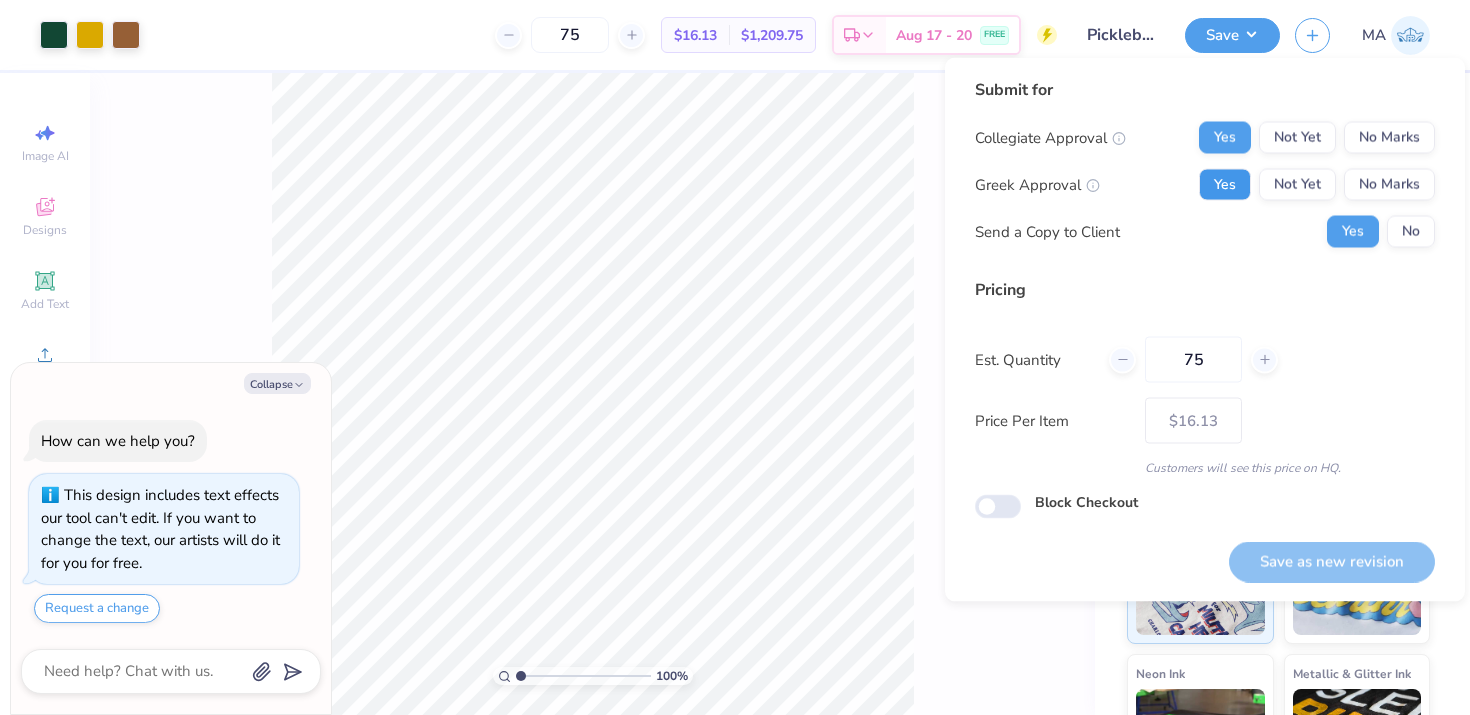 click on "Yes" at bounding box center [1225, 185] 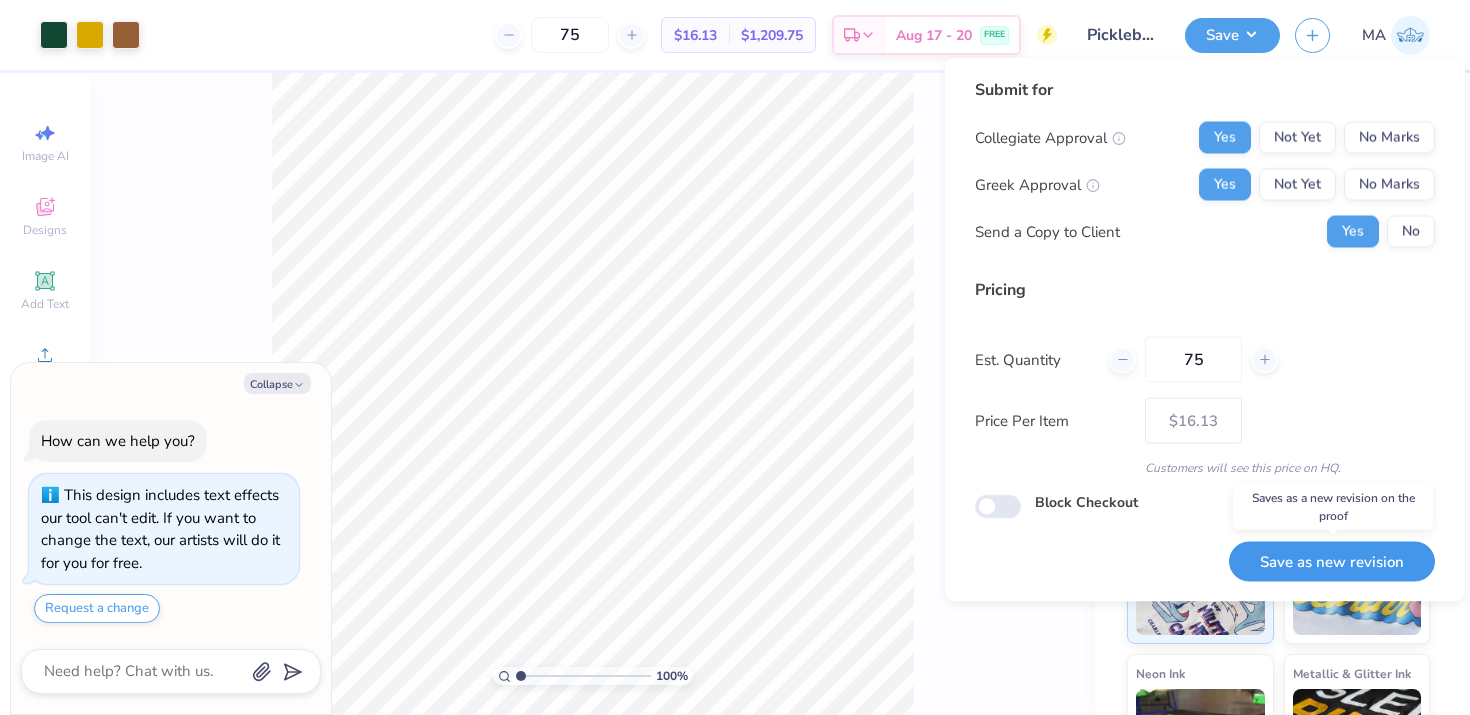 click on "Save as new revision" at bounding box center [1332, 561] 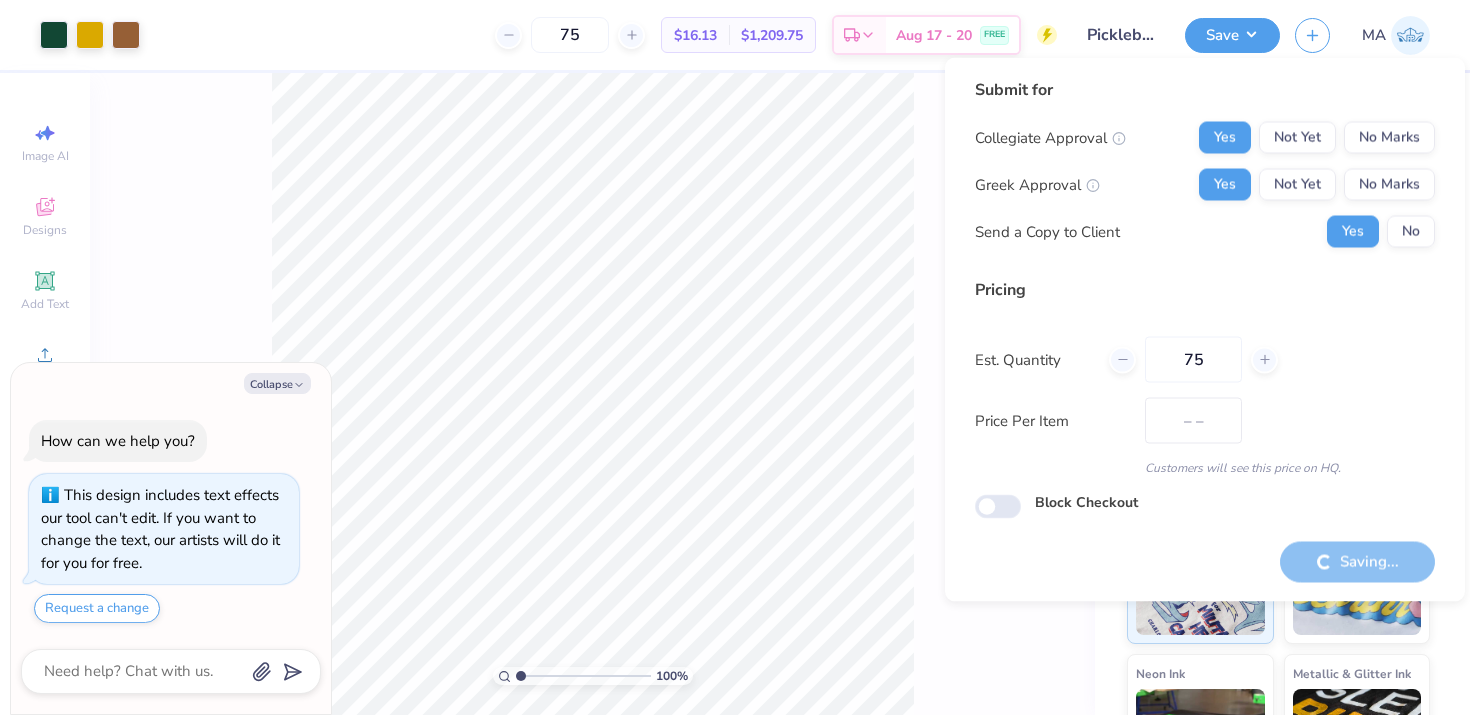 type on "$16.13" 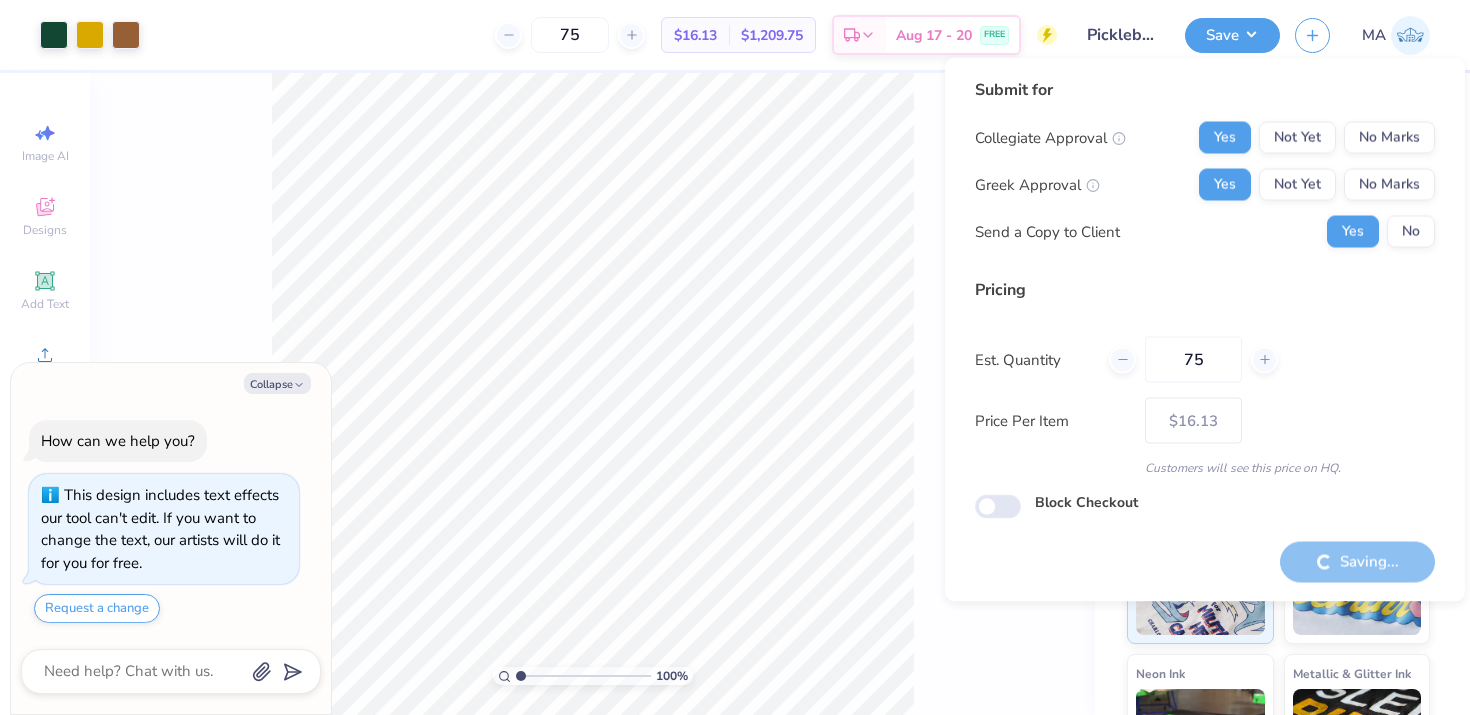 click on "100  % Front" at bounding box center [592, 394] 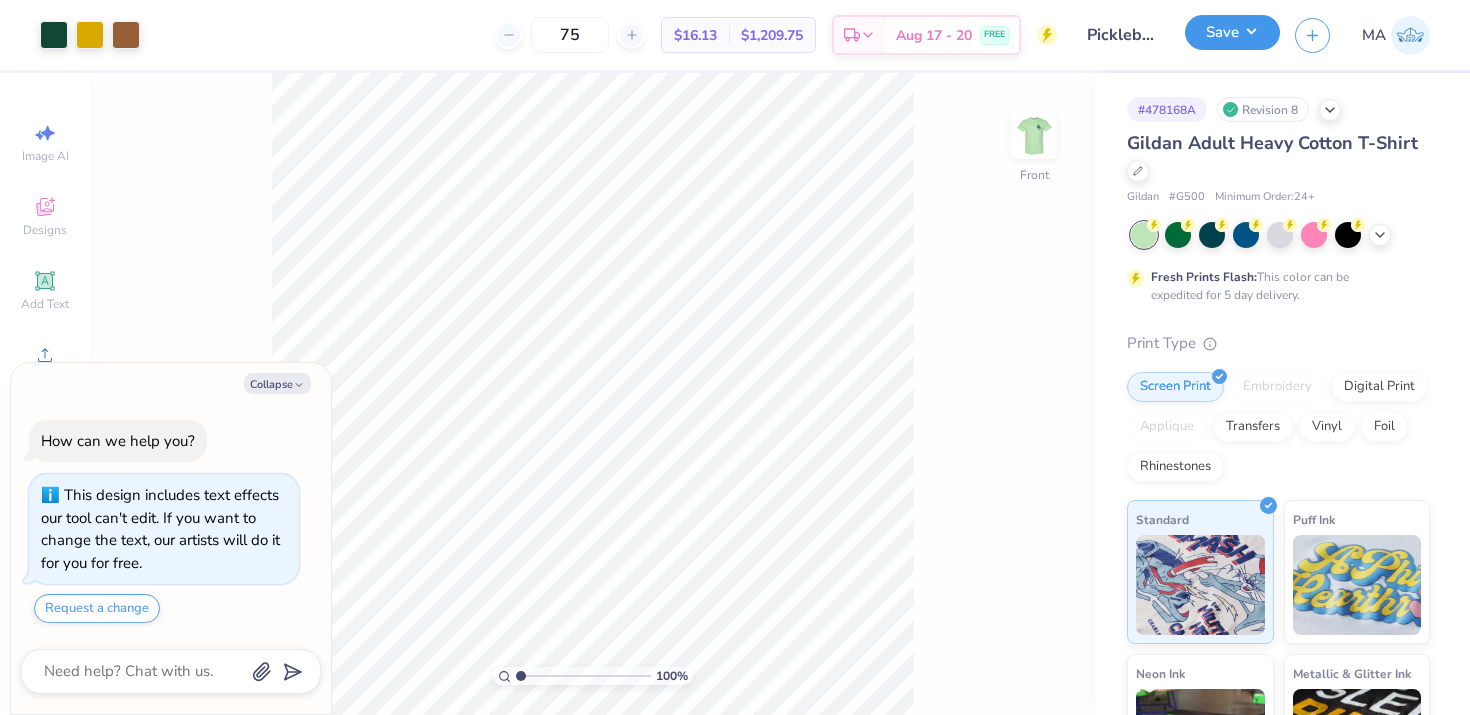 click on "Save" at bounding box center (1232, 32) 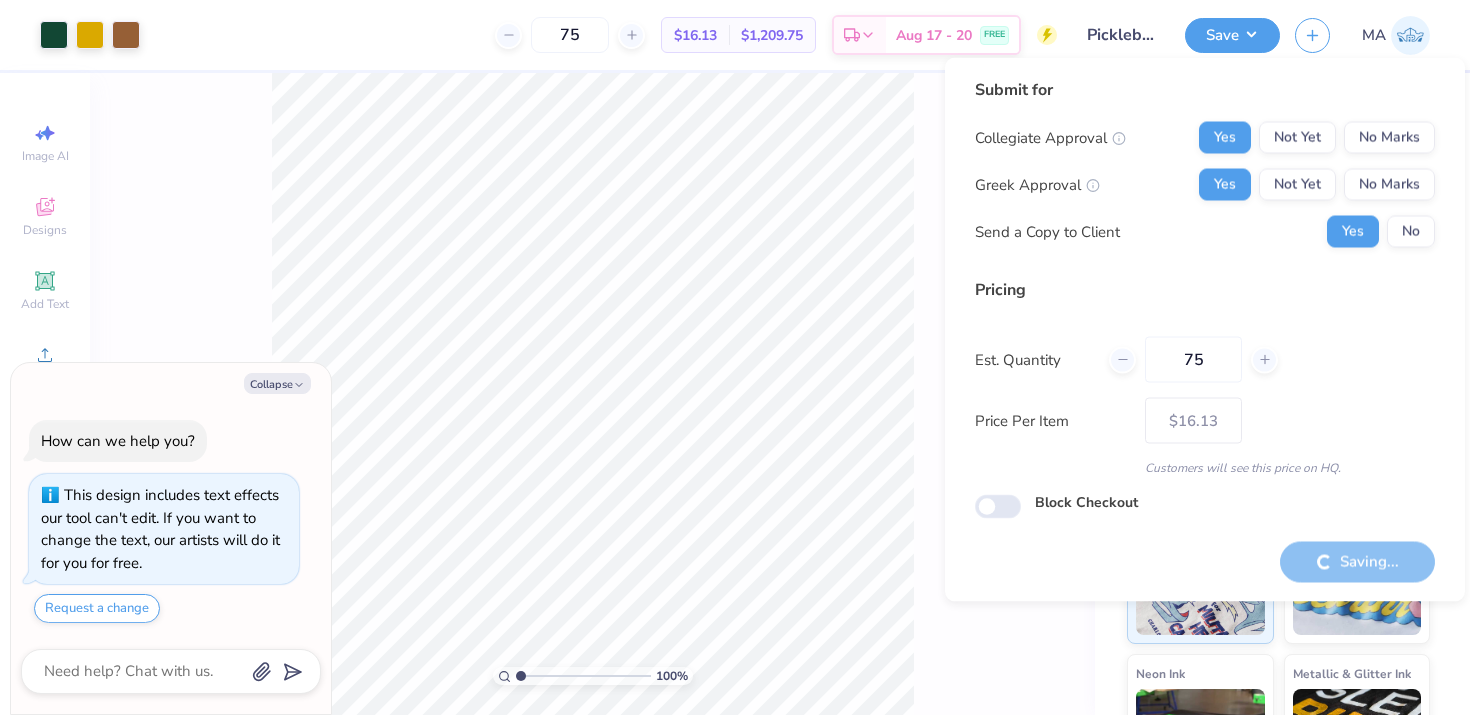click on "100  % Front" at bounding box center [592, 394] 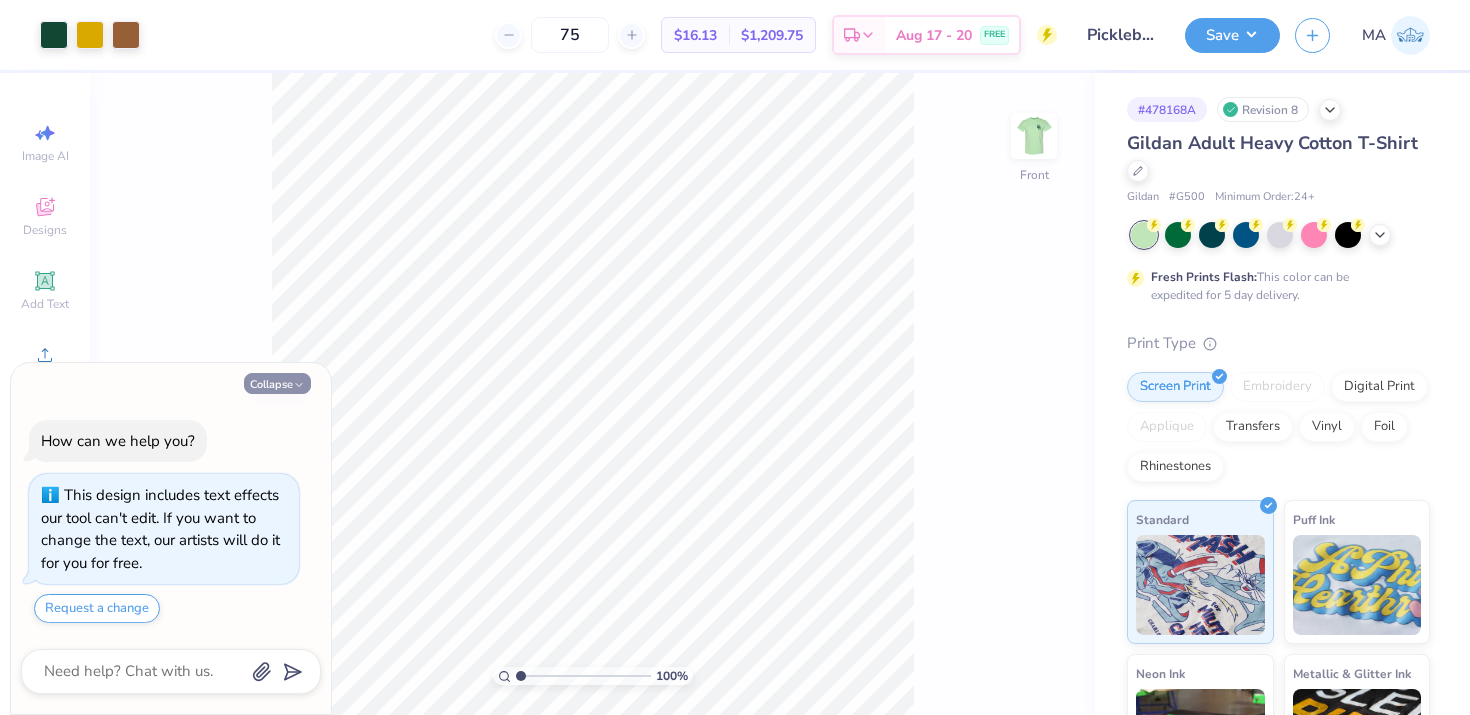 click on "Collapse" at bounding box center (277, 383) 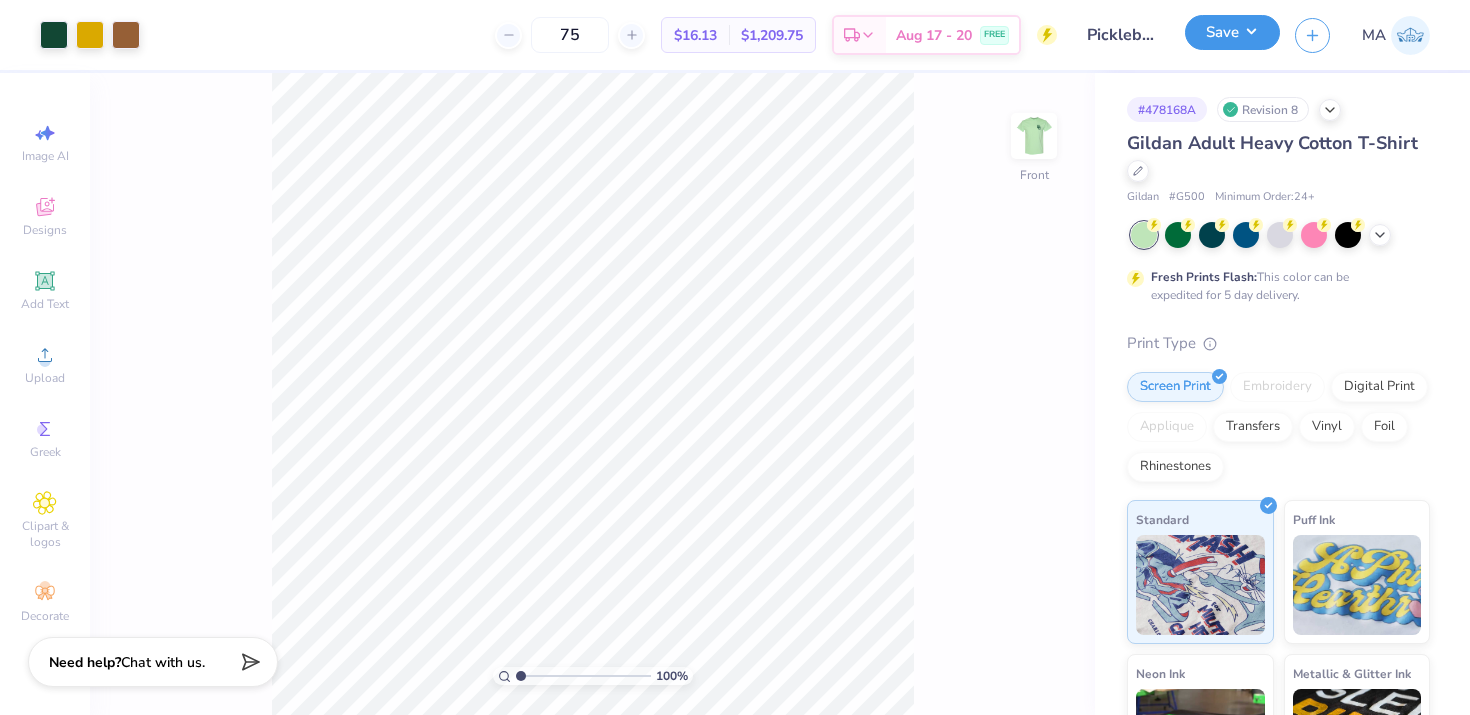 click on "Save" at bounding box center [1232, 32] 